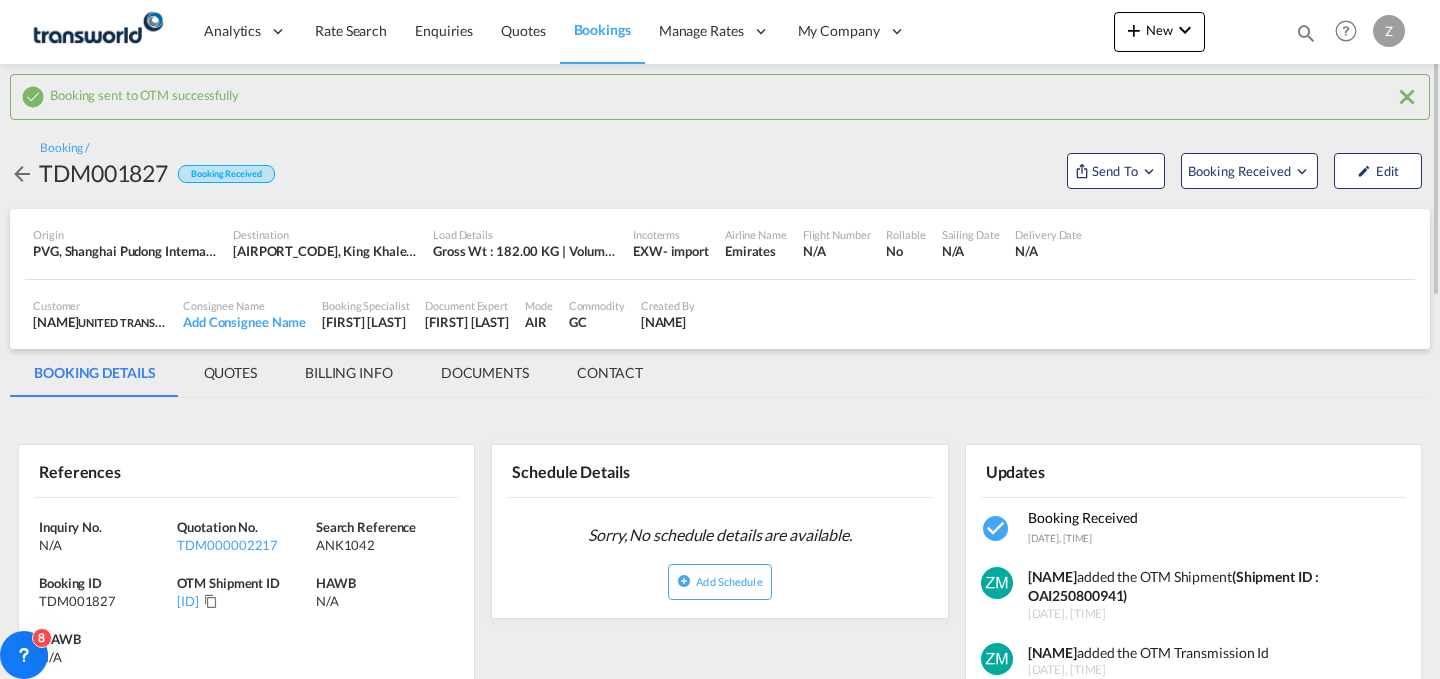 scroll, scrollTop: 0, scrollLeft: 0, axis: both 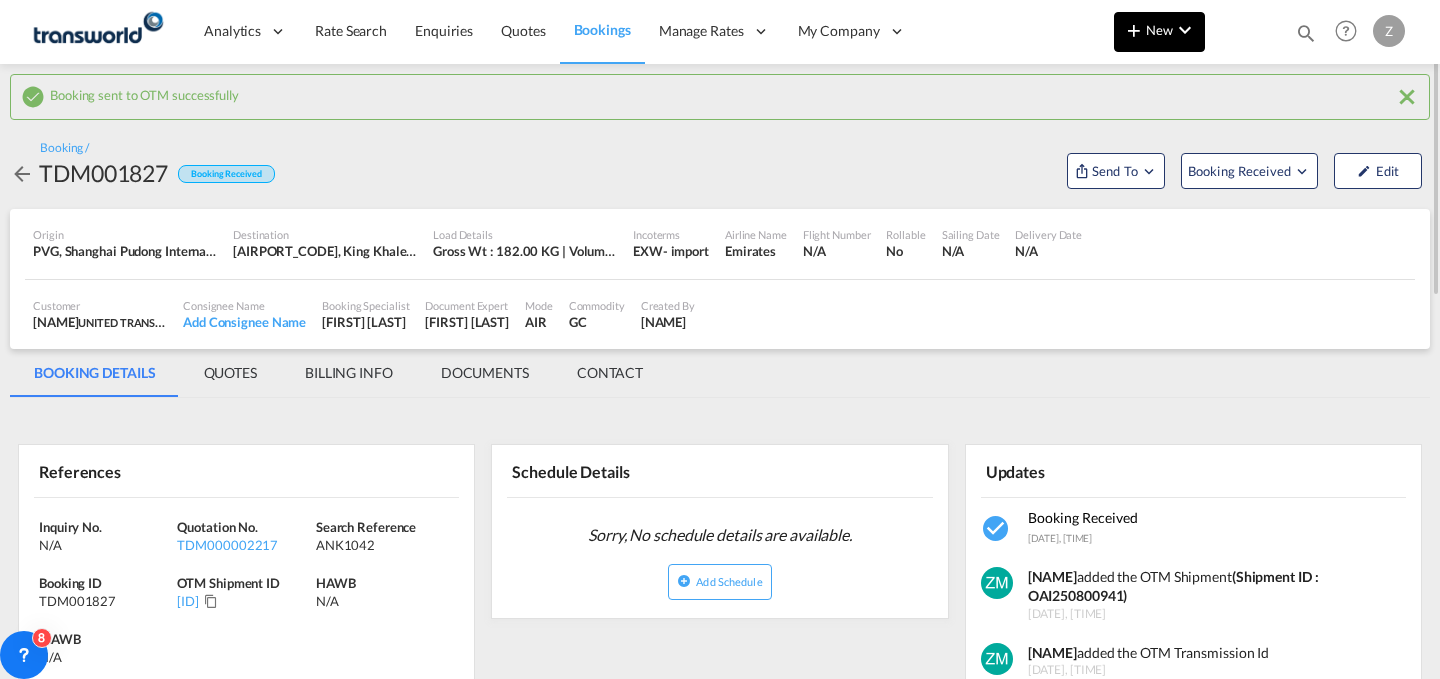 click on "New" at bounding box center (1159, 30) 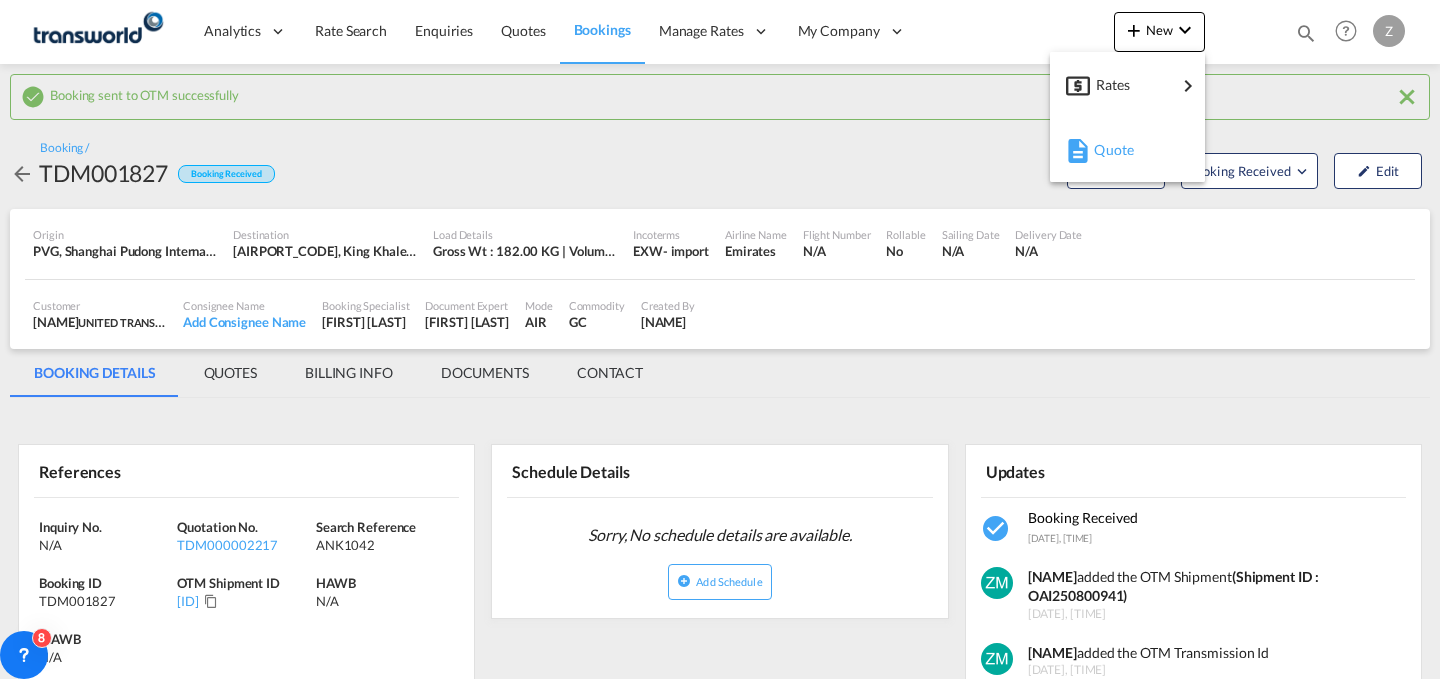 click on "Quote" at bounding box center (1131, 150) 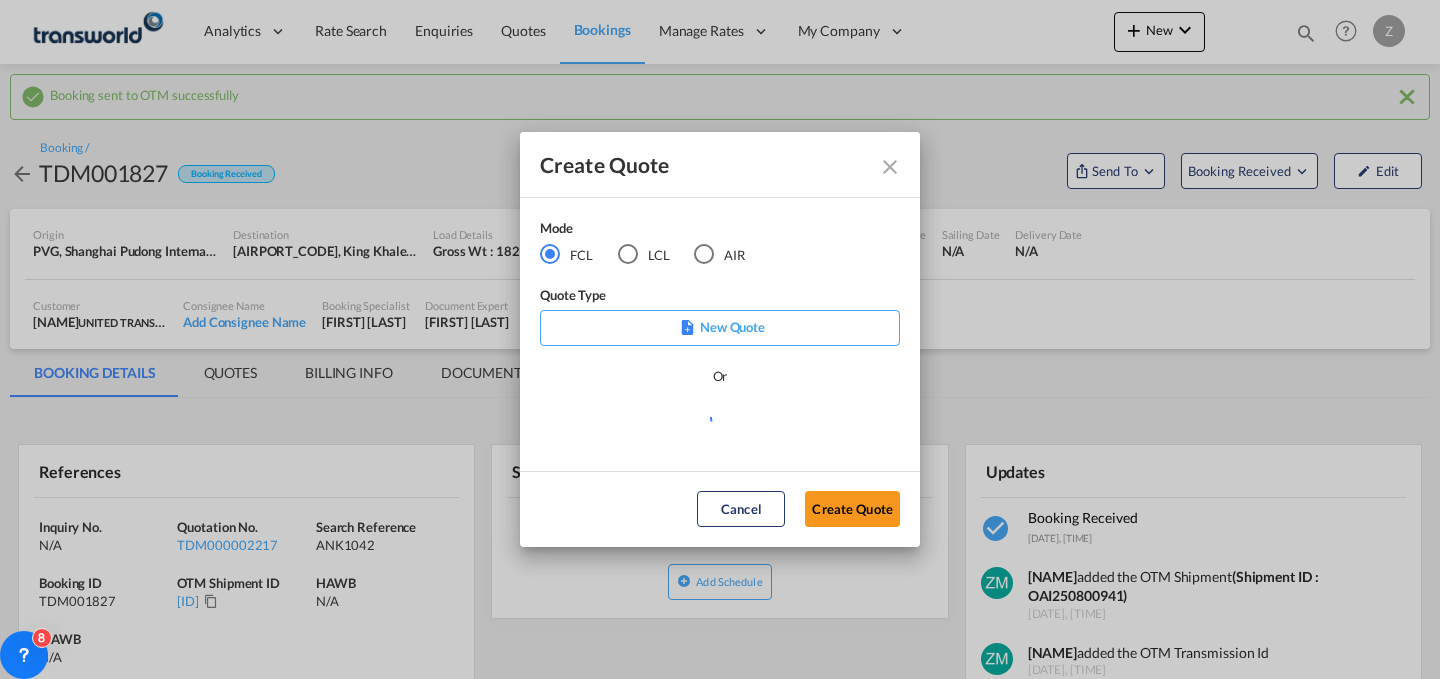 click on "AIR" at bounding box center (719, 254) 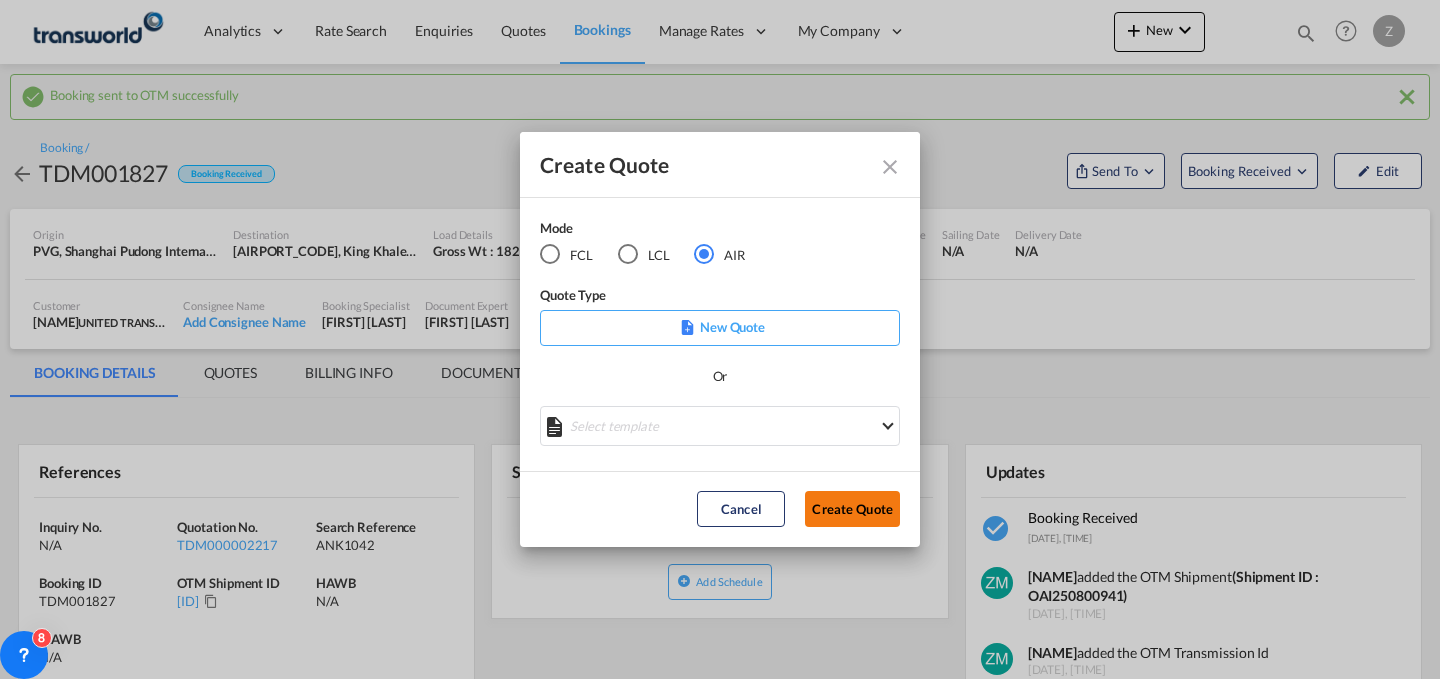 click on "Create Quote" 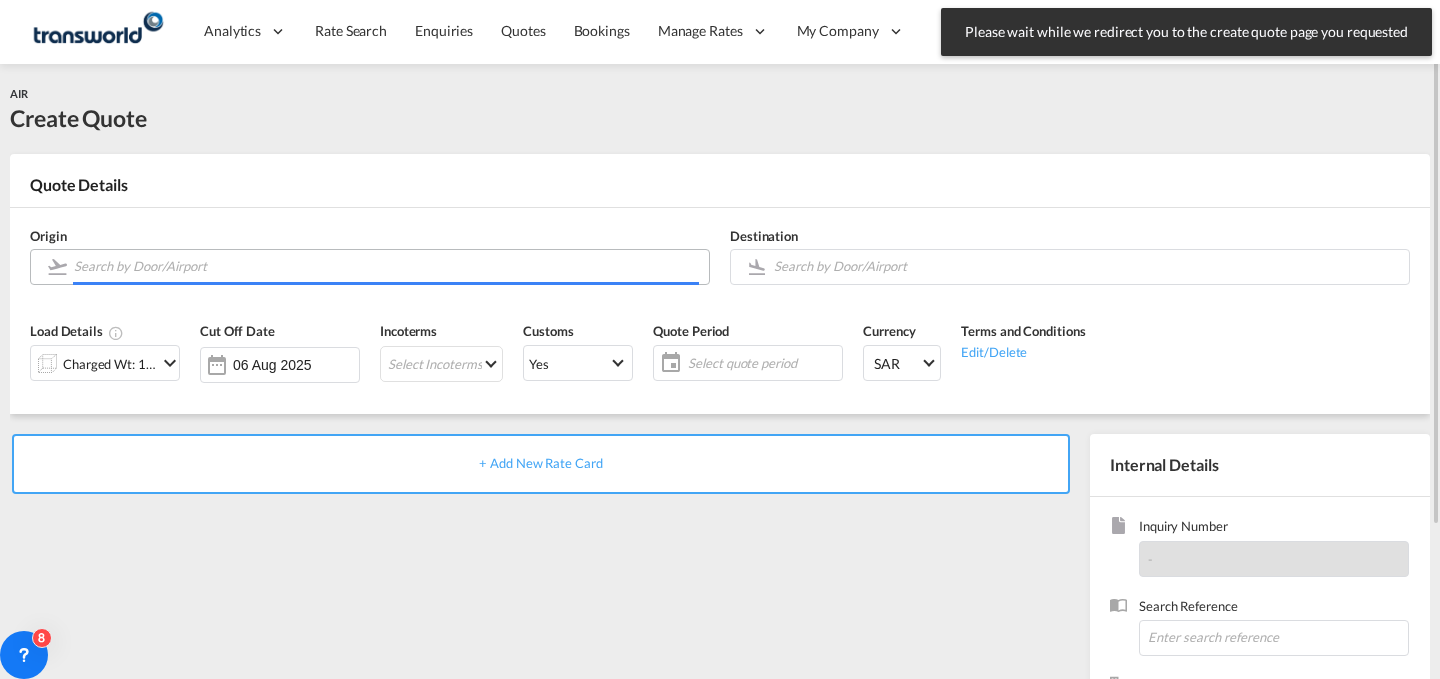 click at bounding box center (386, 266) 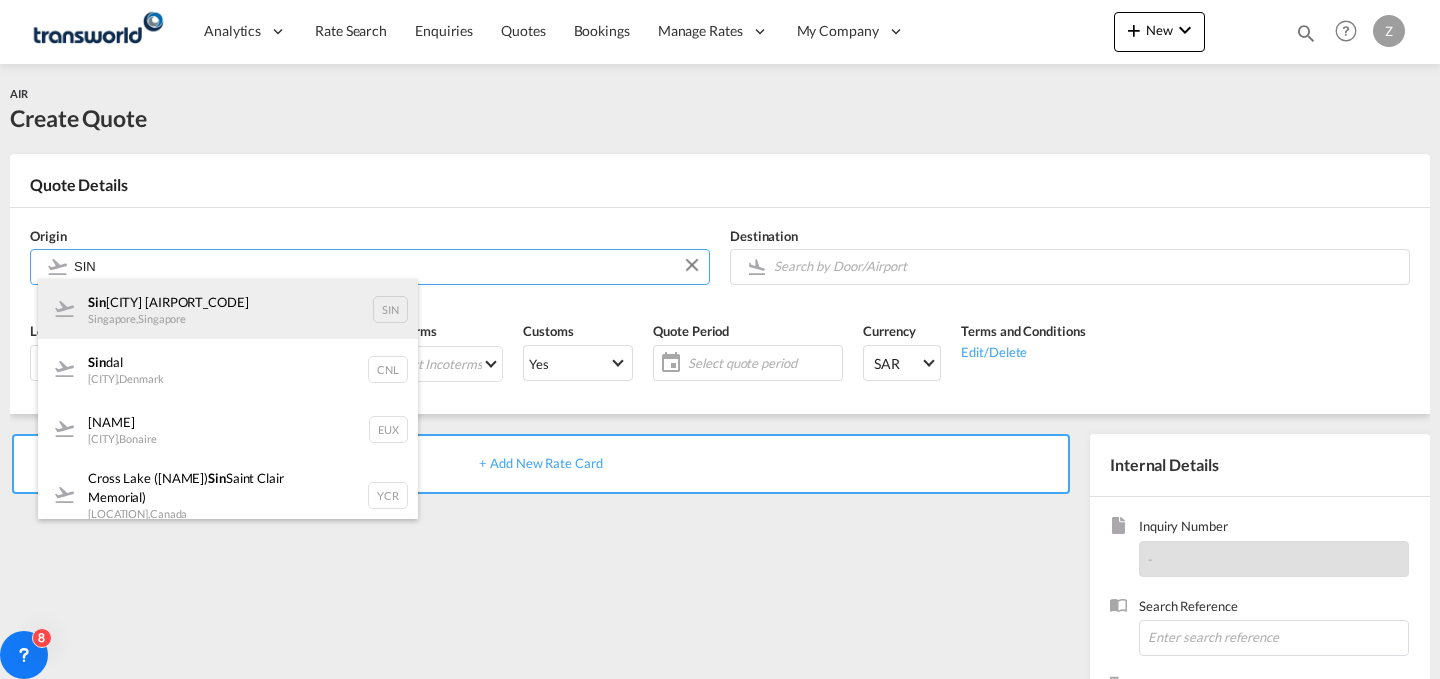 click on "[CITY], [COUNTRY], [CITY], [REGION]" at bounding box center [228, 309] 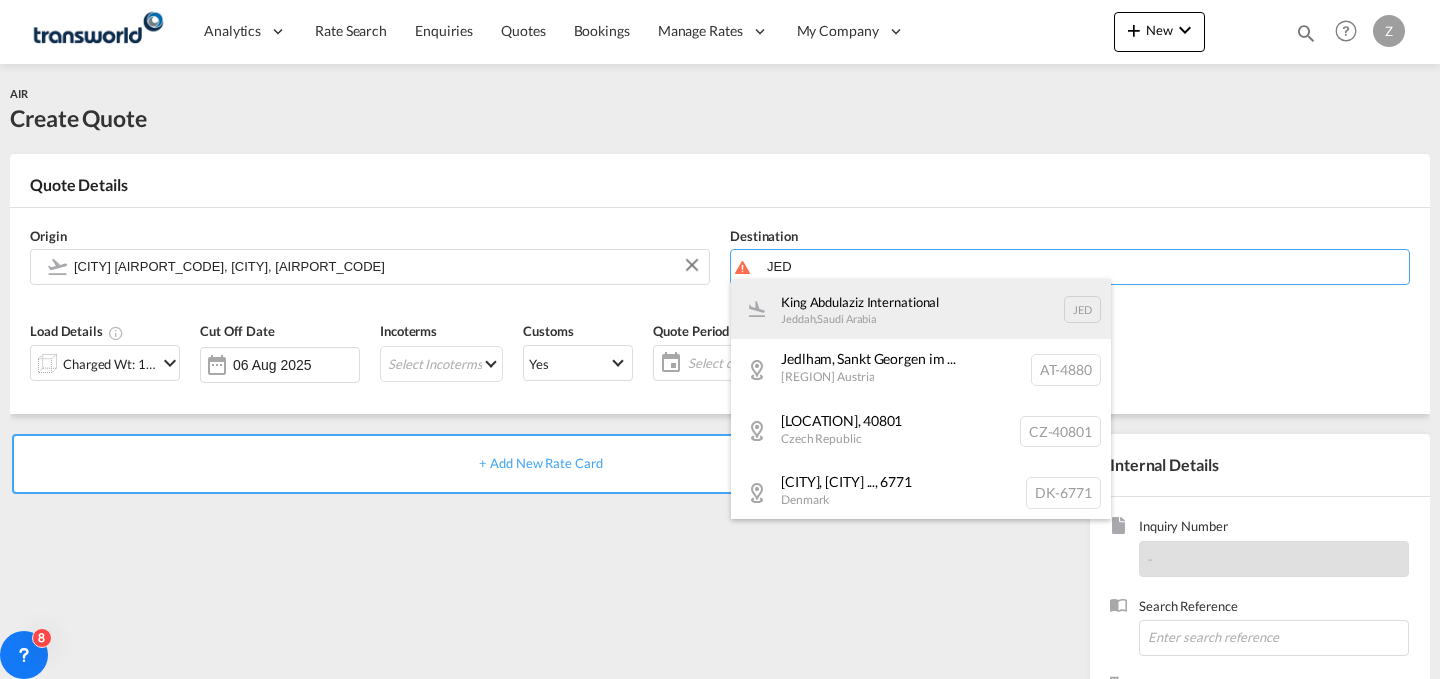 click on "King Abdulaziz International
[CITY] ,  [COUNTRY]
JED" at bounding box center (921, 309) 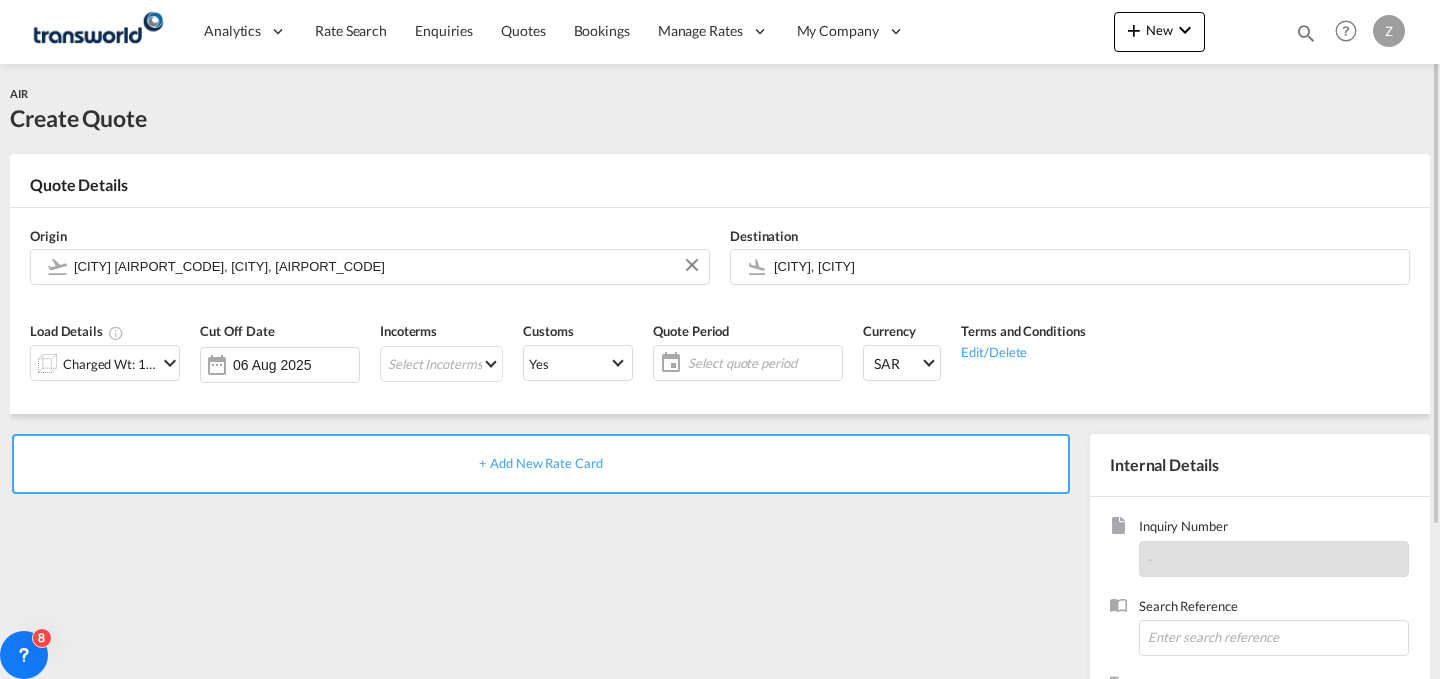 click on "Charged Wt: 1.00 KG" at bounding box center (105, 361) 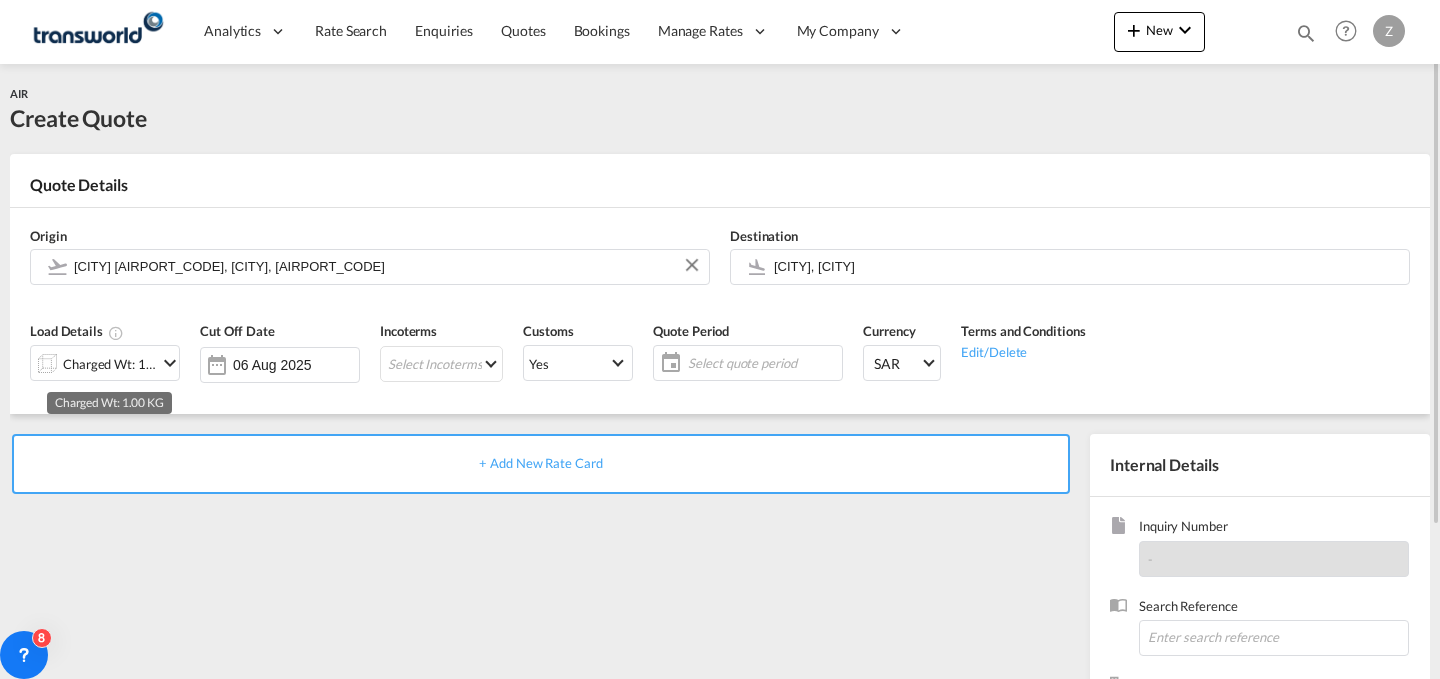 click on "Charged Wt: 1.00 KG" at bounding box center (110, 364) 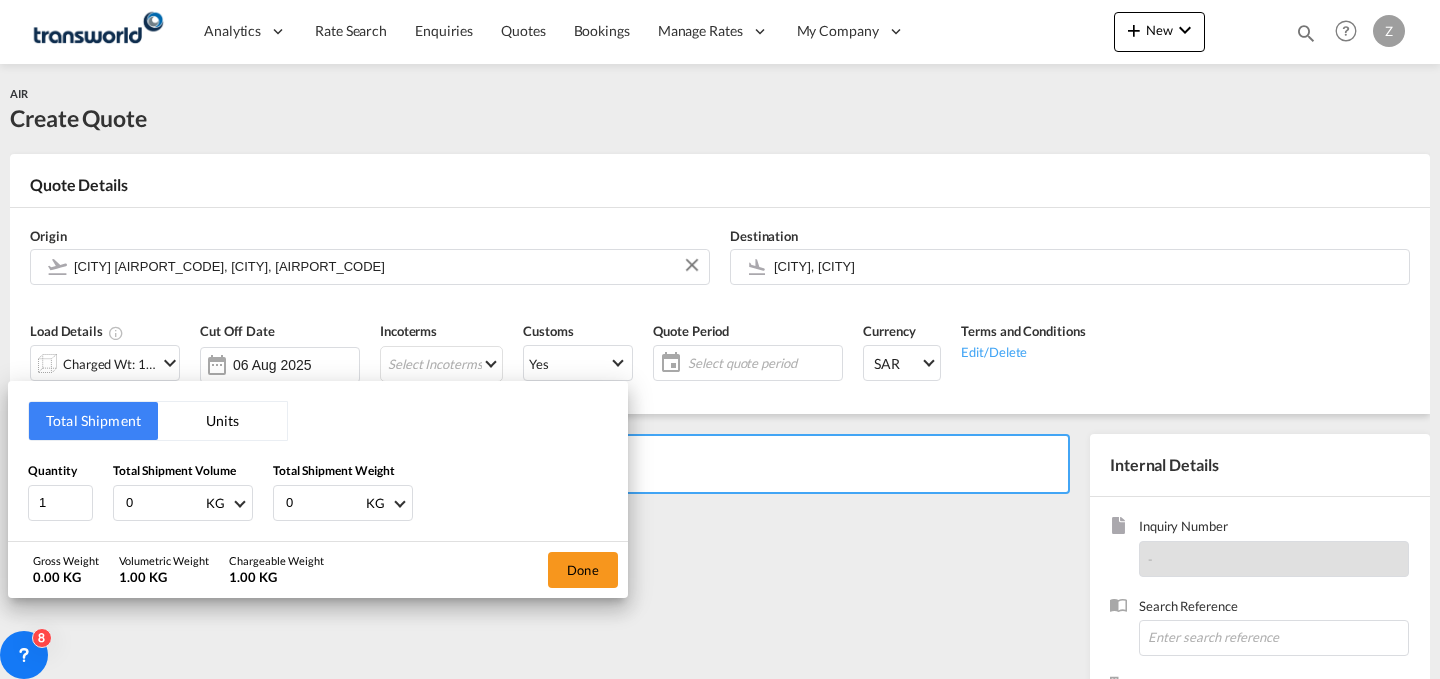 click on "0" at bounding box center (324, 503) 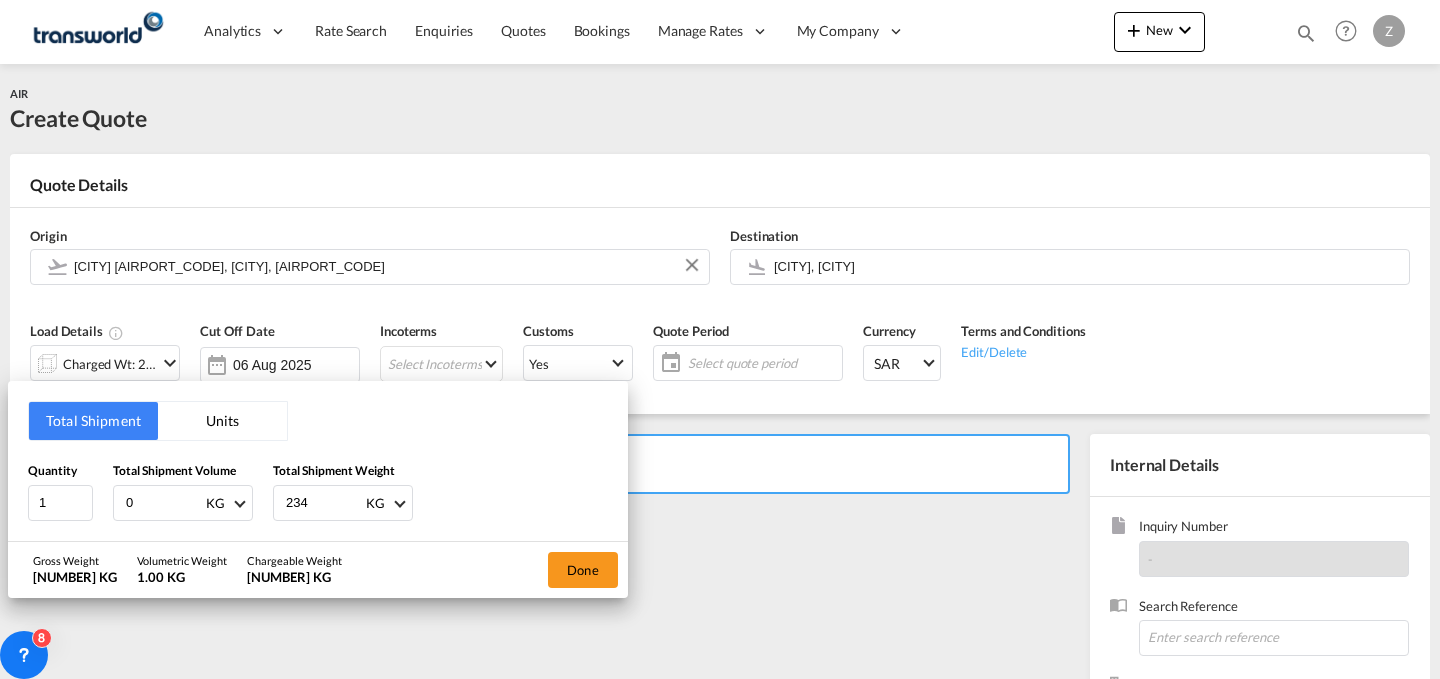 type on "234" 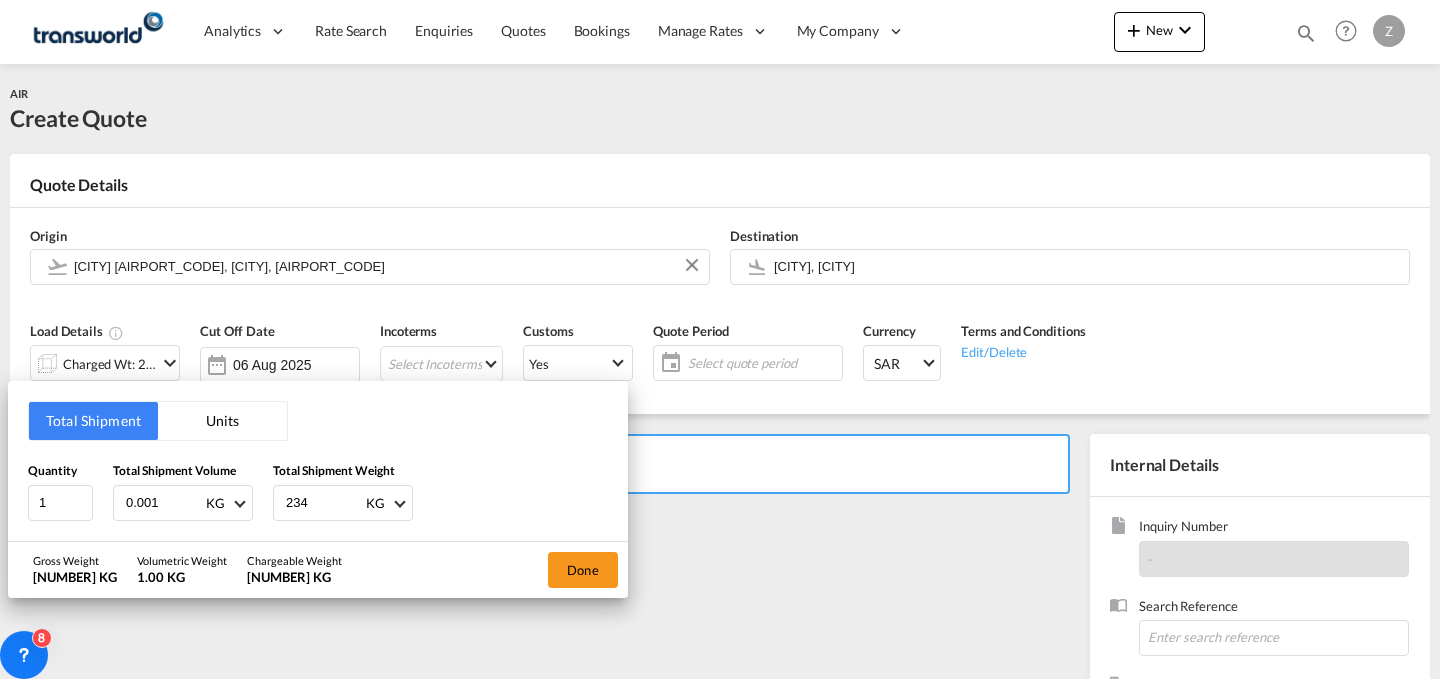 click on "0.001" at bounding box center [164, 503] 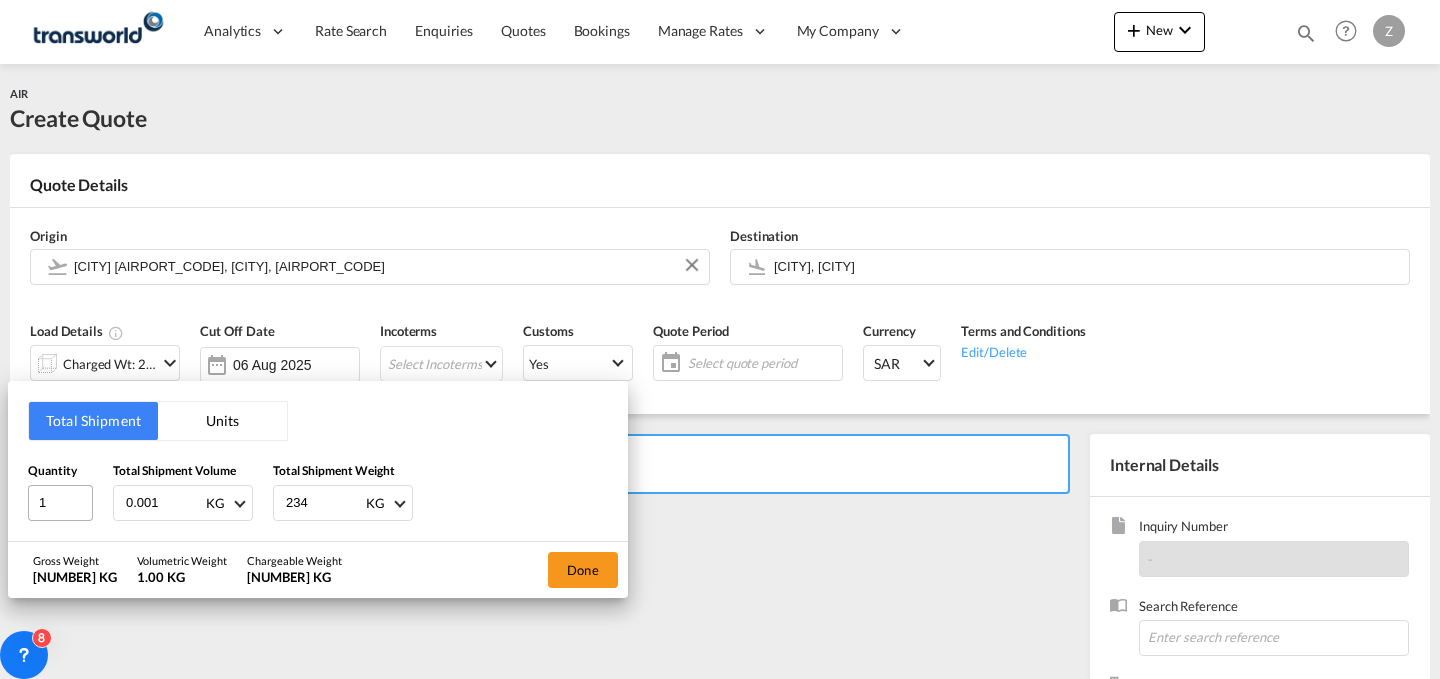 drag, startPoint x: 170, startPoint y: 491, endPoint x: 35, endPoint y: 488, distance: 135.03333 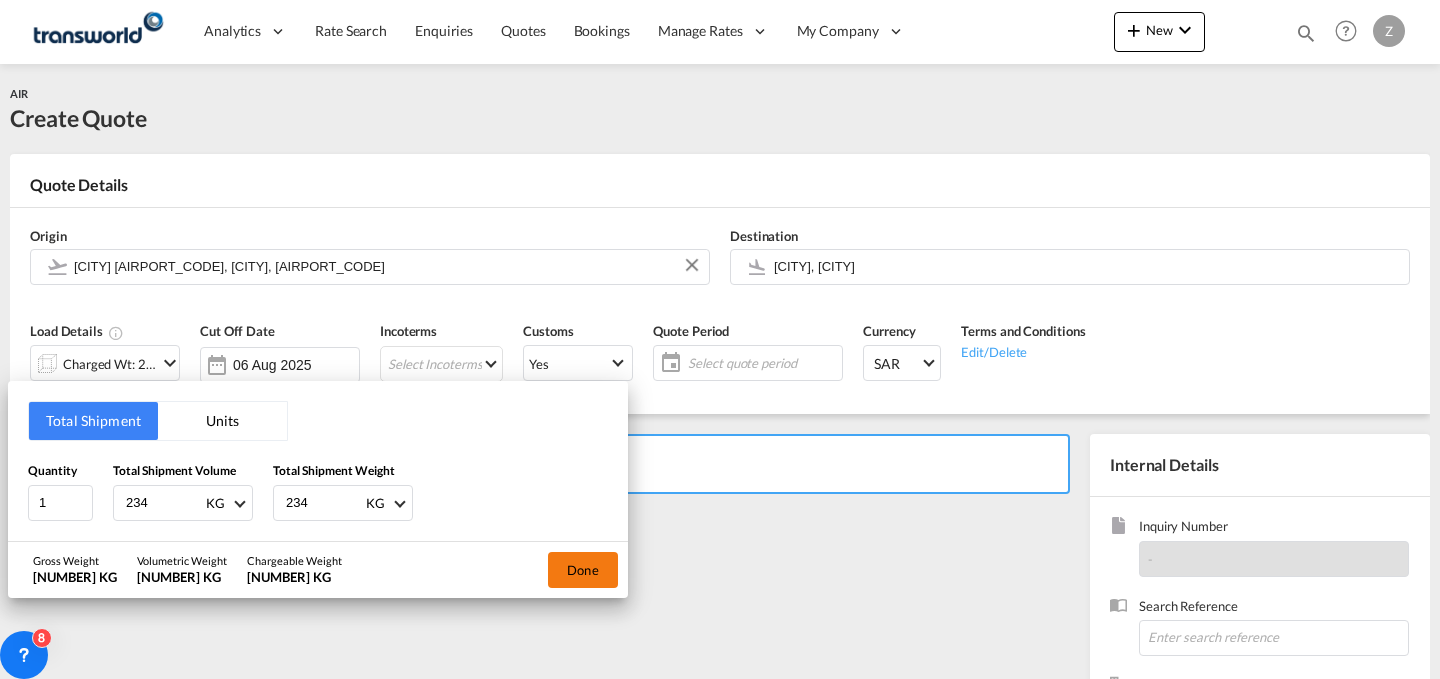 type on "234" 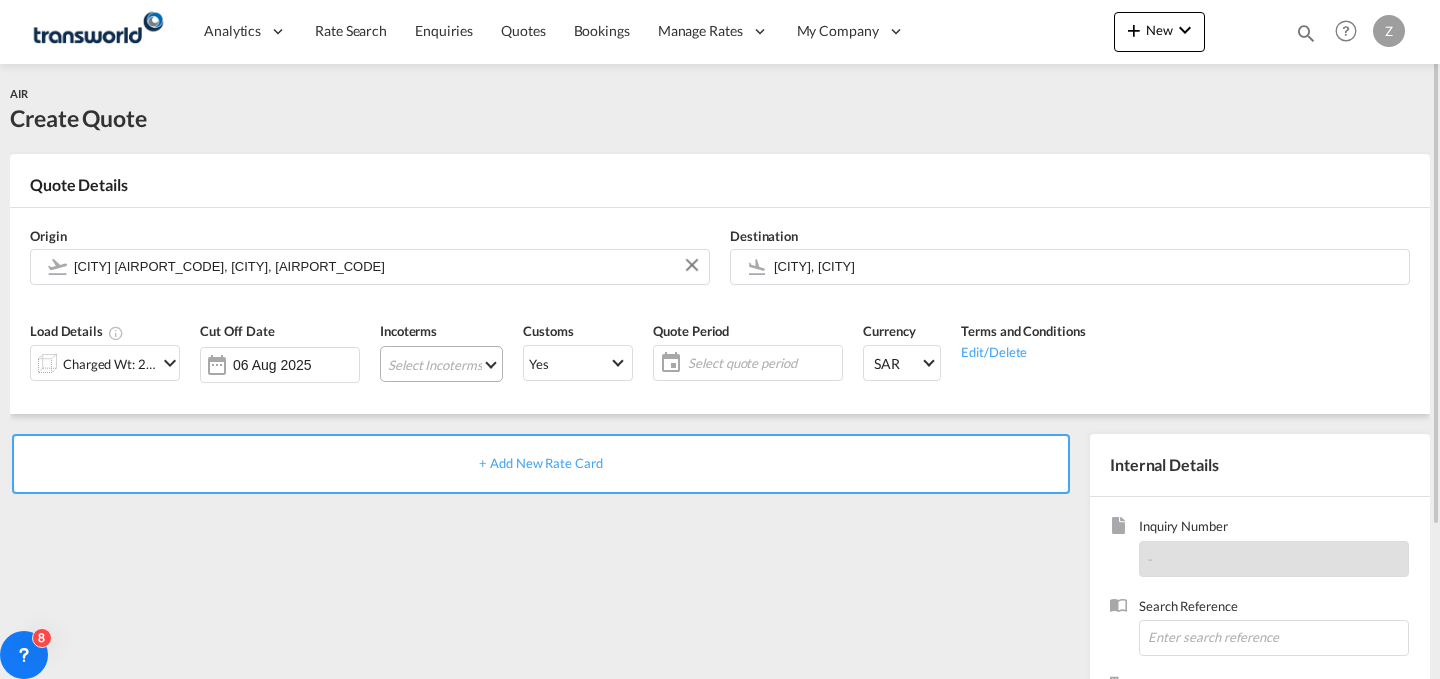 click on "Select Incoterms
FOB - export
Free on Board DAP - import
Delivered at Place CIP - import
Carriage and Insurance Paid to CIF - export
Cost,Insurance and Freight DPU - export
Delivery at Place Unloaded DPU - import
Delivery at Place Unloaded CPT - import
Carrier Paid to DDP - export
Delivery Duty Paid DAP - export
Delivered at Place CFR - export
Cost and Freight EXW - import
Ex Works FAS - import
Free Alongside Ship FCA - export
Free Carrier CIP - export
Carriage and Insurance Paid to CIF - import
Cost,Insurance and Freight FCA - import
Free Carrier CFR - import
Cost and Freight FAS - export
Free Alongside Ship FOB - import
Free on Board EXW - export
Ex Works CPT - export
Carrier Paid to" at bounding box center (441, 364) 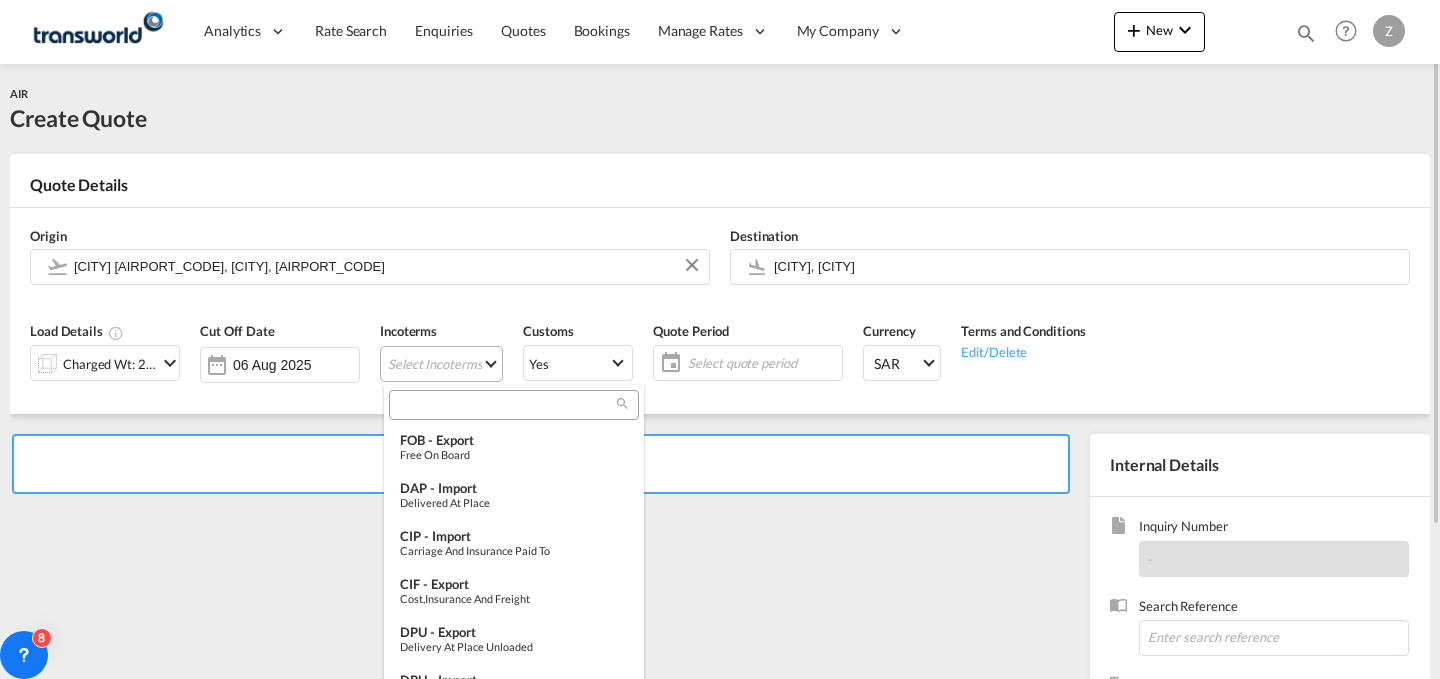 type on "[object Object]" 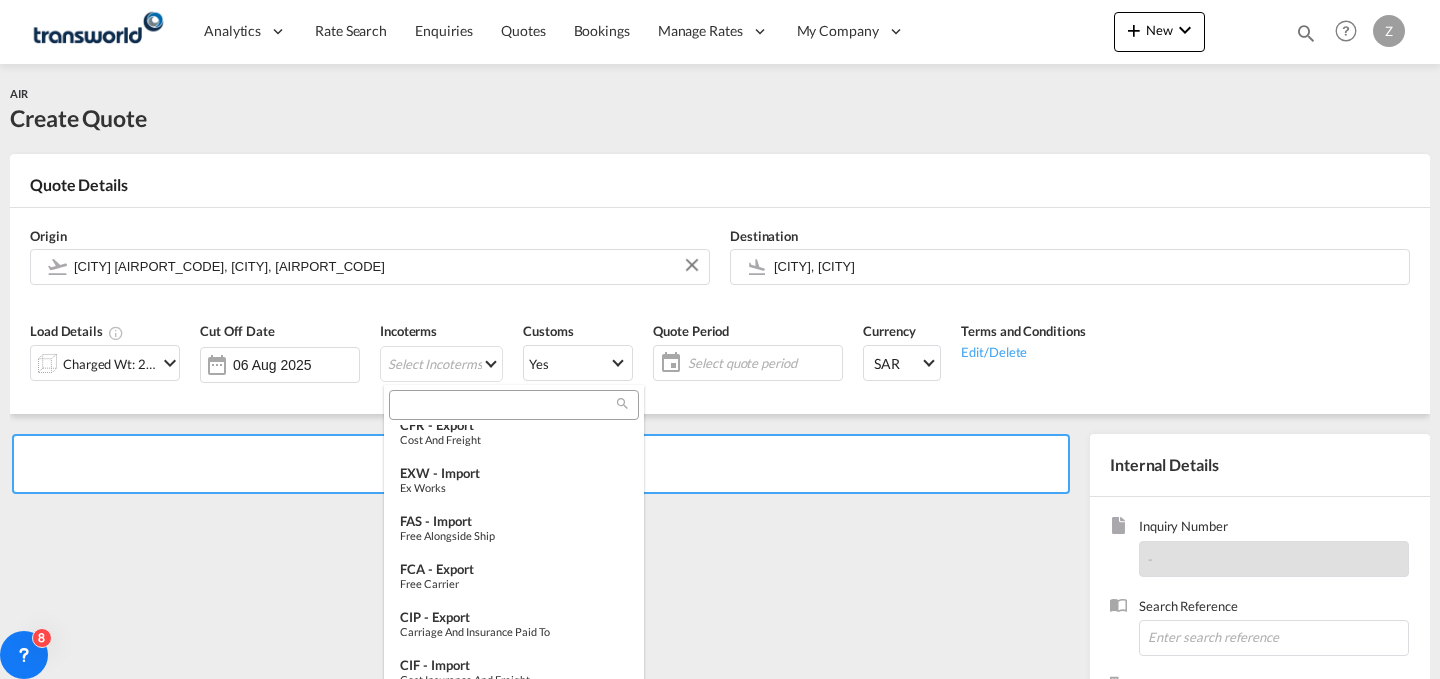 scroll, scrollTop: 463, scrollLeft: 0, axis: vertical 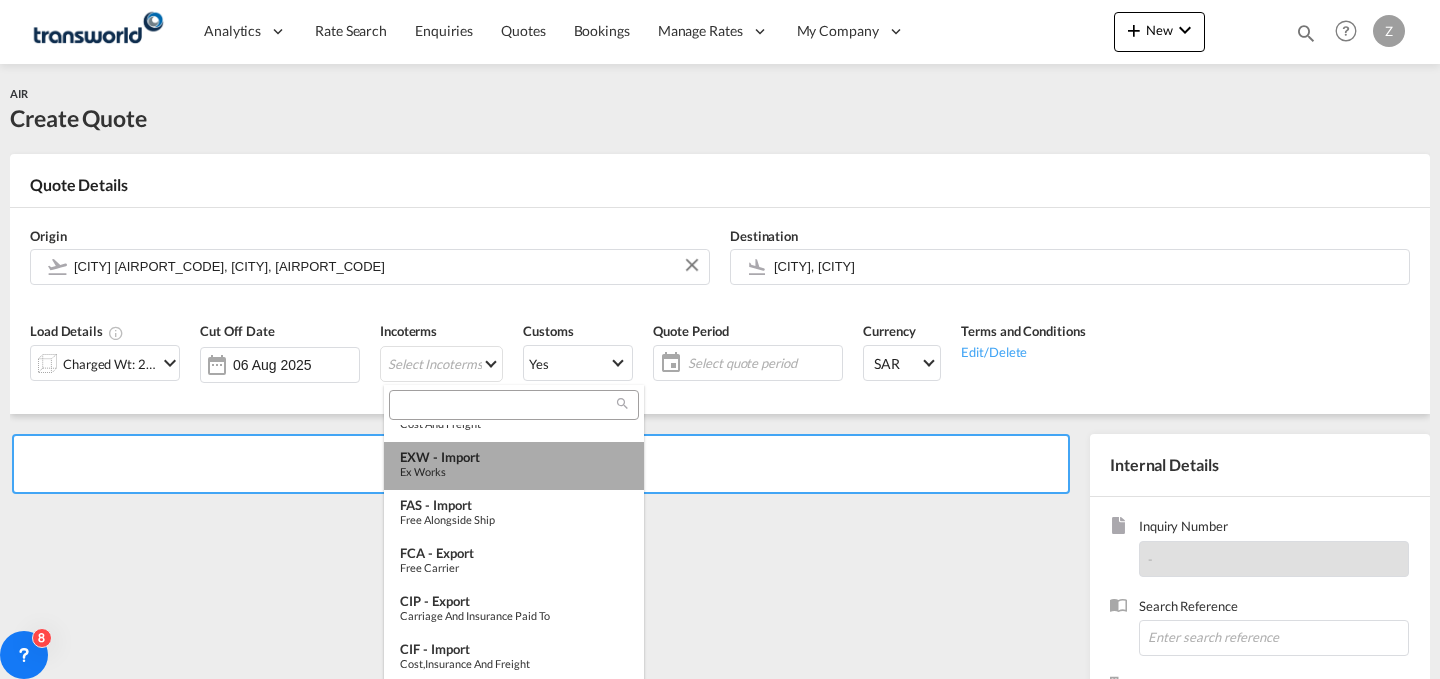 click on "Ex Works" at bounding box center (514, 471) 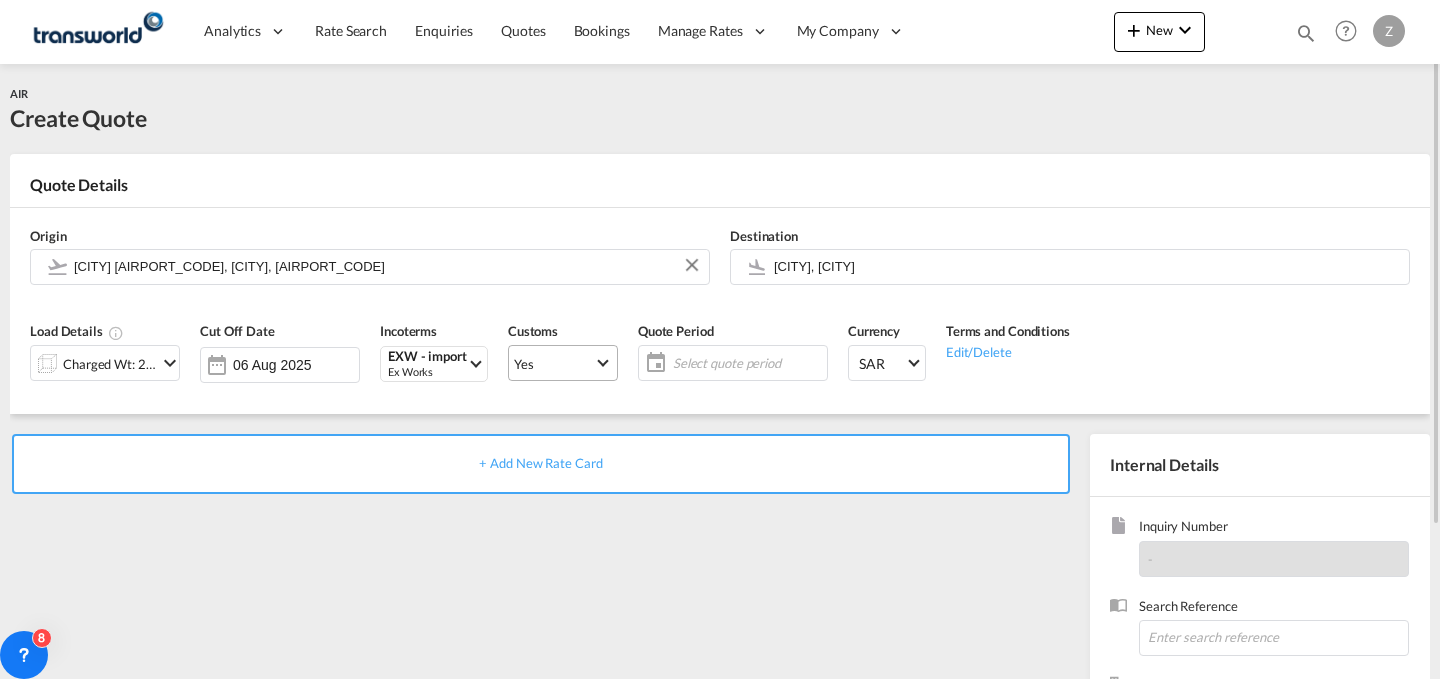 click on "Yes" at bounding box center (554, 364) 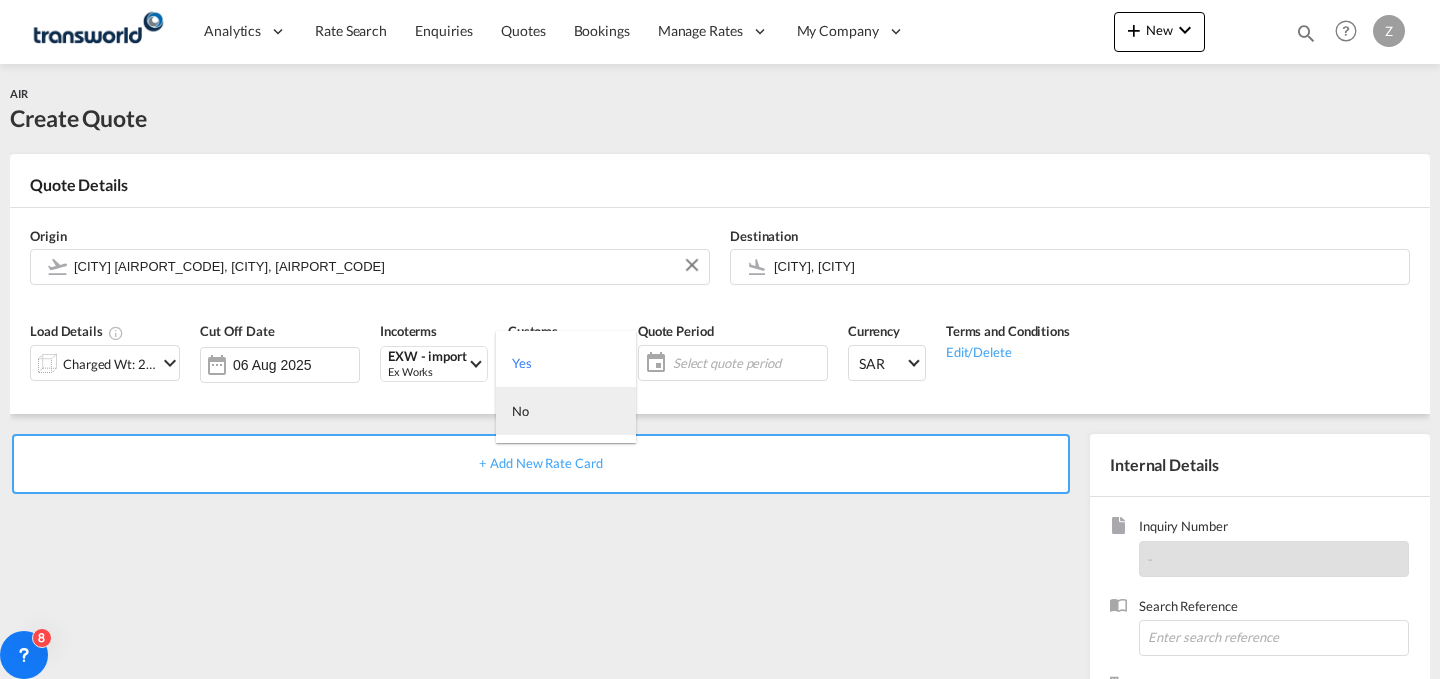 click on "No" at bounding box center [566, 411] 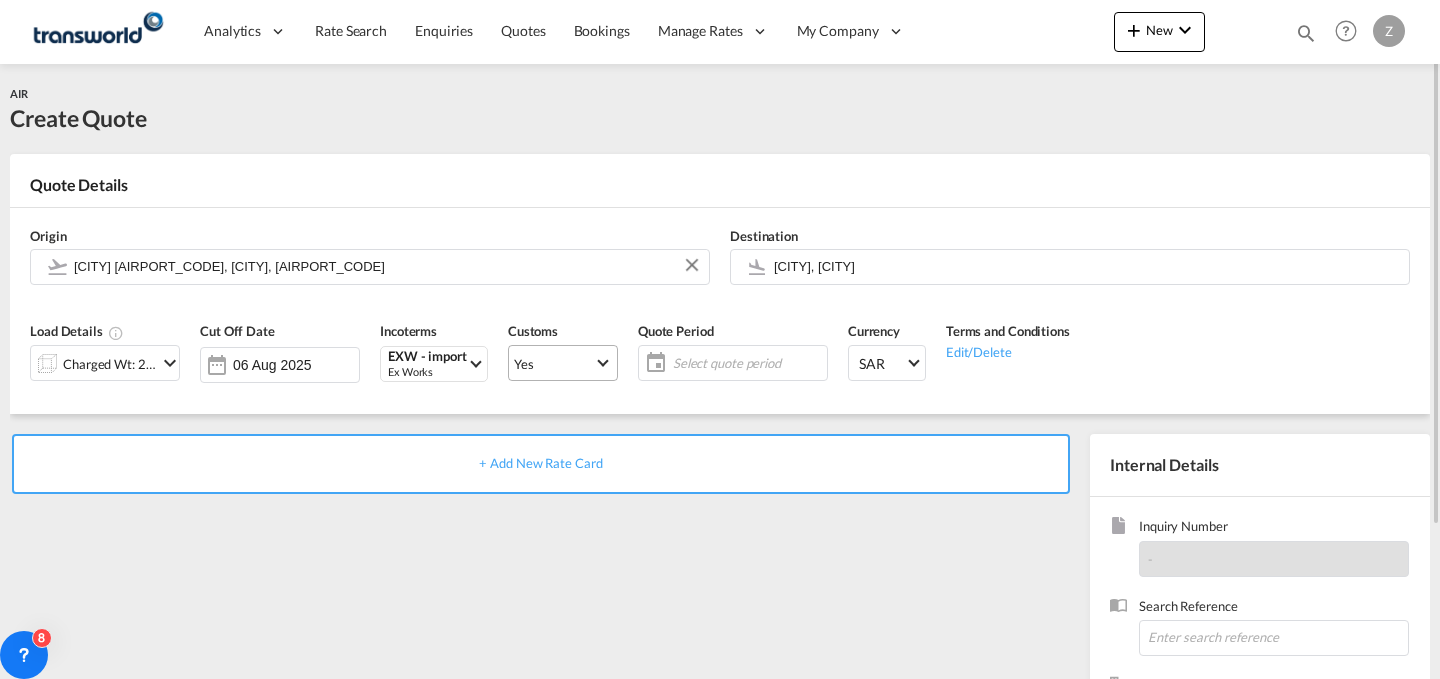 click on "Yes" at bounding box center [554, 364] 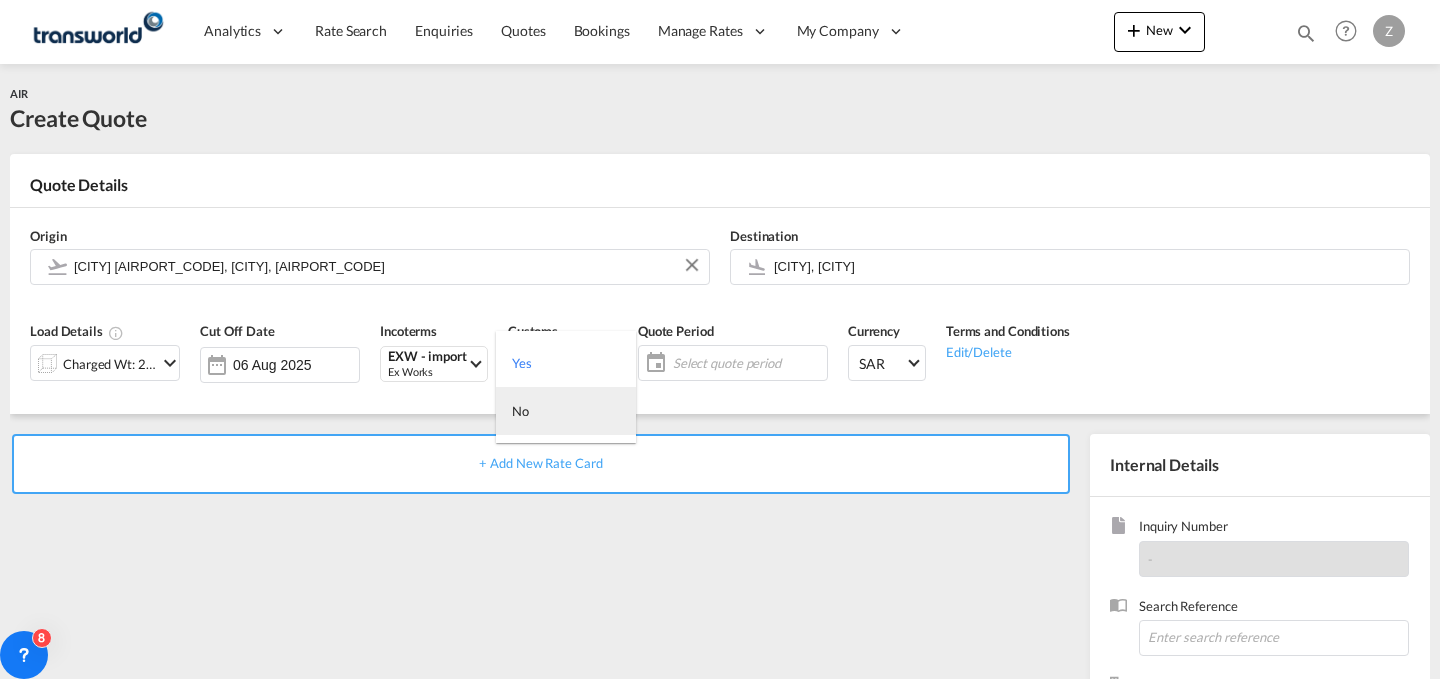 click on "No" at bounding box center (566, 411) 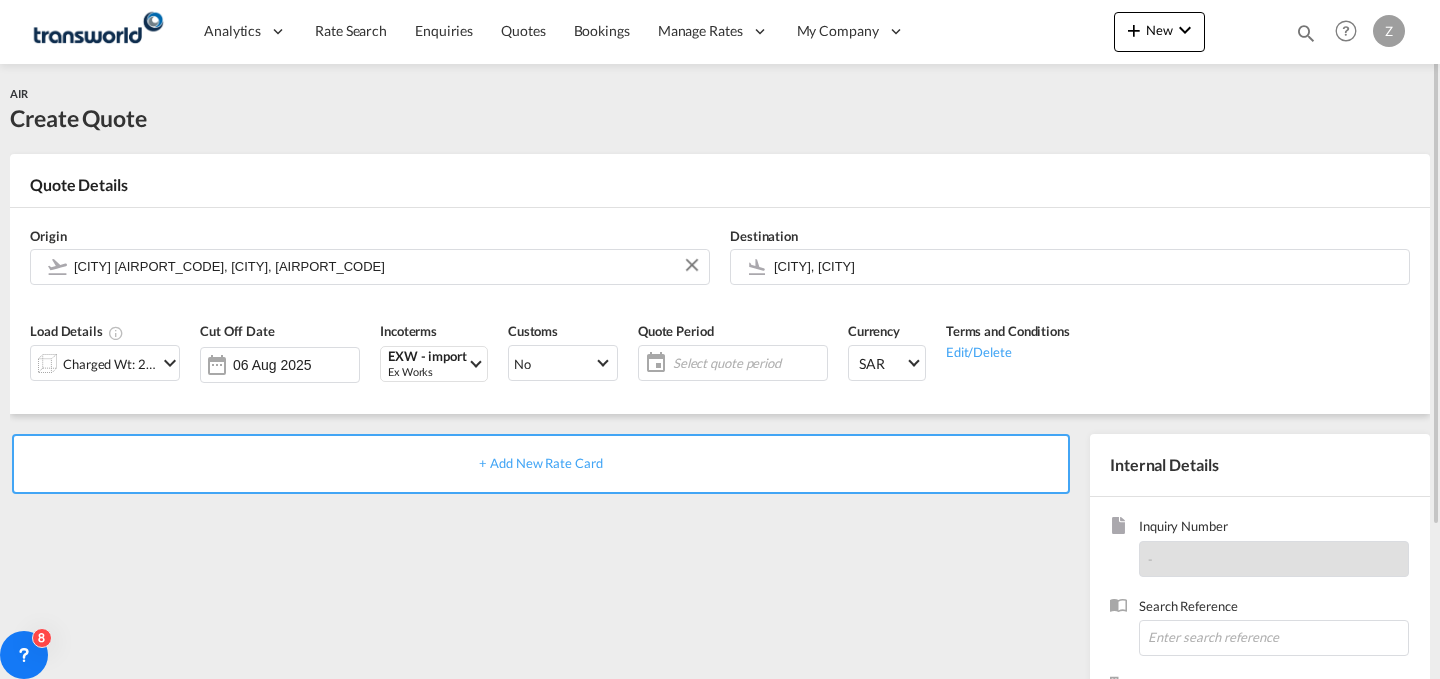 click on "Select quote period" 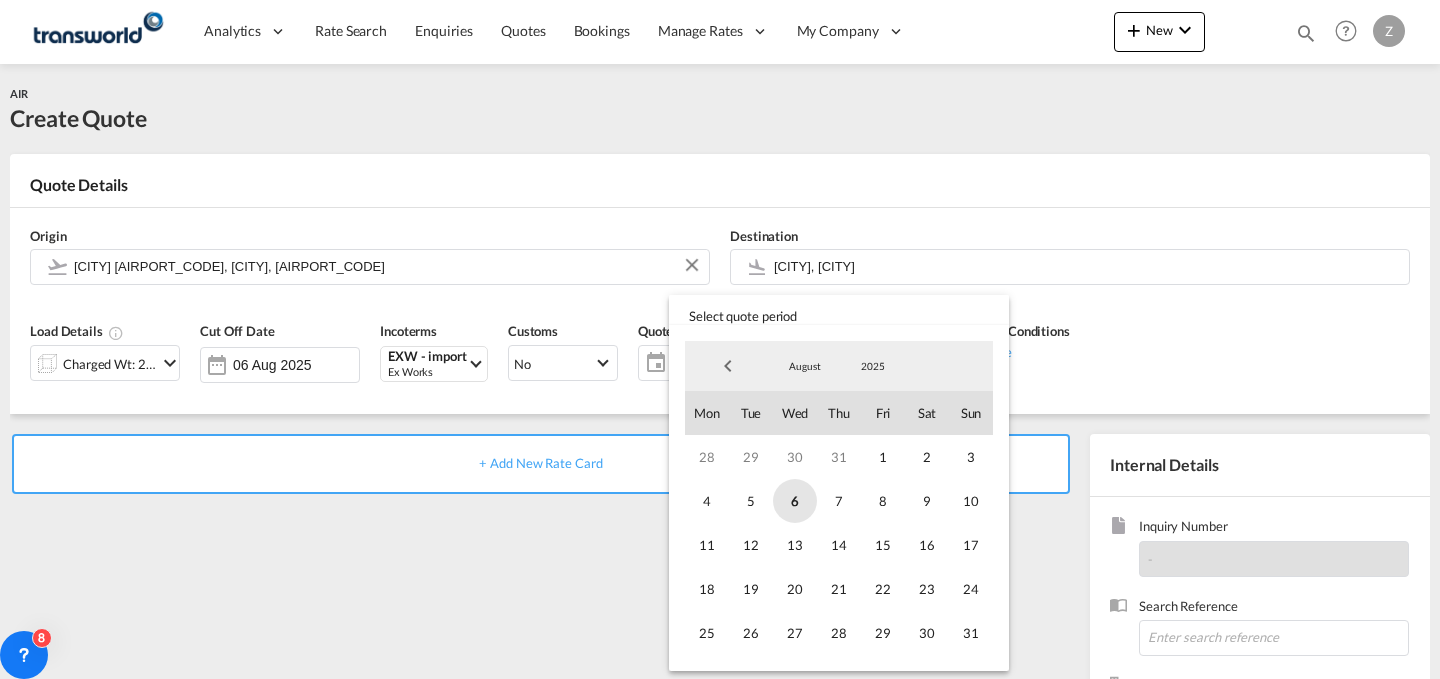 click on "6" at bounding box center (795, 501) 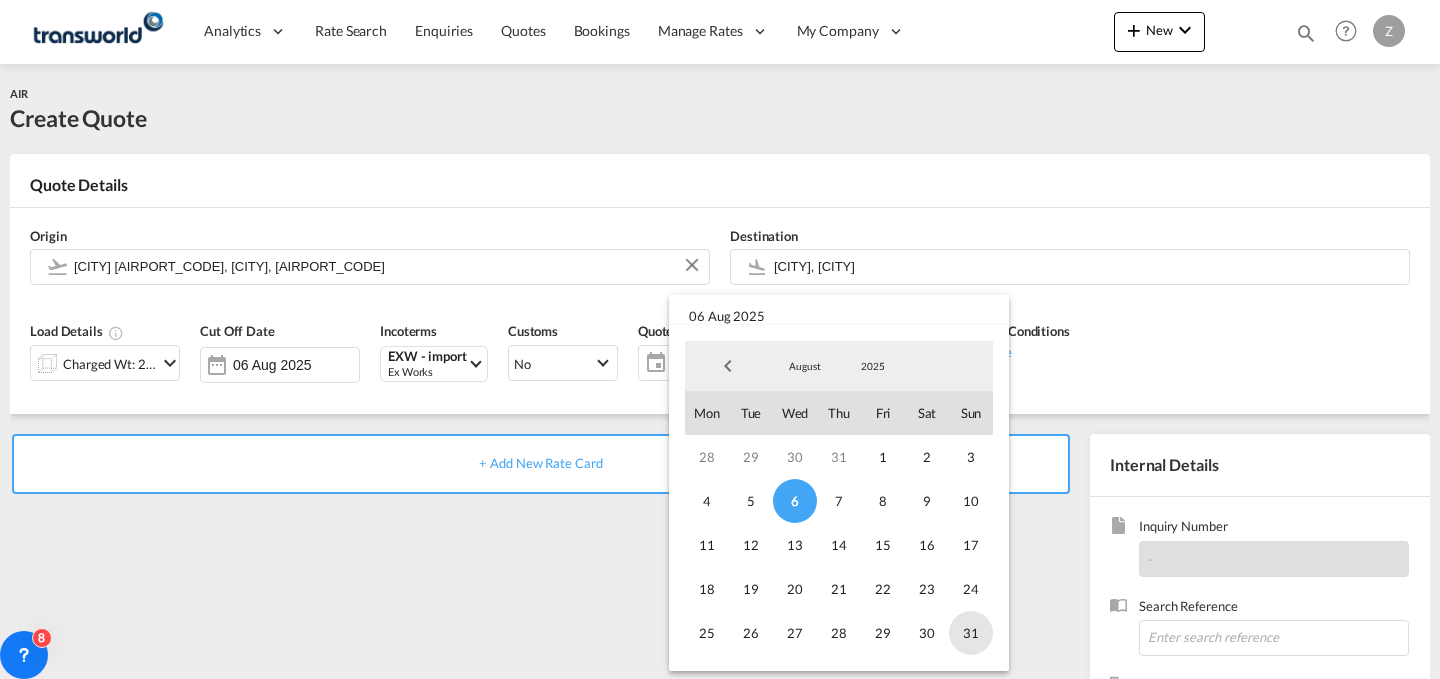 click on "31" at bounding box center [971, 633] 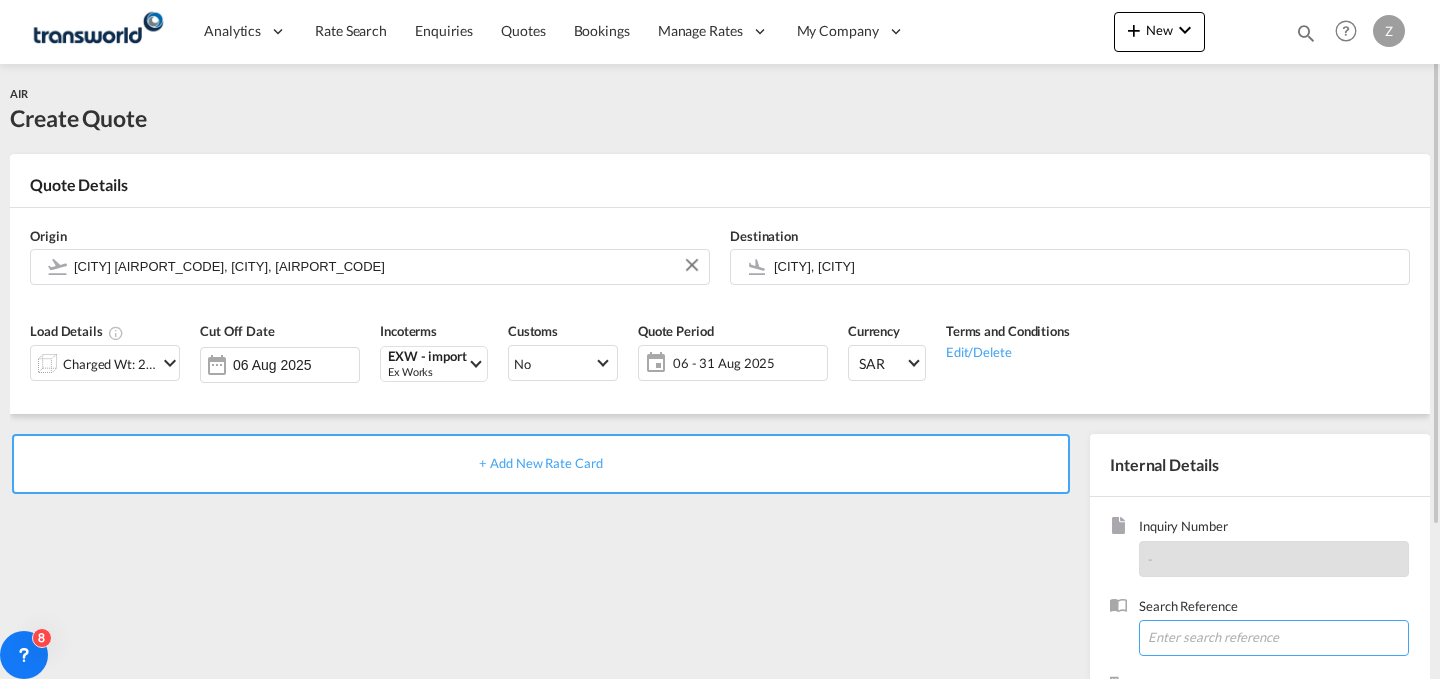 click at bounding box center (1274, 638) 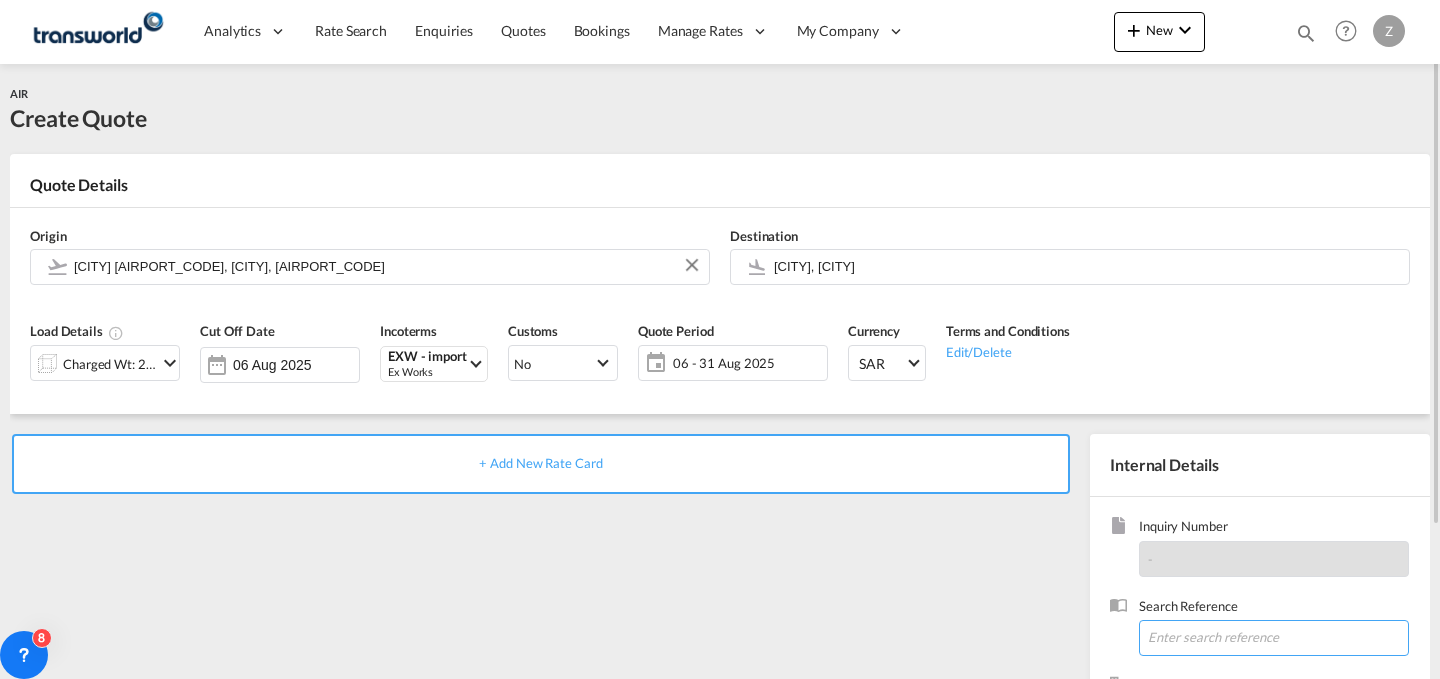 paste on "TW040821" 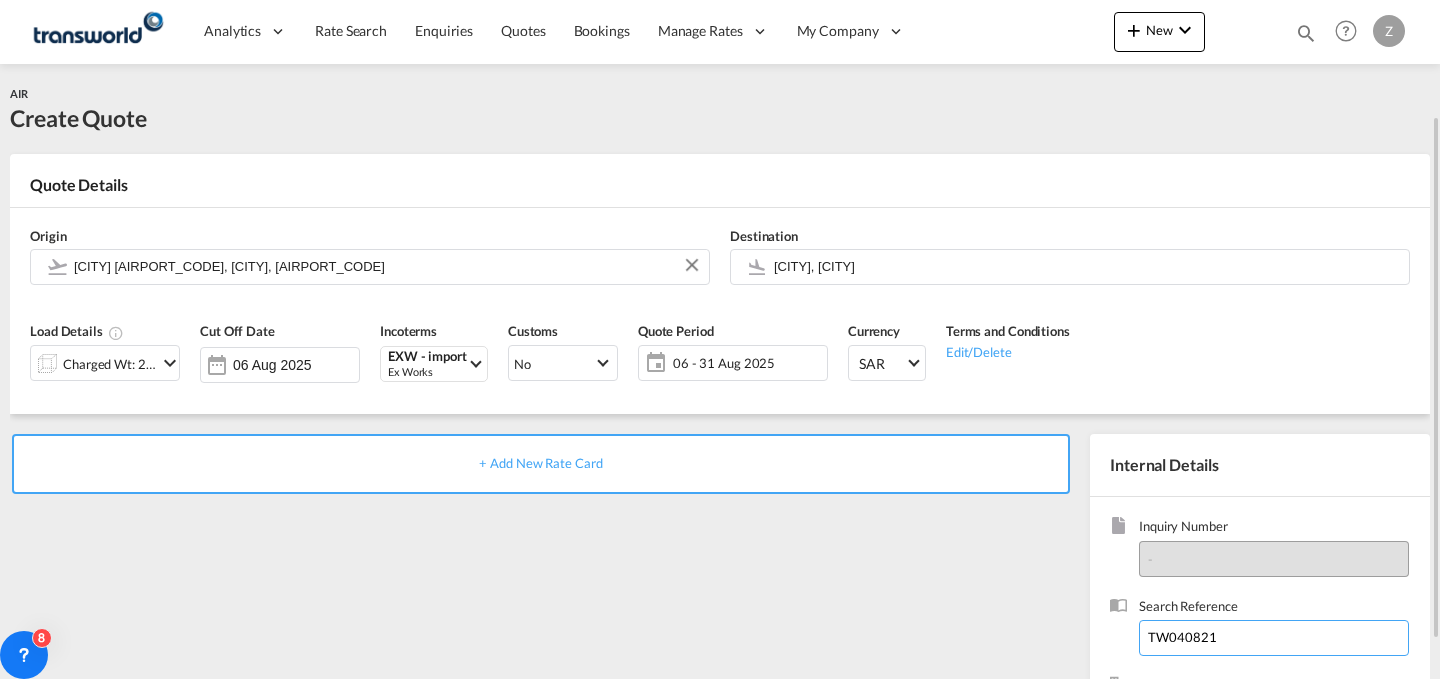 scroll, scrollTop: 198, scrollLeft: 0, axis: vertical 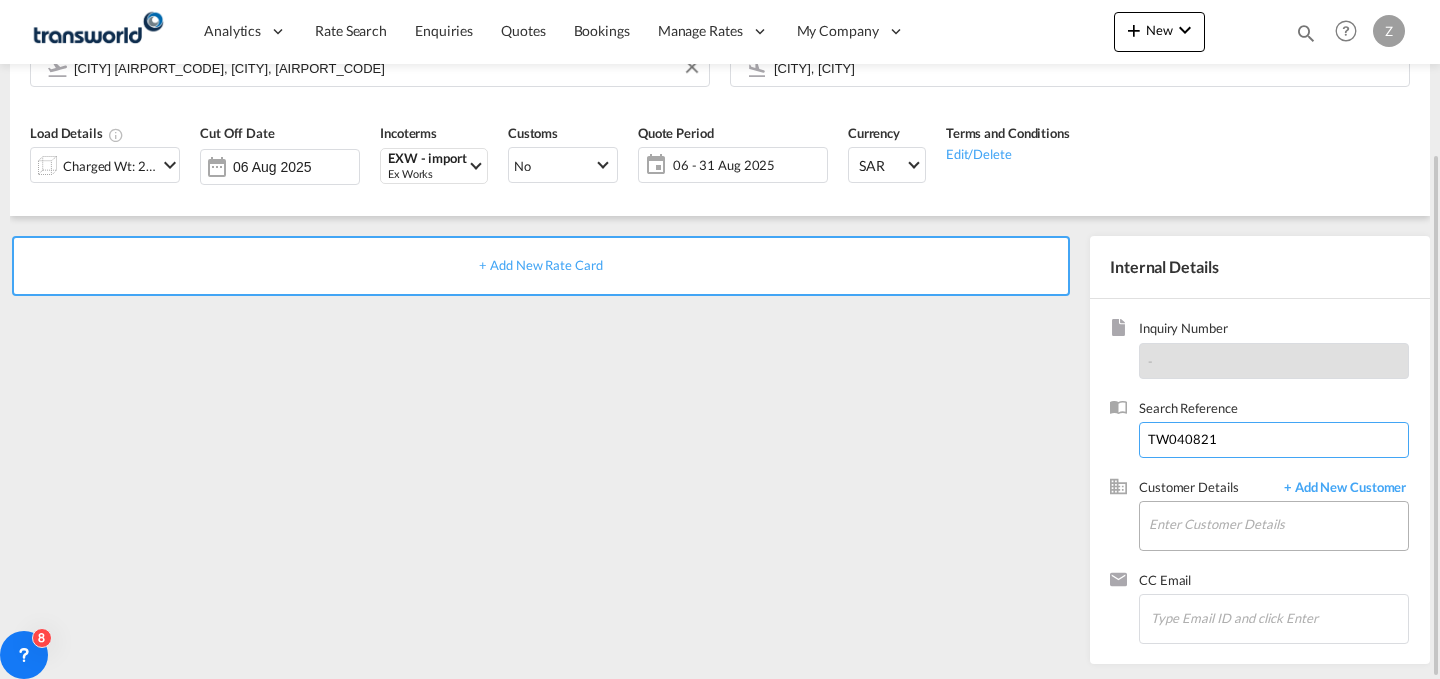 type on "TW040821" 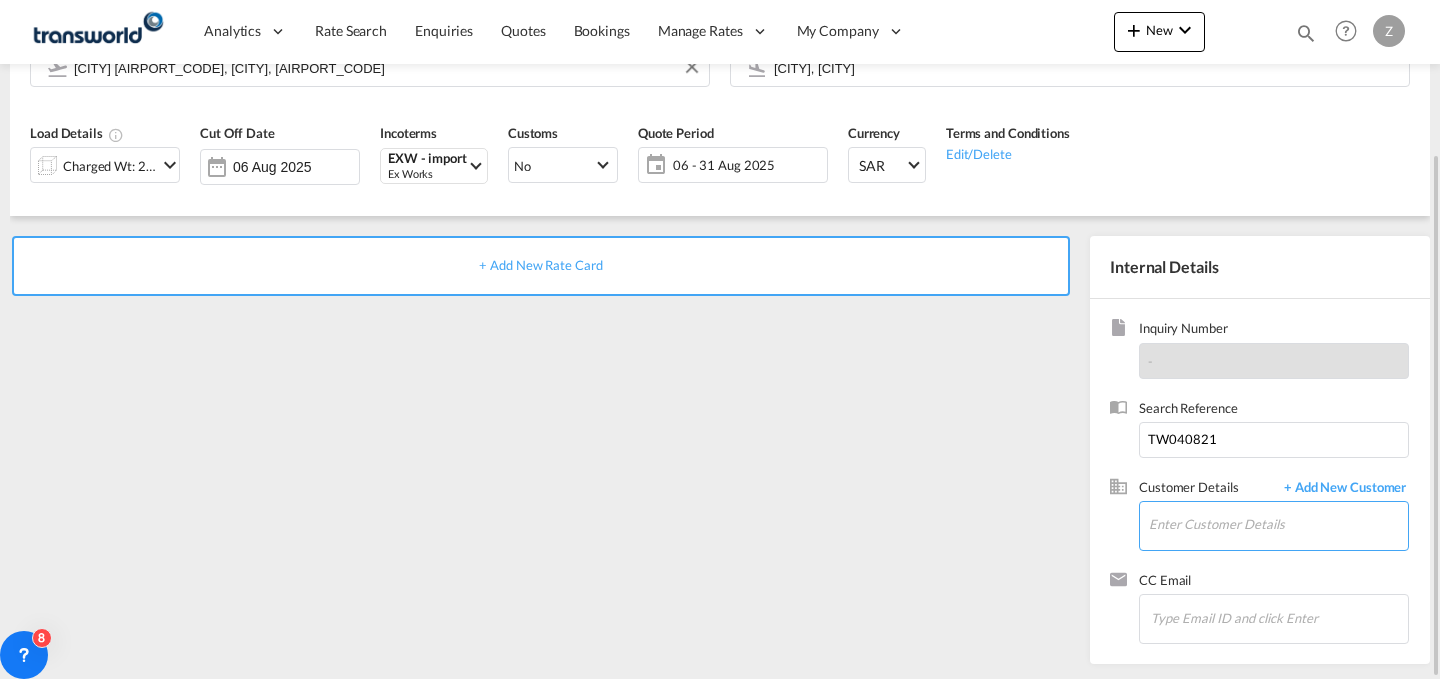 click on "Enter Customer Details" at bounding box center (1278, 524) 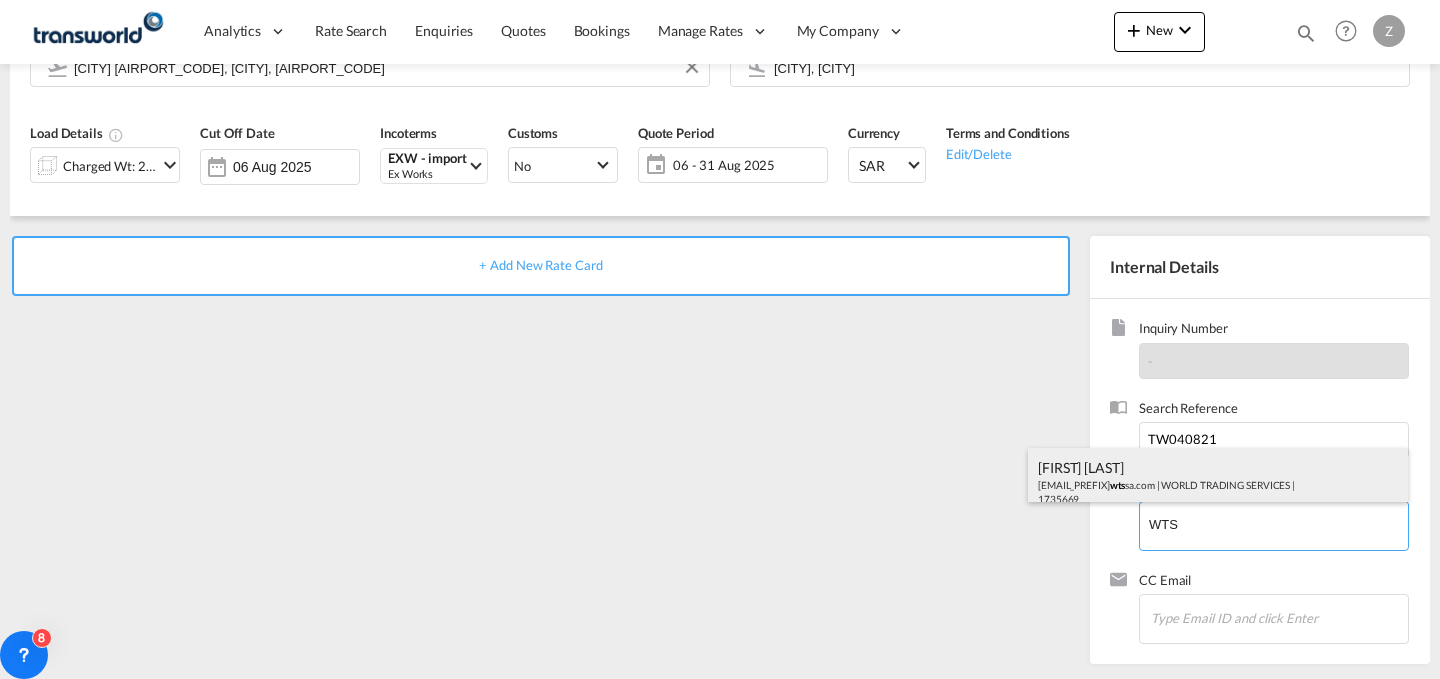 click on "[NAME] [LAST_NAME] [EMAIL]    |    WORLD TRADING SERVICES
|      1735669" at bounding box center [1218, 482] 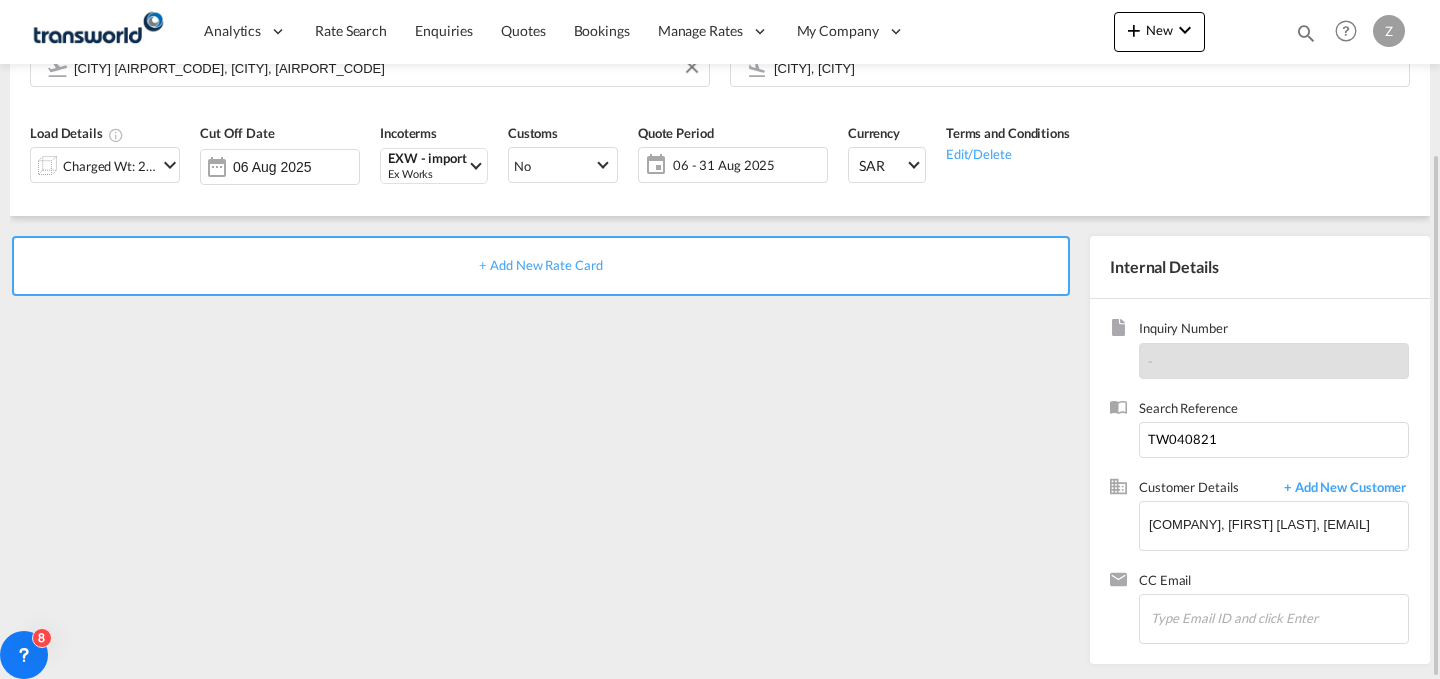 click on "+ Add New Rate Card" at bounding box center (541, 266) 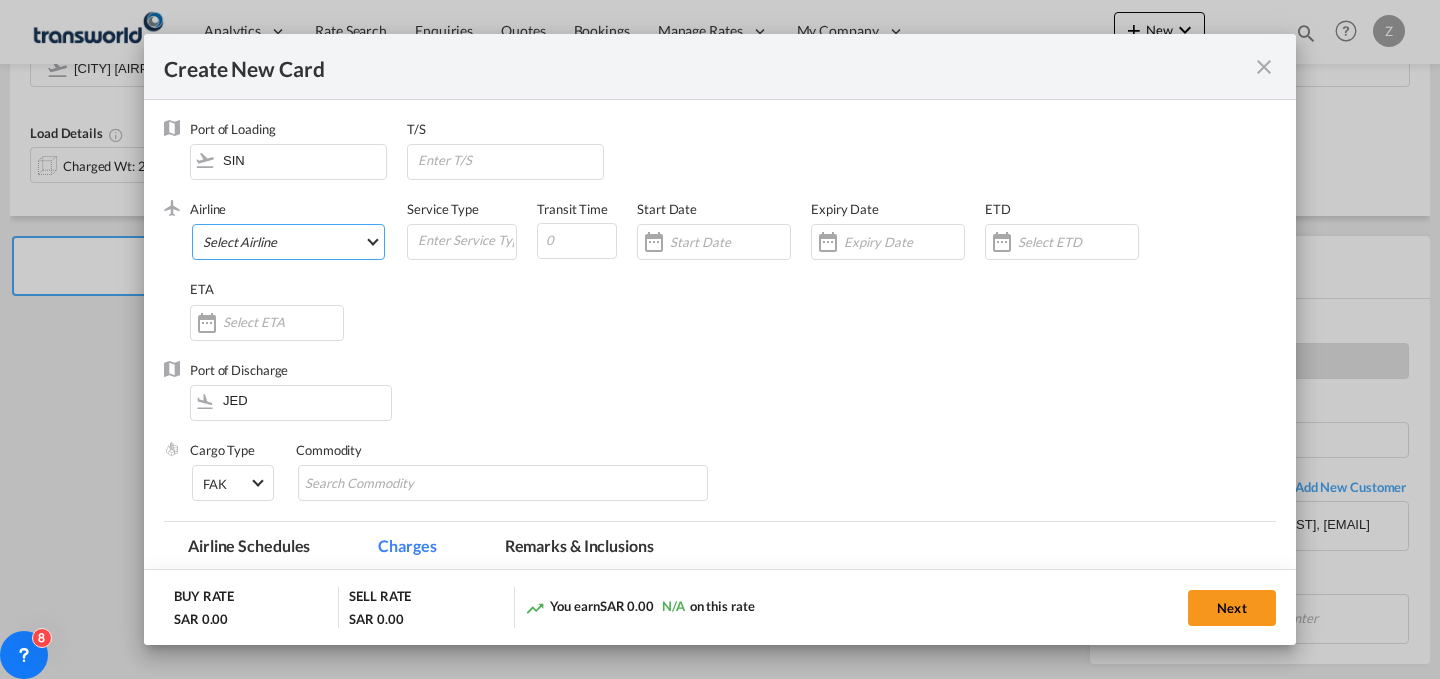 click on "Select Airline
AIR EXPRESS S.A. (1166- / -)
CMA CGM Air Cargo (1140-2C / -)
DDWL Logistics (1138-AU / -)
Fast Logistics (1150-AE / -)
NFS Airfreight (1137-NL / -)
PROAIR (1135-DE / -)
Transportdeal WW (1141-SE / -)
21 Air LLC (964-2I*-681-US / 681)
40-Mile Air, Ltd. (145-Q5* / -)
8165343 Canada Inc. dba Air Canada Rouge (164-RV / -)
9 Air Co Ltd (793-AQ-902-CN / 902)
9G Rail Limited (1101-9G* / -)
A.P.G. Distribution System (847-A1 / -)
AB AVIATION (821-Y6 / -)
ABC Aerolineas S.A. de C.V. (935-4O*-837-MX / 837)
ABSA  -  Aerolinhas Brasileiras S.A dba LATAM Cargo Brasil (95-M3-549-BR / 549)
ABX Air, Inc. (32-GB-832-US / 832)
AccesRail and Partner Railways (772-9B* / -)
ACE Belgium Freighters S.A. (222-X7-744-BE / 744)
ACP fly (1147-PA / -)
ACT Havayollari A.S. (624-9T*-556-TR / 556)
Adria Airways (JP / -)
Advanced Air, LLC (1055-AN / -)
Aegean Airlines (575-A3-390-GR / 390)
Aeko Kula, LLC dba Aloha Air Cargo (427-KH-687-US / 687)
Aer Lingus Limited (369-EI-53-IE / 53)" at bounding box center [288, 242] 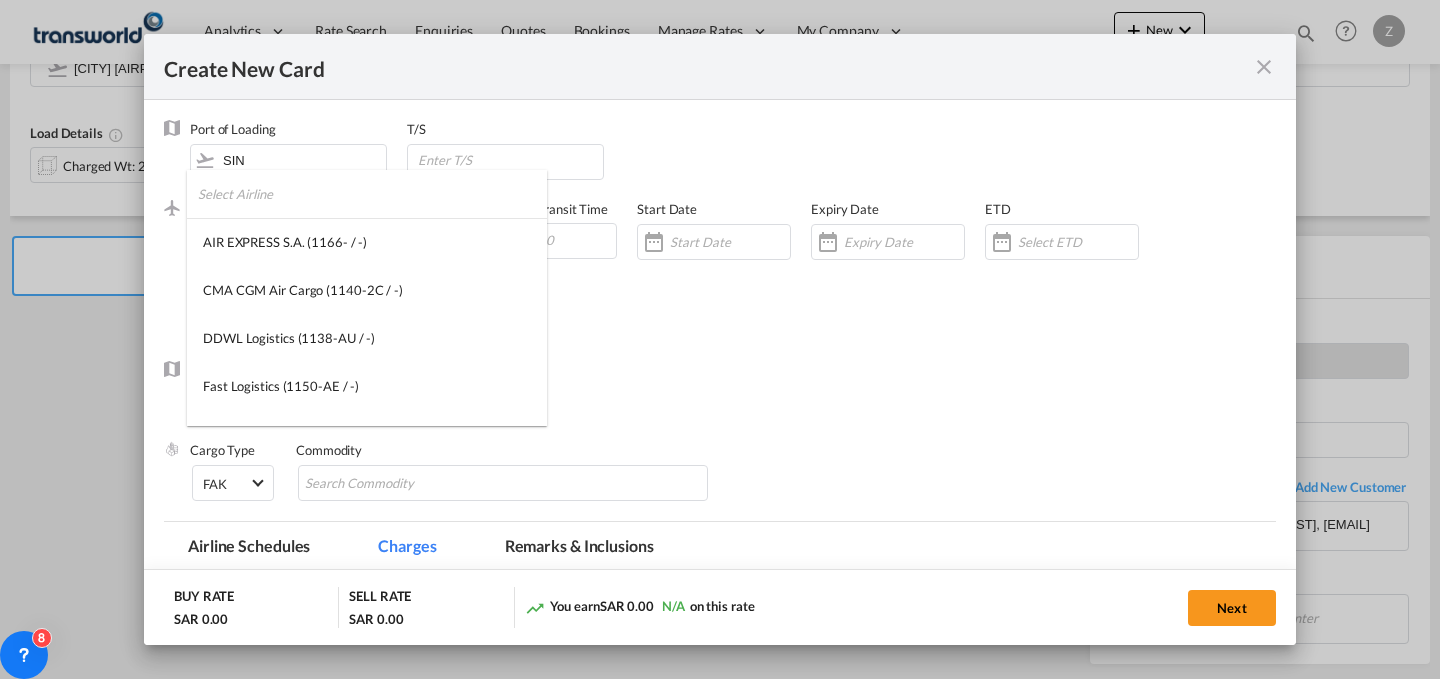 click at bounding box center (372, 194) 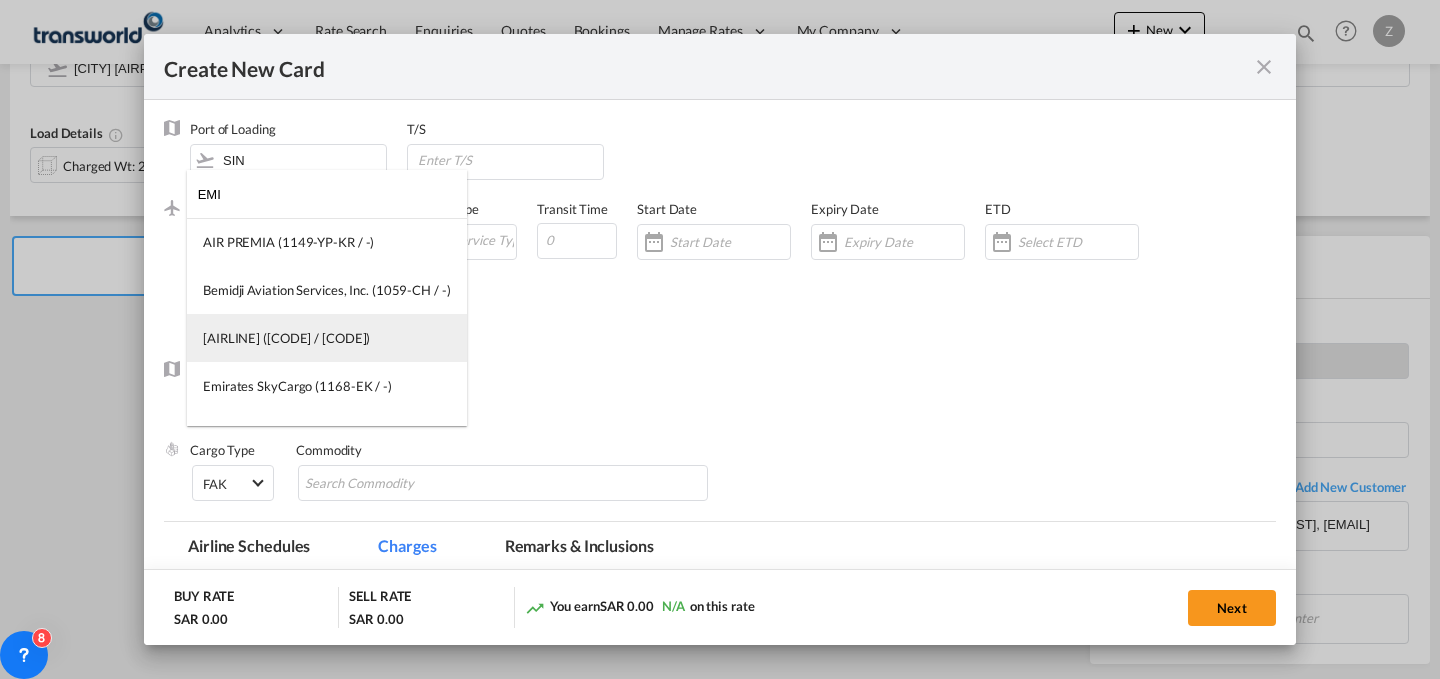 type on "EMI" 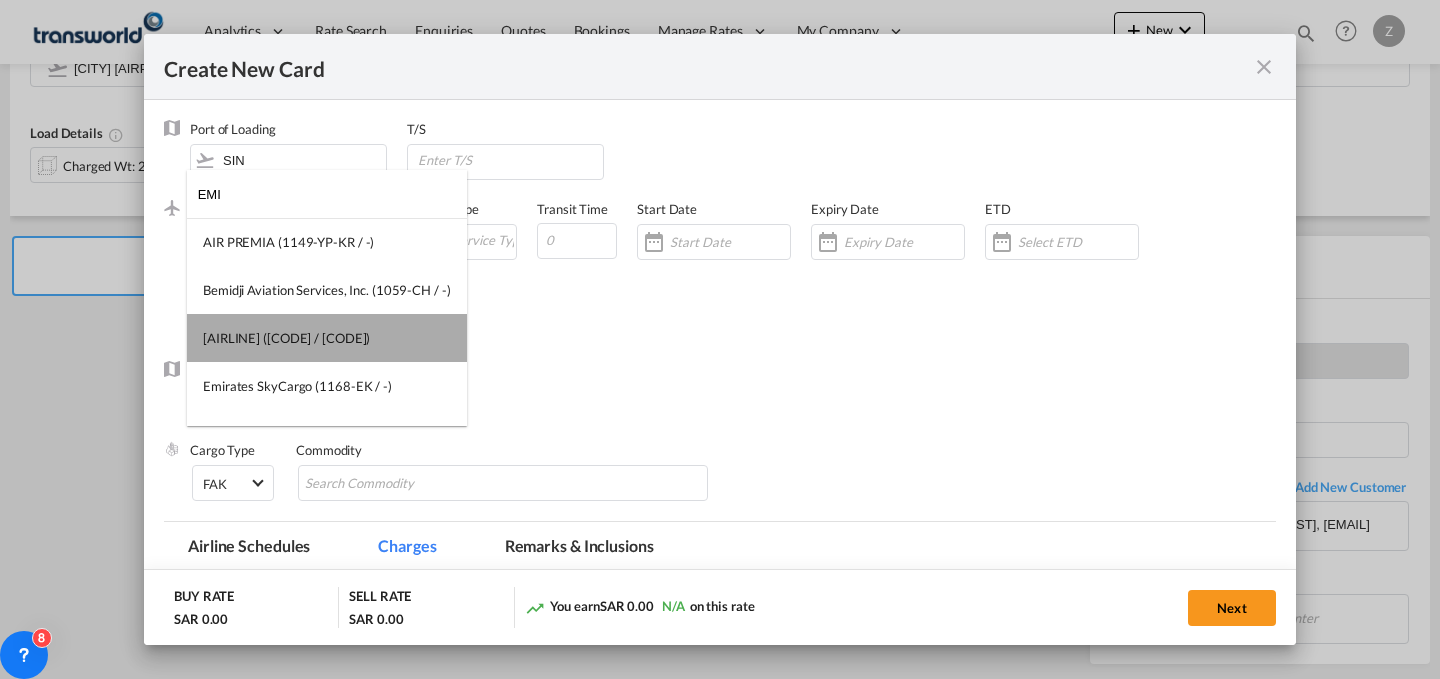 click on "[AIRLINE] ([CODE] / [CODE])" at bounding box center (327, 338) 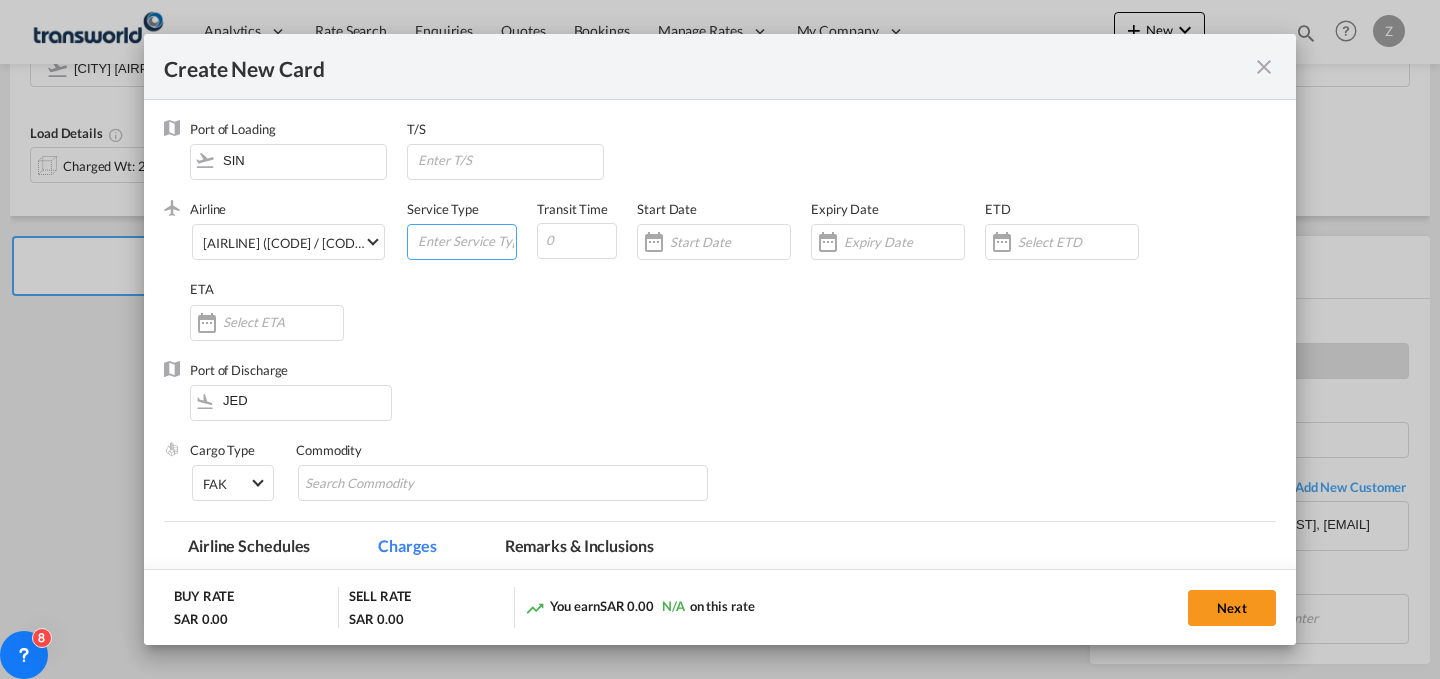 click at bounding box center [466, 240] 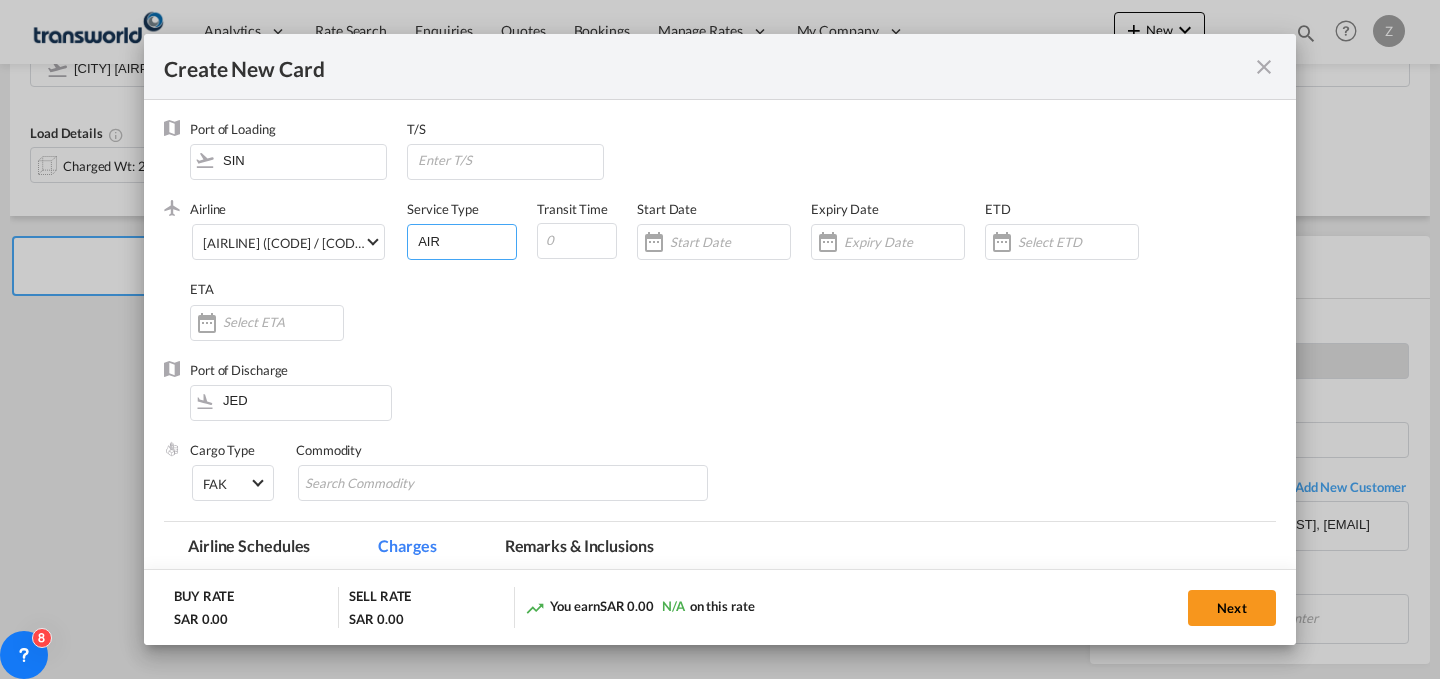 type on "AIR" 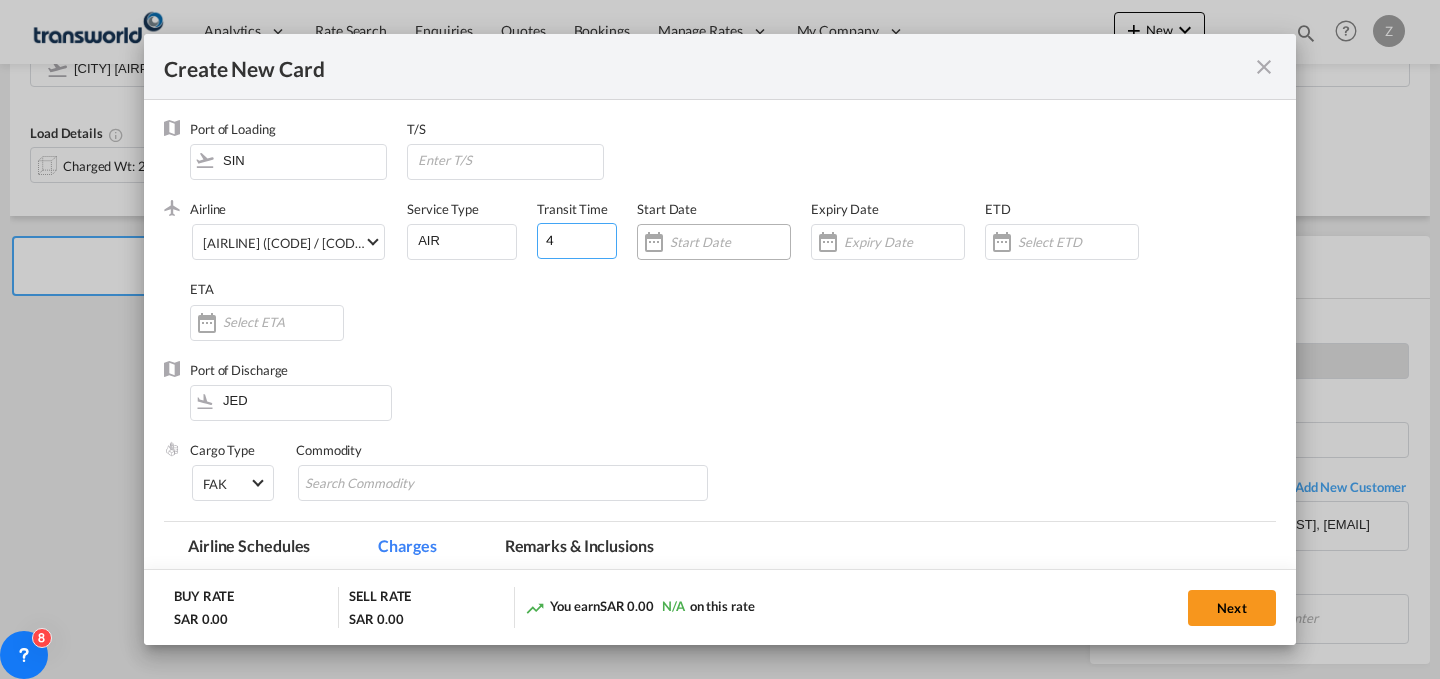 type on "4" 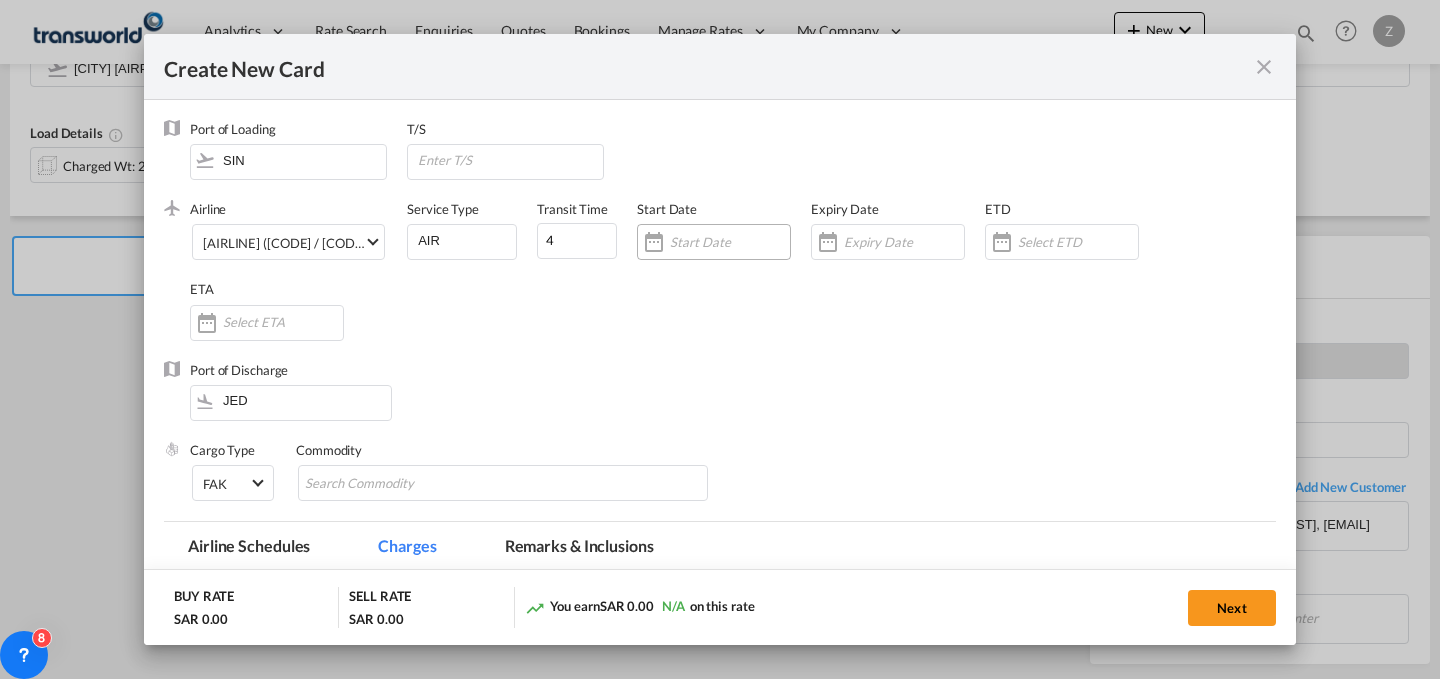 click at bounding box center [730, 242] 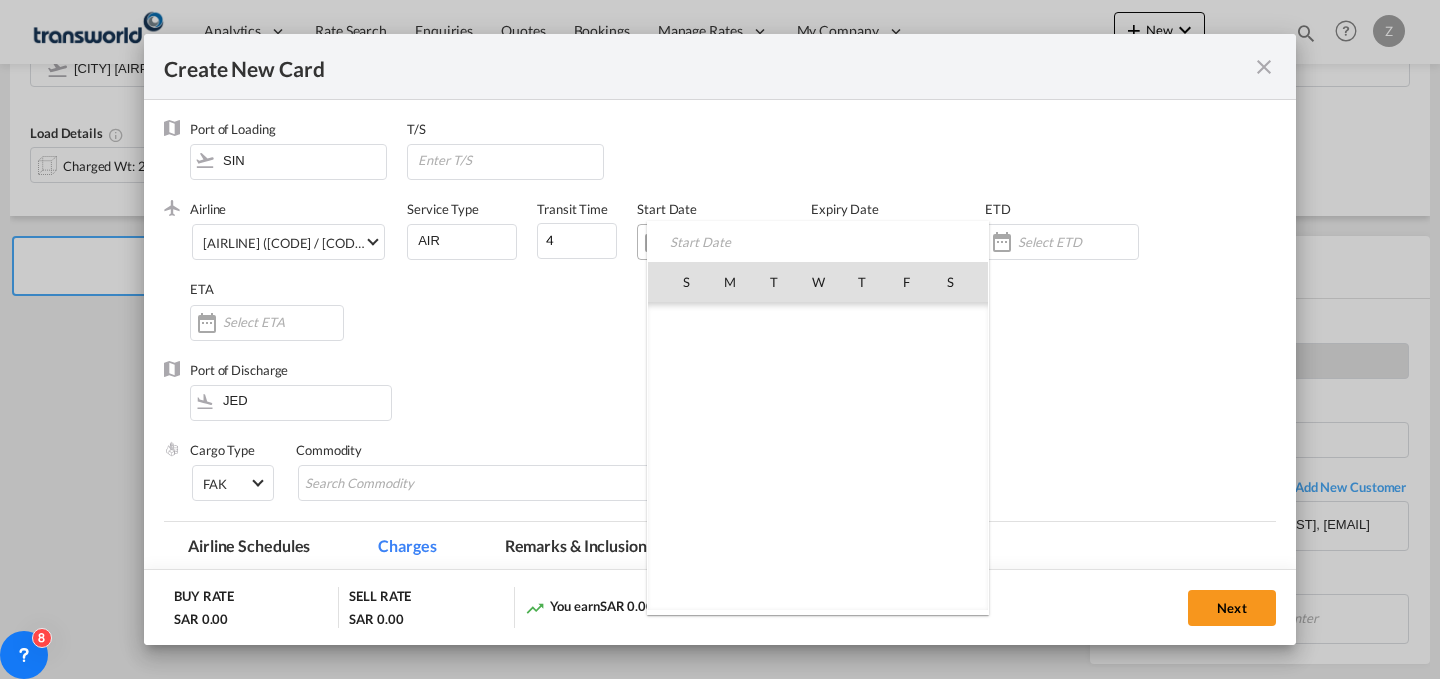 scroll, scrollTop: 462955, scrollLeft: 0, axis: vertical 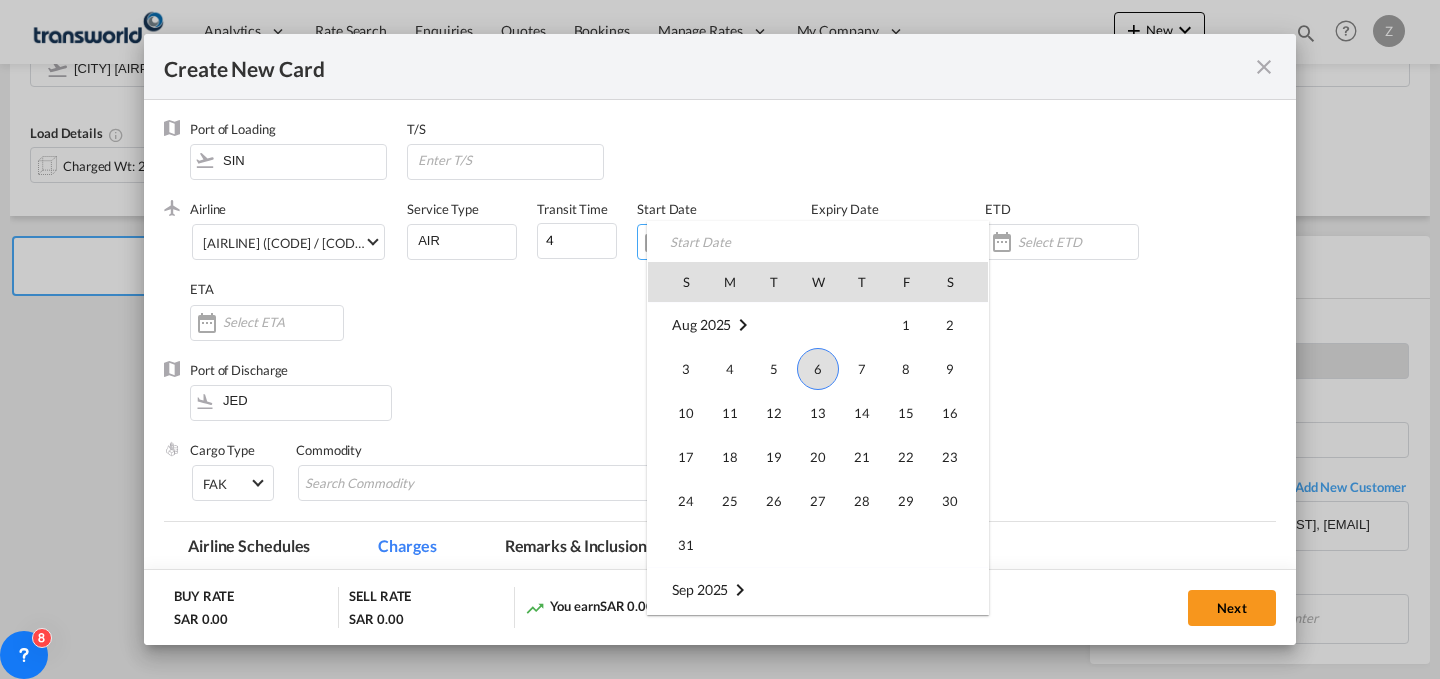 click on "6" at bounding box center [818, 369] 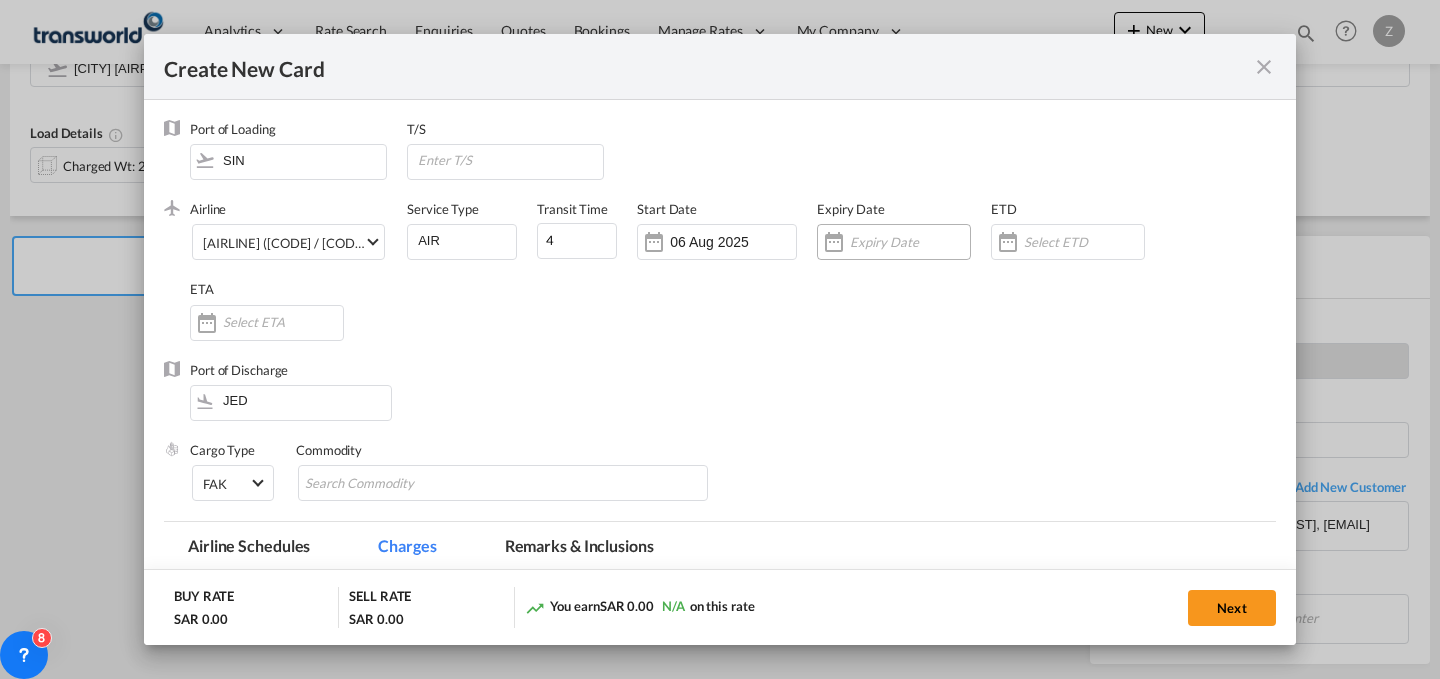 click at bounding box center [910, 242] 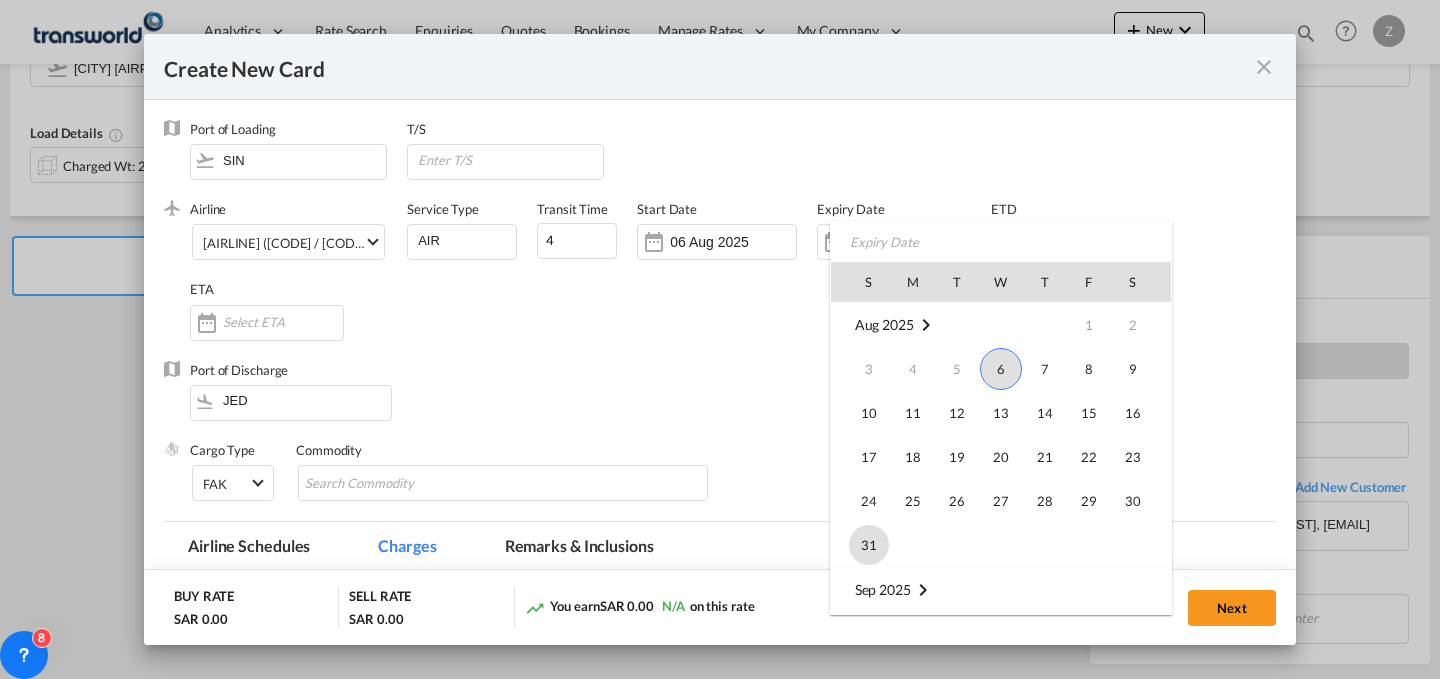 click on "31" at bounding box center [869, 545] 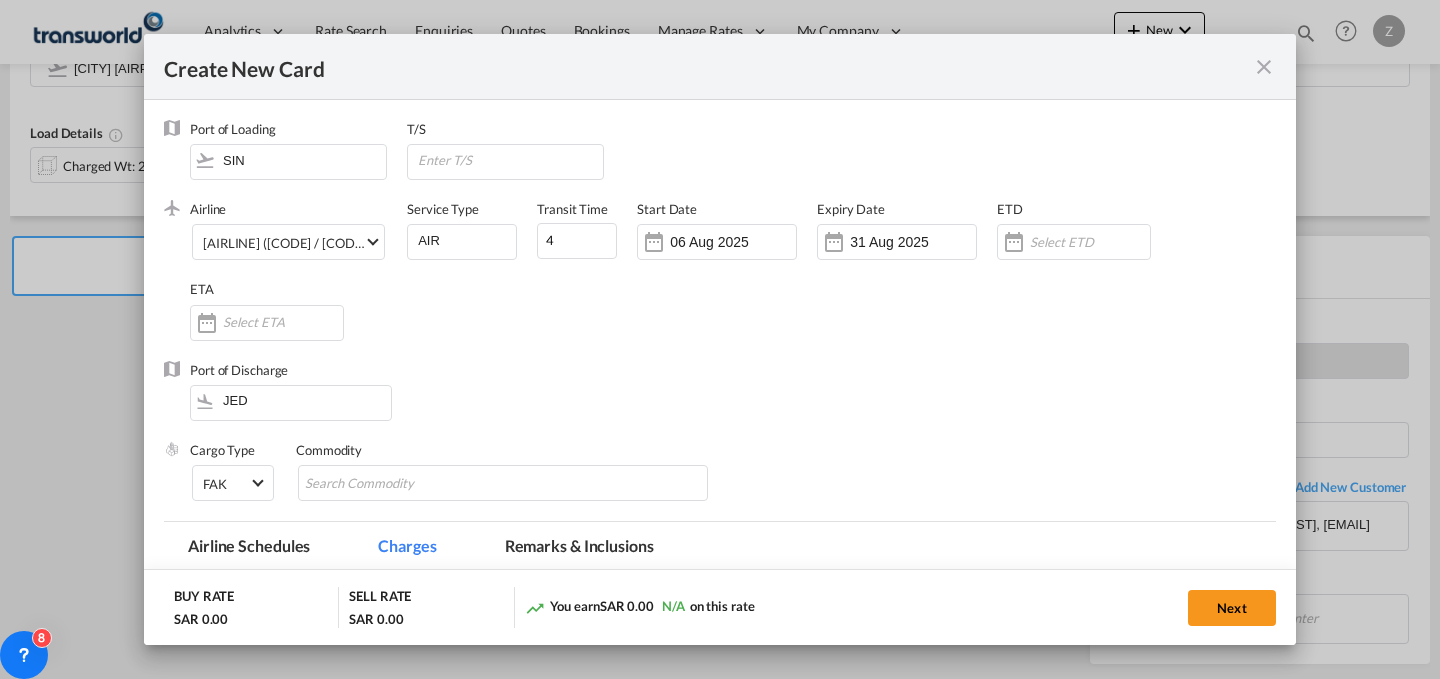 click on "Port of Discharge
[CITY]" at bounding box center (720, 401) 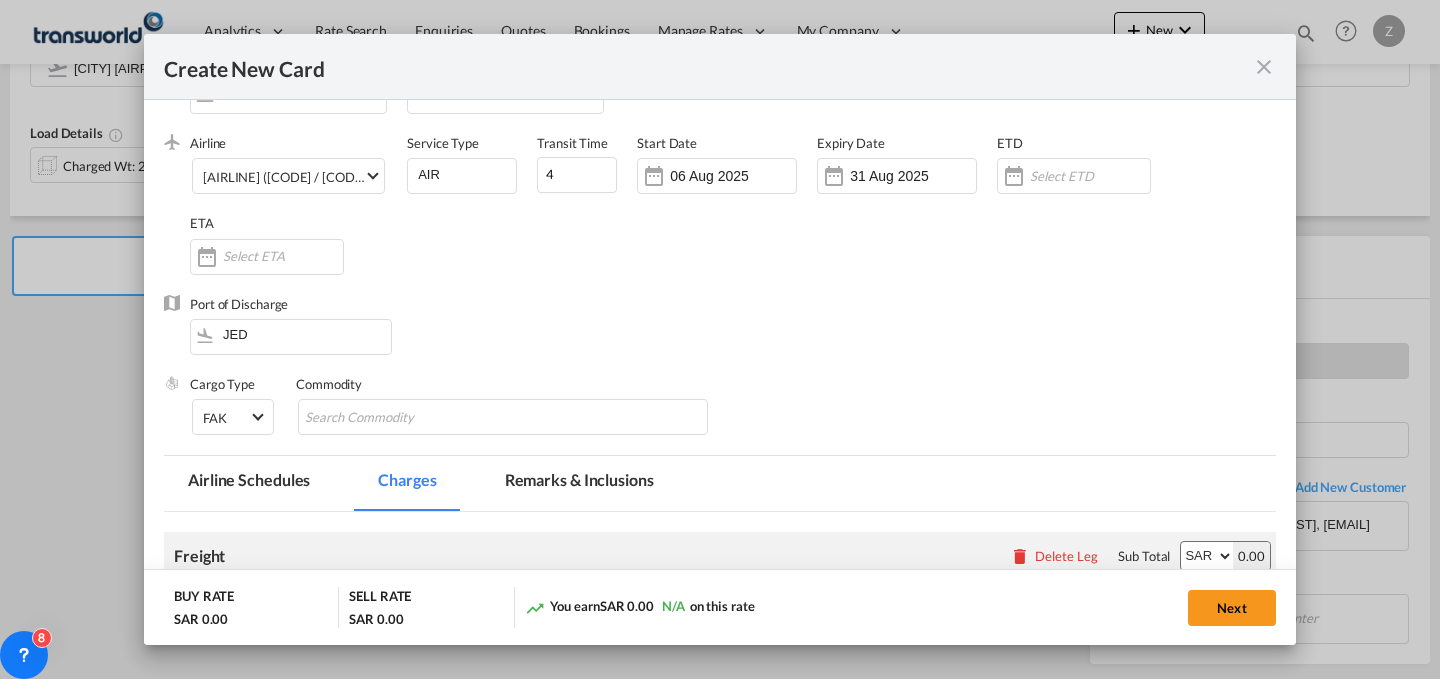 scroll, scrollTop: 67, scrollLeft: 0, axis: vertical 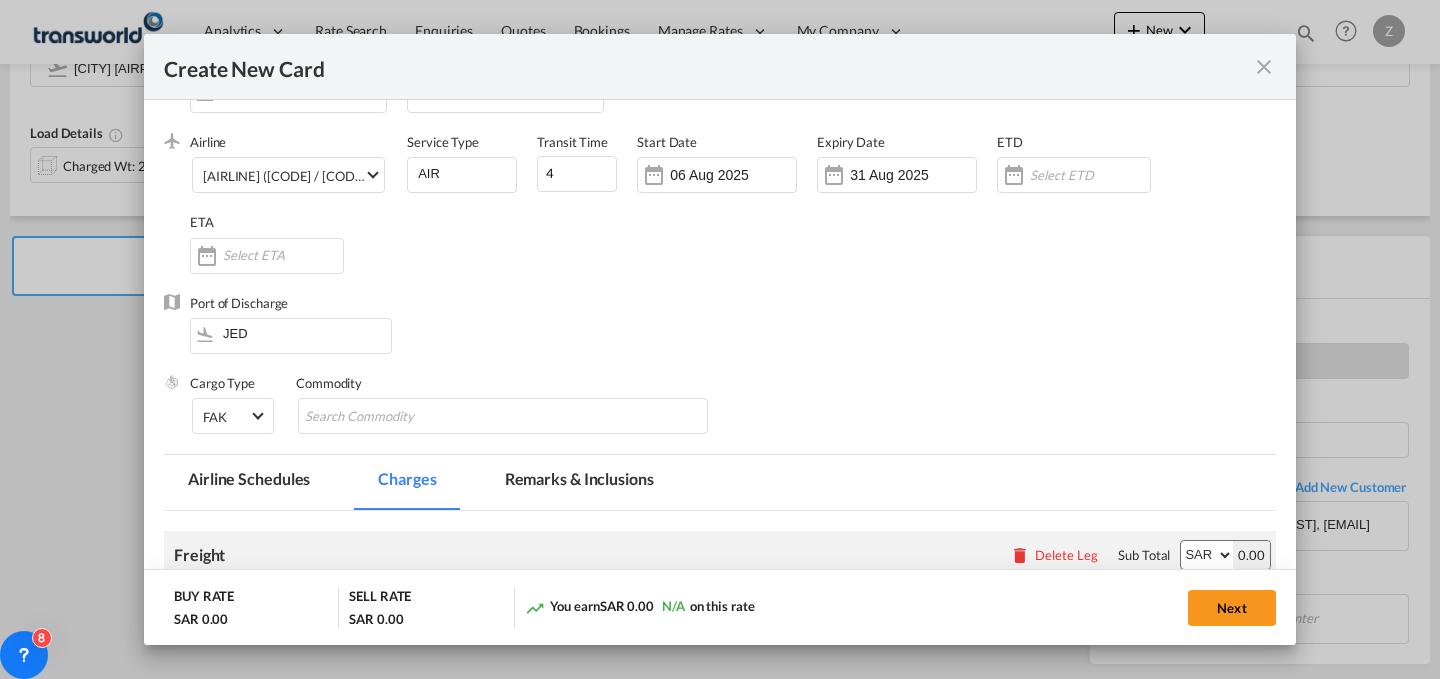 click on "Commodity" at bounding box center [513, 414] 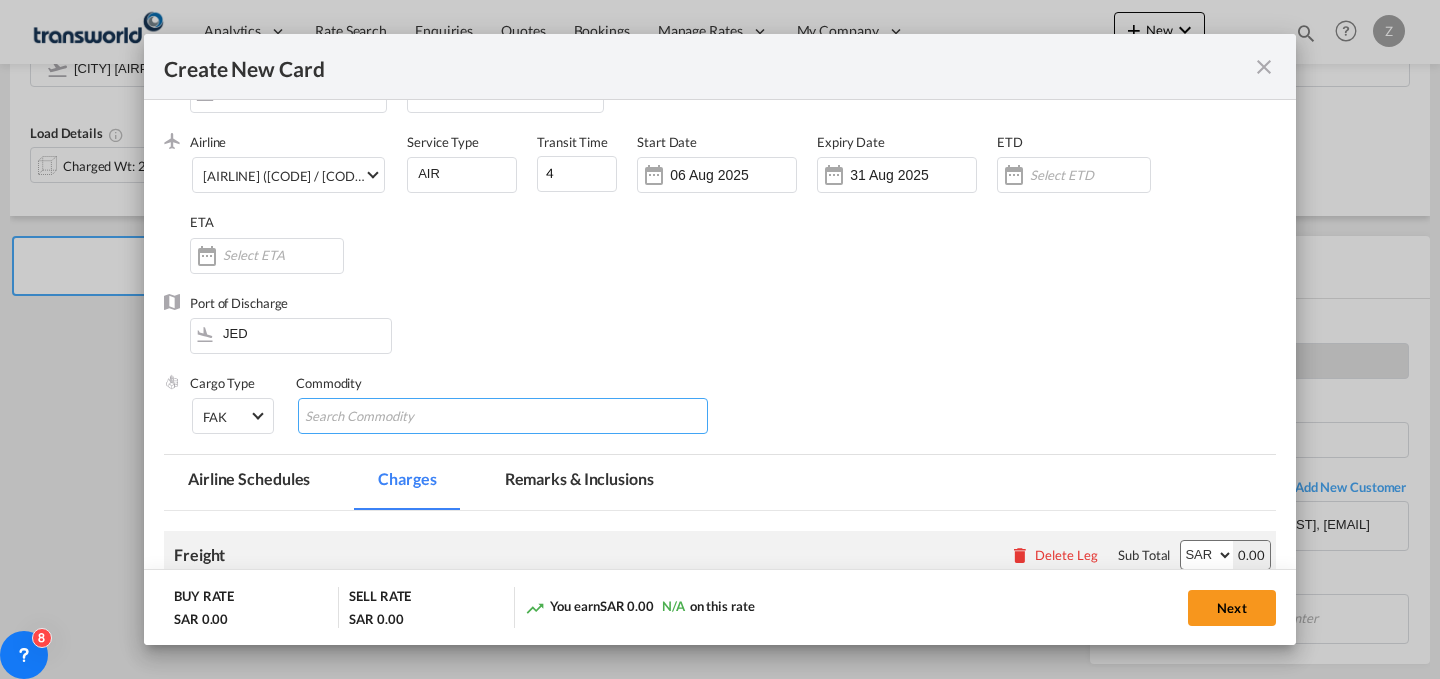 click at bounding box center (396, 417) 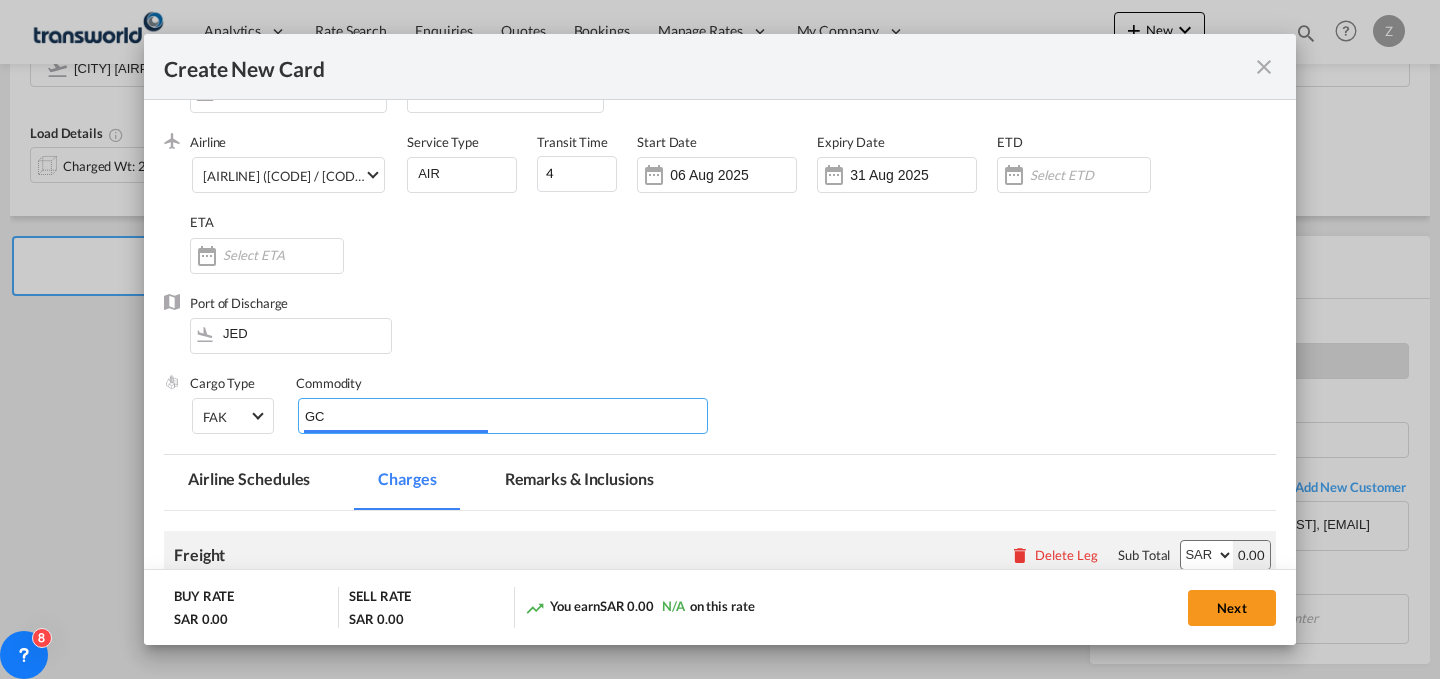 type on "GC" 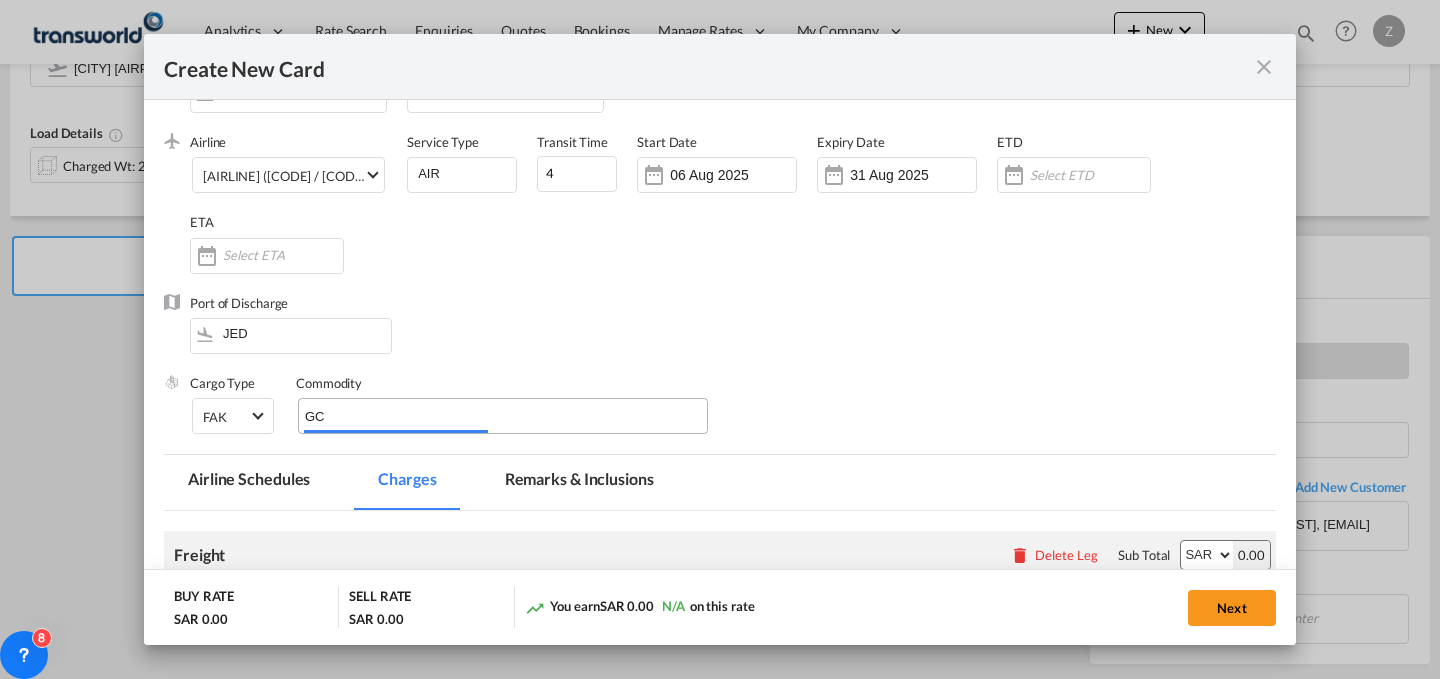 type 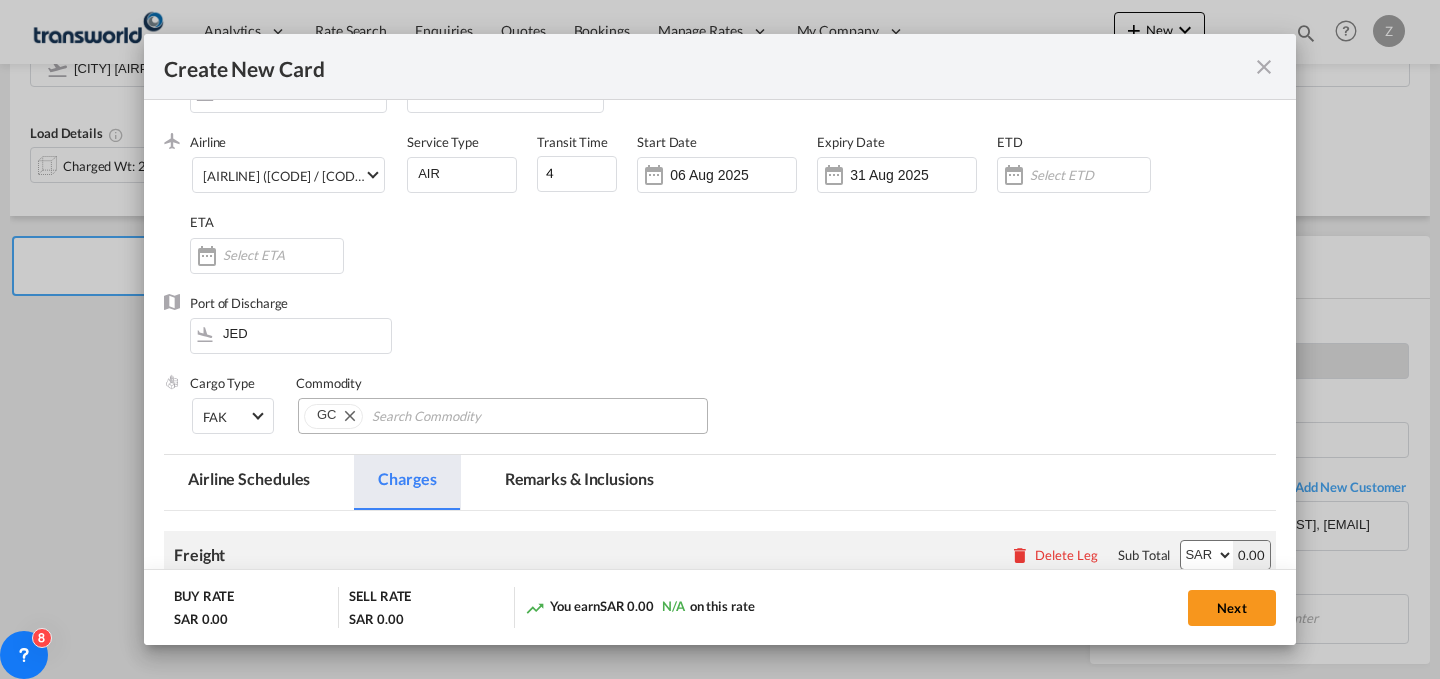 scroll, scrollTop: 398, scrollLeft: 0, axis: vertical 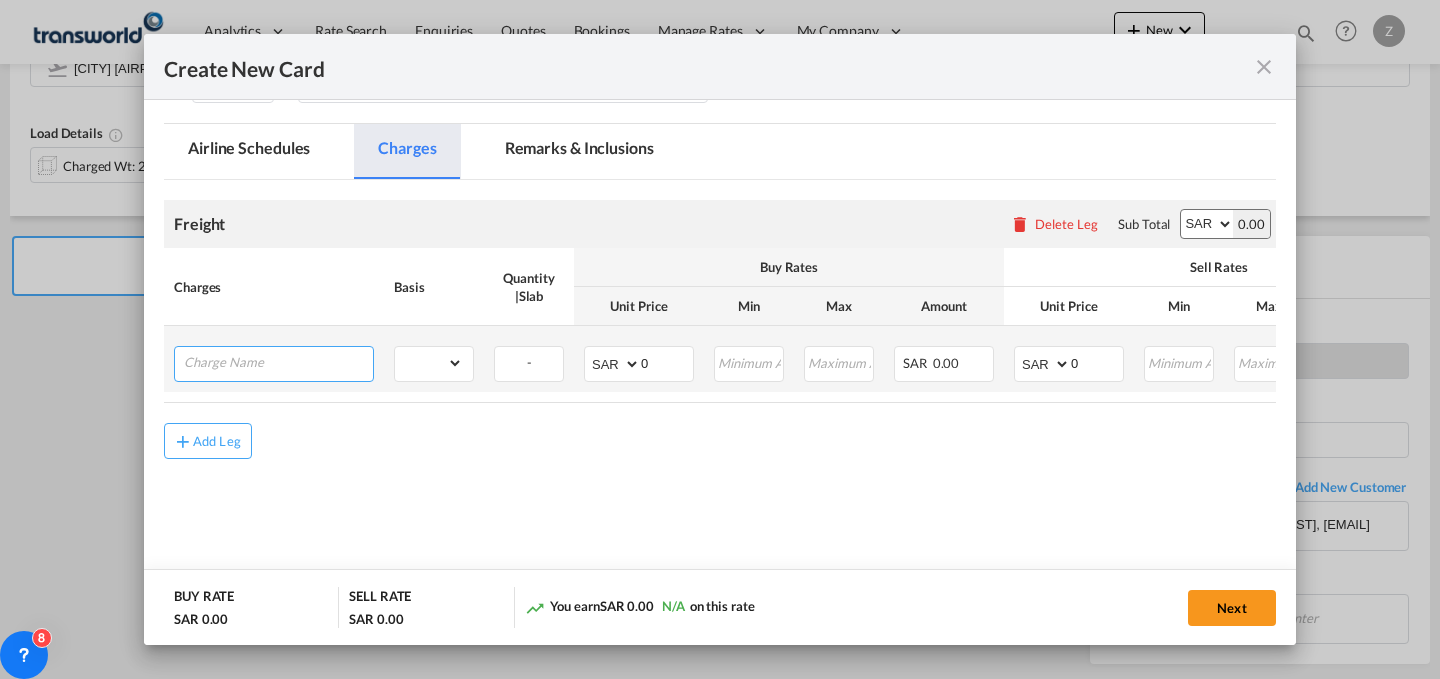 click at bounding box center (278, 362) 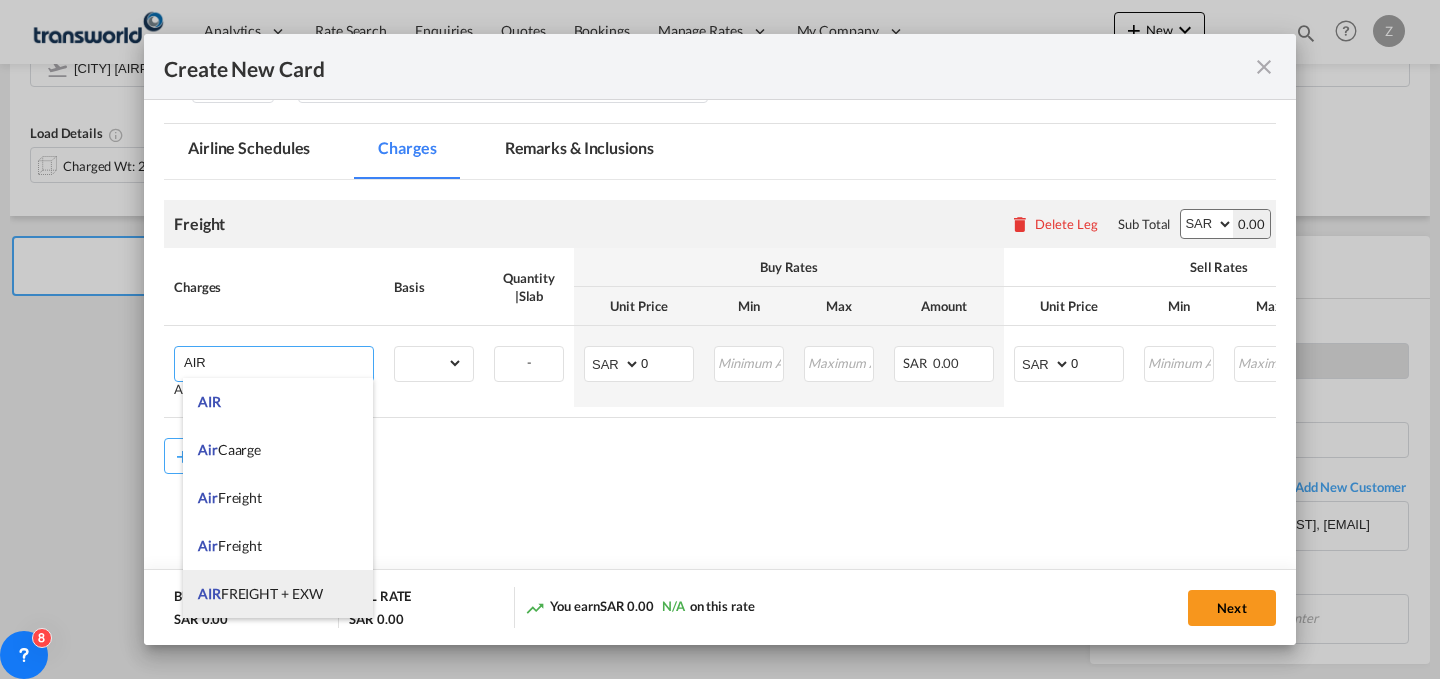 click on "AIR  FREIGHT + EXW" at bounding box center [278, 594] 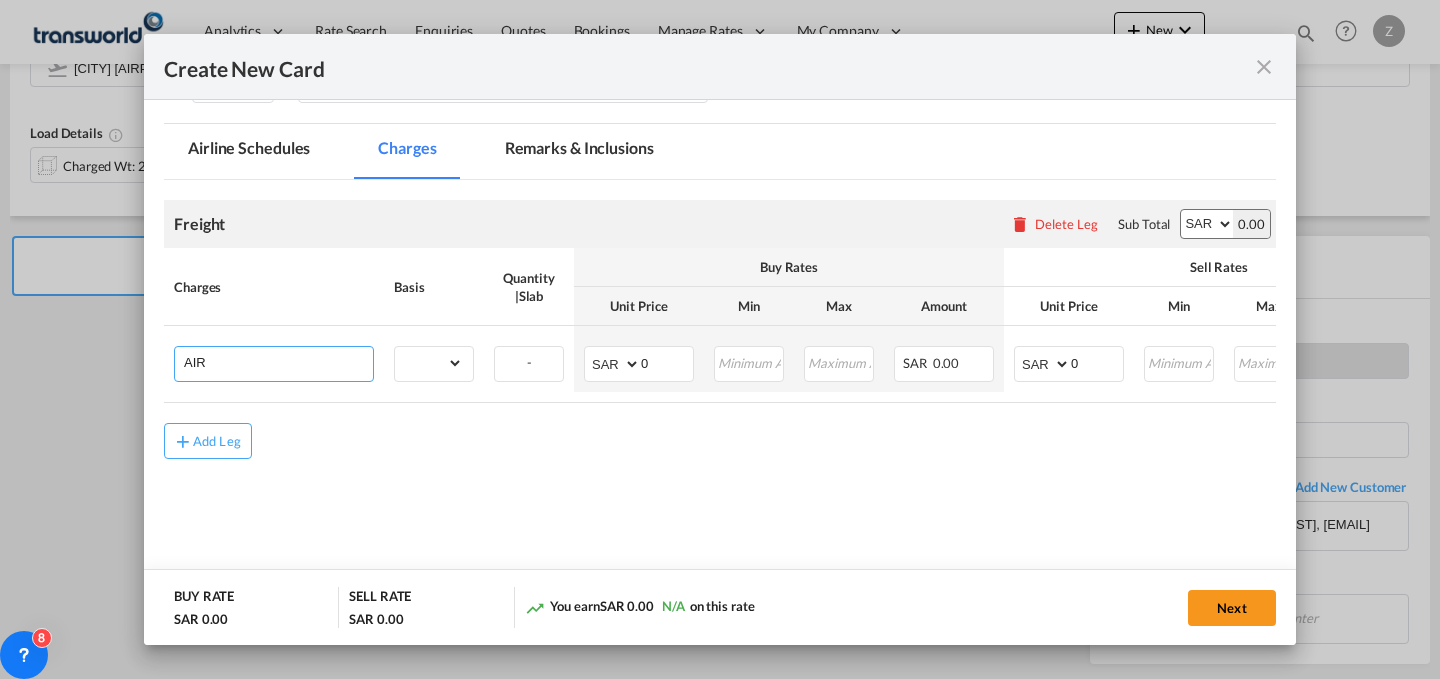 type on "AIR FREIGHT + EXW" 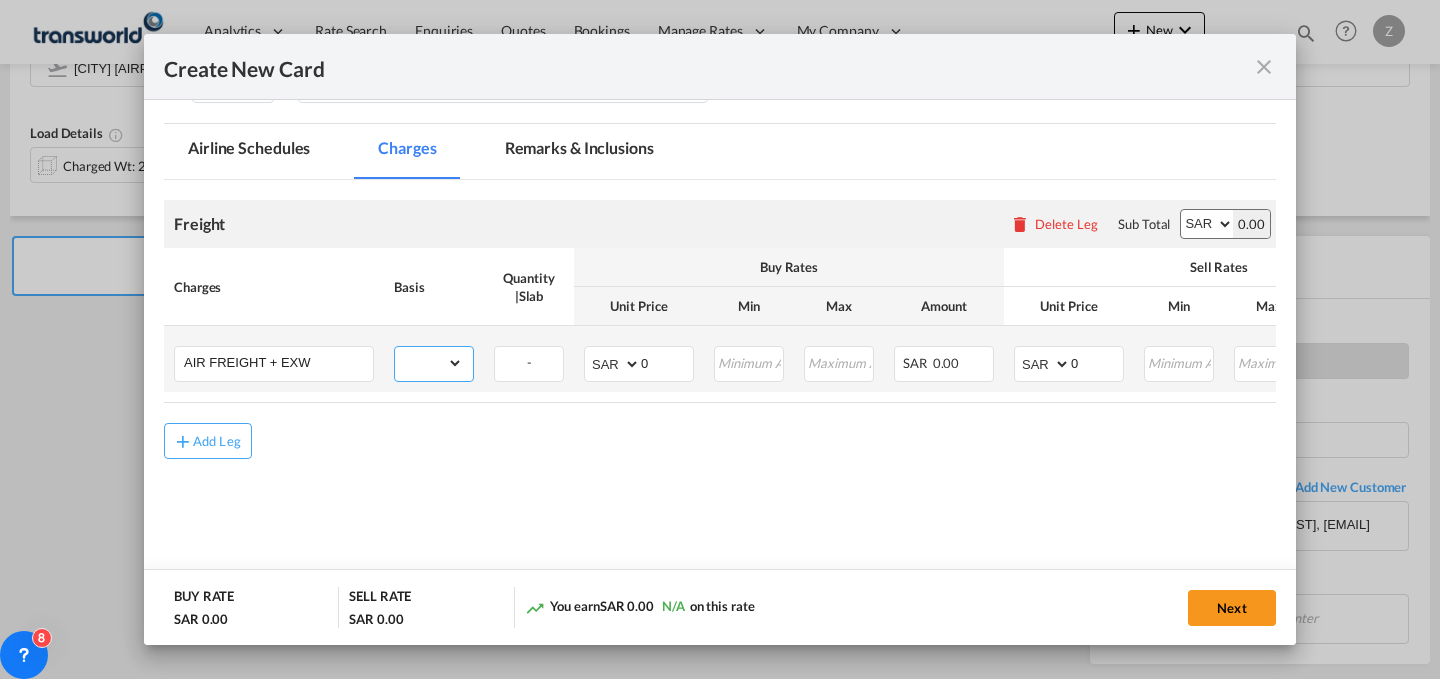 click on "gross_weight
volumetric_weight
per_shipment
per_bl
per_km
% on air freight
per_hawb
per_kg
per_pallet
per_carton
flat
chargeable_weight
per_ton
per_cbm
per_hbl
per_w/m
per_awb
per_sbl
per shipping bill
per_quintal
per_lbs
per_vehicle
per_shift
per_invoice
per_package
per_day
per_revalidation
per_declaration
per_document
per clearance" at bounding box center [429, 363] 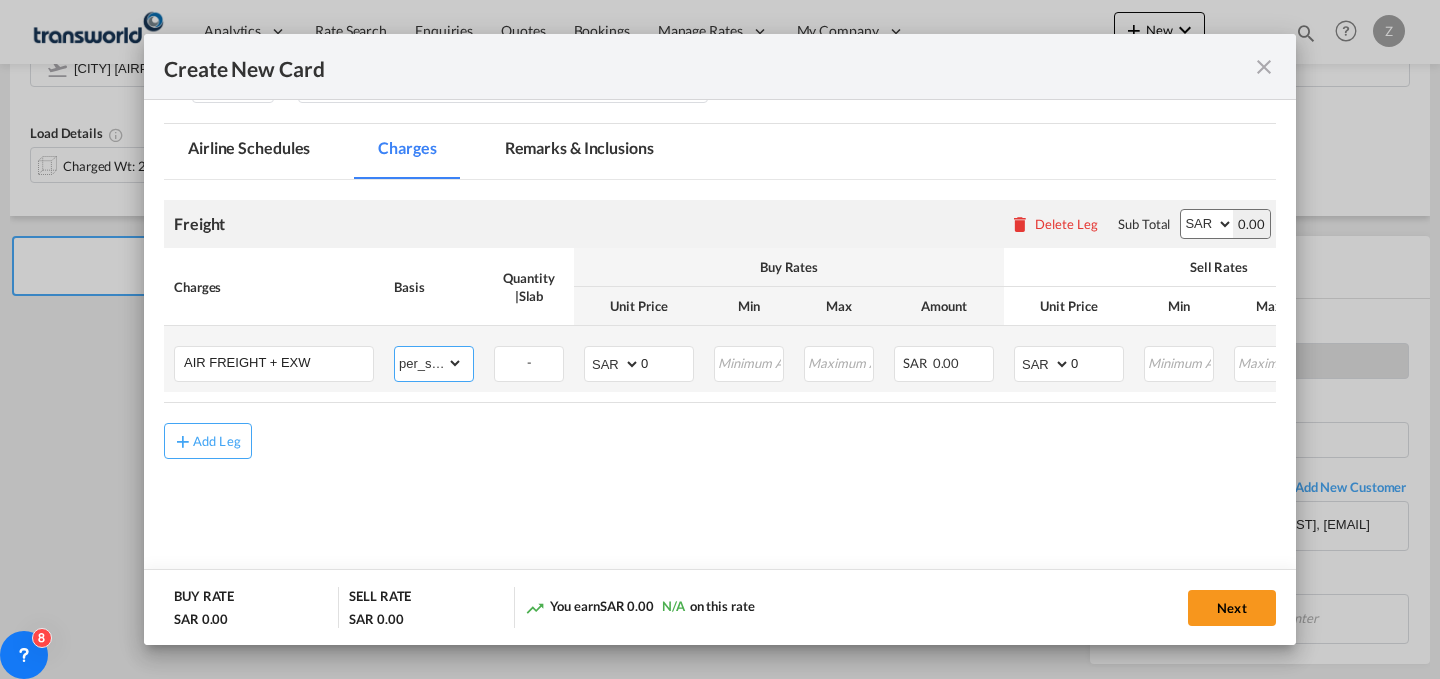 click on "gross_weight
volumetric_weight
per_shipment
per_bl
per_km
% on air freight
per_hawb
per_kg
per_pallet
per_carton
flat
chargeable_weight
per_ton
per_cbm
per_hbl
per_w/m
per_awb
per_sbl
per shipping bill
per_quintal
per_lbs
per_vehicle
per_shift
per_invoice
per_package
per_day
per_revalidation
per_declaration
per_document
per clearance" at bounding box center (429, 363) 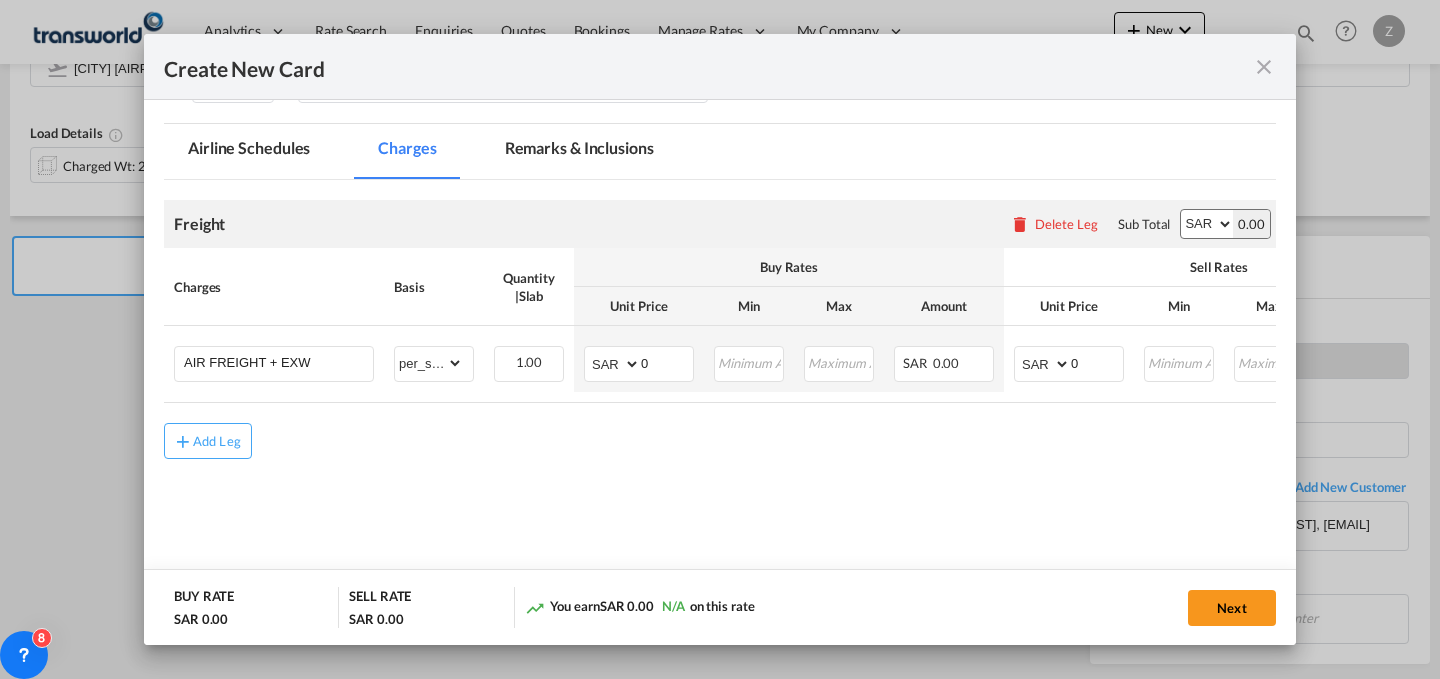 click on "AED AFN ALL AMD ANG AOA ARS AUD AWG AZN BAM BBD BDT BGN BHD BIF BMD BND BOB BRL BSD BTN BWP BYN BZD CAD CDF CHF CLP CNY COP CRC CUC CUP CVE CZK DJF DKK DOP DZD EGP ERN ETB EUR FJD FKP FOK GBP GEL GGP GHS GIP GMD GNF GTQ GYD HKD HNL HRK HTG HUF IDR ILS IMP INR IQD IRR ISK JMD JOD JPY KES KGS KHR KID KMF KRW KWD KYD KZT LAK LBP LKR LRD LSL LYD MAD MDL MGA MKD MMK MNT MOP MRU MUR MVR MWK MXN MYR MZN NAD NGN NIO NOK NPR NZD OMR PAB PEN PGK PHP PKR PLN PYG QAR RON RSD RUB RWF SAR SBD SCR SDG SEK SGD SHP SLL SOS SRD SSP STN SYP SZL THB TJS TMT TND TOP TRY TTD TVD TWD TZS UAH UGX USD UYU UZS VES VND VUV WST XAF XCD XDR XOF XPF YER ZAR ZMW" at bounding box center [1207, 224] 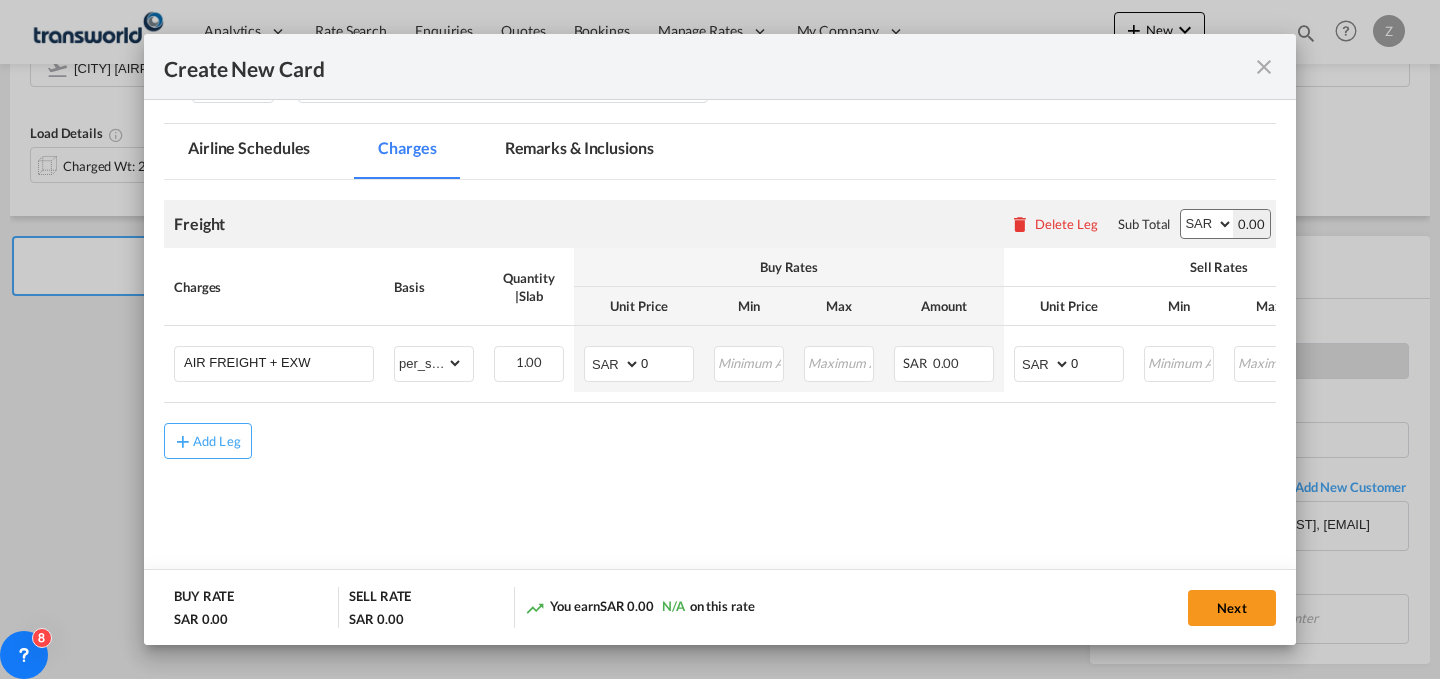 select on "string:USD" 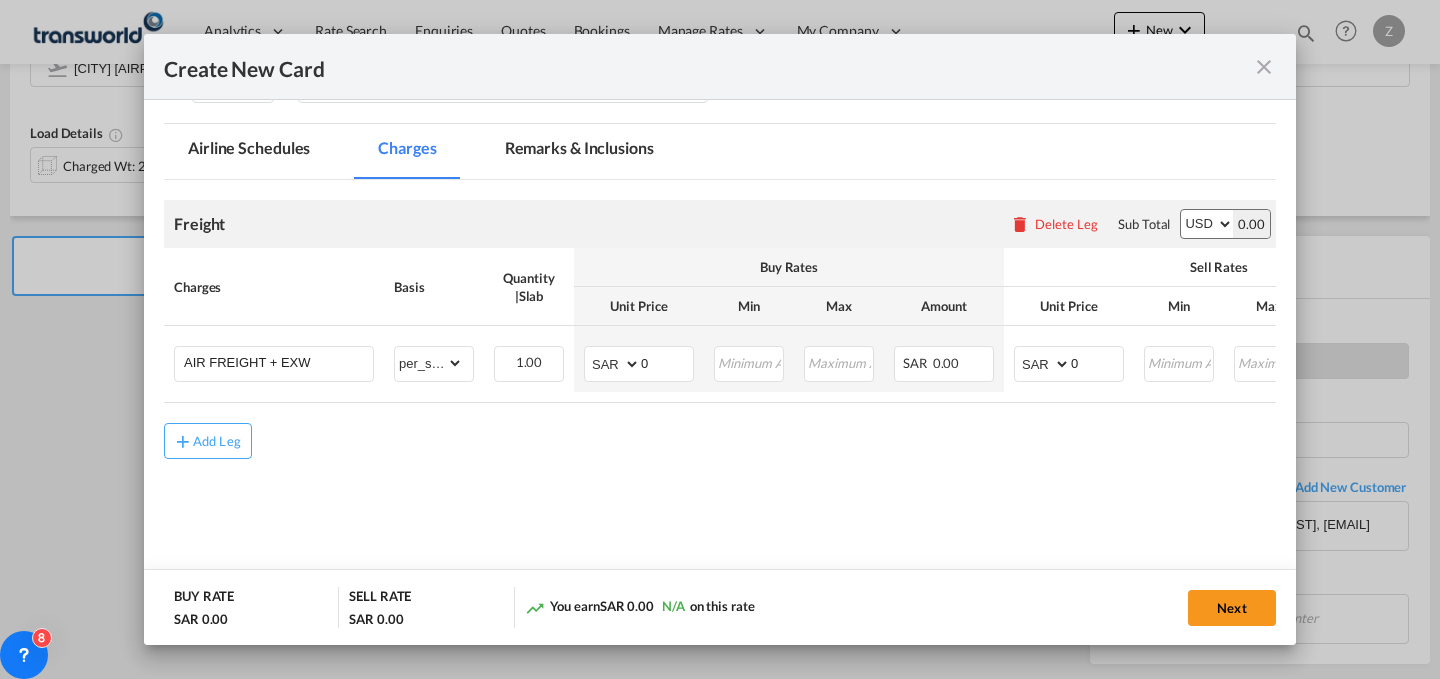 click on "AED AFN ALL AMD ANG AOA ARS AUD AWG AZN BAM BBD BDT BGN BHD BIF BMD BND BOB BRL BSD BTN BWP BYN BZD CAD CDF CHF CLP CNY COP CRC CUC CUP CVE CZK DJF DKK DOP DZD EGP ERN ETB EUR FJD FKP FOK GBP GEL GGP GHS GIP GMD GNF GTQ GYD HKD HNL HRK HTG HUF IDR ILS IMP INR IQD IRR ISK JMD JOD JPY KES KGS KHR KID KMF KRW KWD KYD KZT LAK LBP LKR LRD LSL LYD MAD MDL MGA MKD MMK MNT MOP MRU MUR MVR MWK MXN MYR MZN NAD NGN NIO NOK NPR NZD OMR PAB PEN PGK PHP PKR PLN PYG QAR RON RSD RUB RWF SAR SBD SCR SDG SEK SGD SHP SLL SOS SRD SSP STN SYP SZL THB TJS TMT TND TOP TRY TTD TVD TWD TZS UAH UGX USD UYU UZS VES VND VUV WST XAF XCD XDR XOF XPF YER ZAR ZMW" at bounding box center (1207, 224) 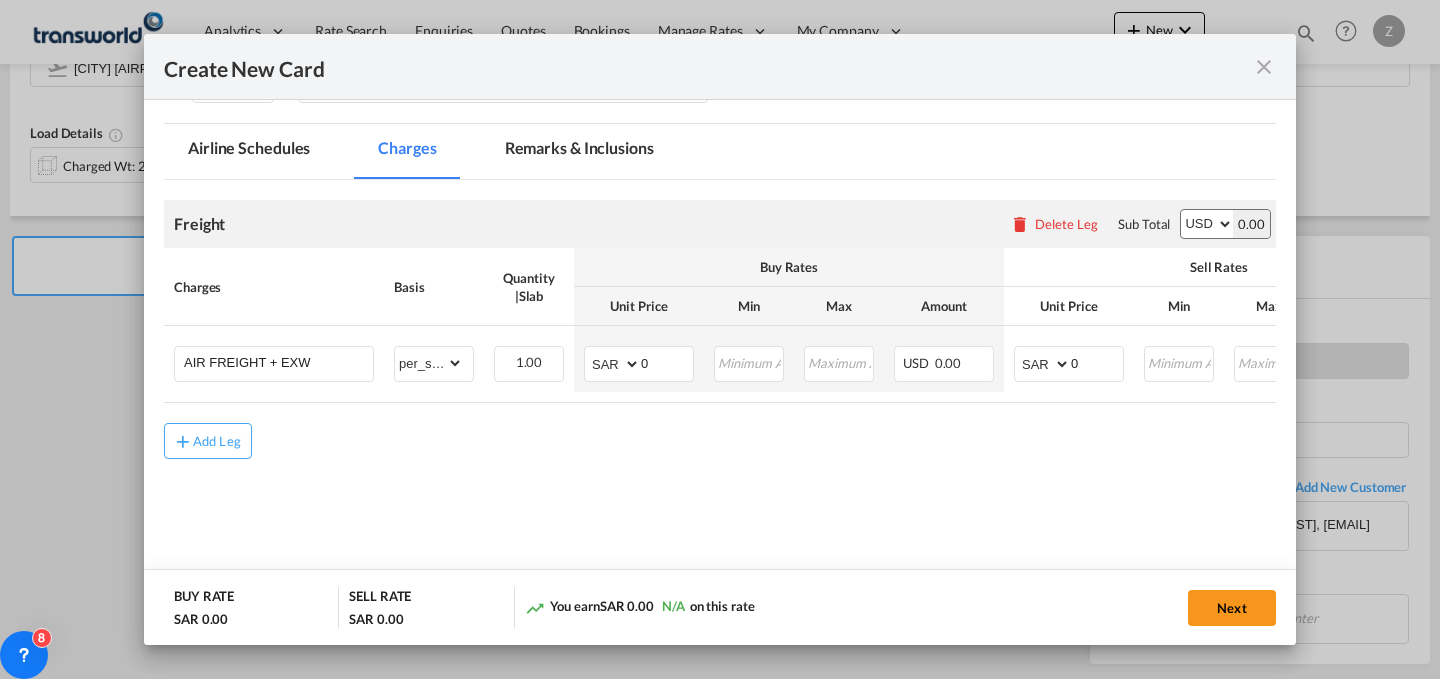 click on "Freight Please enter leg name
Leg Name Already Exists Delete Leg Sub Total AED AFN ALL AMD ANG AOA ARS AUD AWG AZN BAM BBD BGN BHD BIF BMD BND BOB BRL BSD BTN BWP BYN BZD CAD CDF CHF CLP CNY COP CRC CUC CUP CVE CZK DJF DKK DOP DZD EGP ERN ETB EUR FJD FKP FOK GBP GEL GGP GHS GIP GMD GNF GTQ GYD HKD HNL HRK HTG HUF IDR ILS IMP INR IQD IRR ISK JMD JOD JPY KES KGS KHR KID KMF KRW KWD KYD KZT LAK LBP LKR LRD LSL LYD MAD MDL MGA MKD MMK MNT MOP MRU MUR MVR MWK MXN MYR MZN NAD NGN NIO NOK NPR NZD OMR PAB PEN PGK PHP PKR PLN PYG QAR RON RSD RUB RWF SAR SBD SCR SDG SEK SGD SHP SLL SOS SRD SSP STN SYP SZL THB TJS TMT TND TOP TRY TTD TVD TWD TZS UAH UGX USD UYU UZS VES VND VUV WST XAF XCD XDR XOF XPF YER ZAR ZMW 0.00 Charges Basis Quantity
|  Slab
Buy Rates Sell Rates Comments
Action Unit Price Min Max Amount Unit Price Min Max Amount
AIR FREIGHT + EXW                                                     Please Enter
Already Exists
gross_weight
per_shipment" at bounding box center [720, 302] 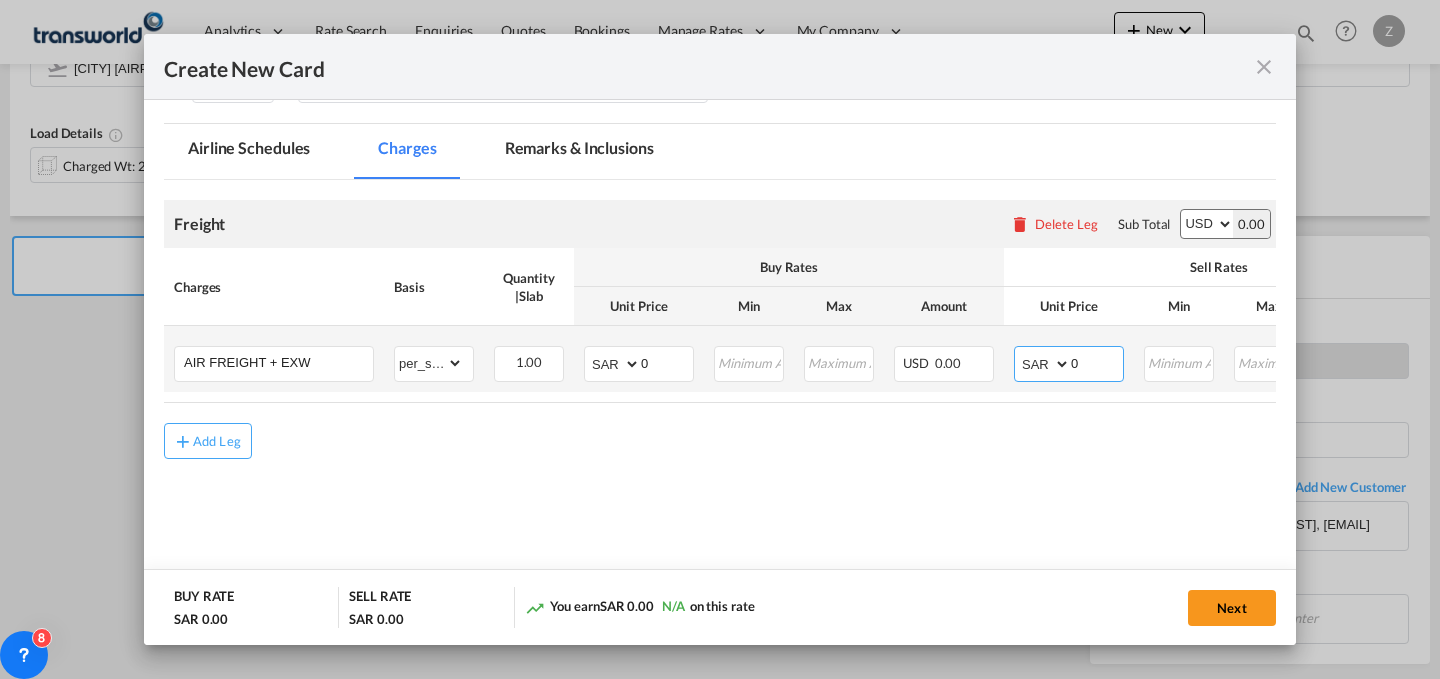 click on "AED AFN ALL AMD ANG AOA ARS AUD AWG AZN BAM BBD BDT BGN BHD BIF BMD BND BOB BRL BSD BTN BWP BYN BZD CAD CDF CHF CLP CNY COP CRC CUC CUP CVE CZK DJF DKK DOP DZD EGP ERN ETB EUR FJD FKP FOK GBP GEL GGP GHS GIP GMD GNF GTQ GYD HKD HNL HRK HTG HUF IDR ILS IMP INR IQD IRR ISK JMD JOD JPY KES KGS KHR KID KMF KRW KWD KYD KZT LAK LBP LKR LRD LSL LYD MAD MDL MGA MKD MMK MNT MOP MRU MUR MVR MWK MXN MYR MZN NAD NGN NIO NOK NPR NZD OMR PAB PEN PGK PHP PKR PLN PYG QAR RON RSD RUB RWF SAR SBD SCR SDG SEK SGD SHP SLL SOS SRD SSP STN SYP SZL THB TJS TMT TND TOP TRY TTD TVD TWD TZS UAH UGX USD UYU UZS VES VND VUV WST XAF XCD XDR XOF XPF YER ZAR ZMW" at bounding box center (1044, 364) 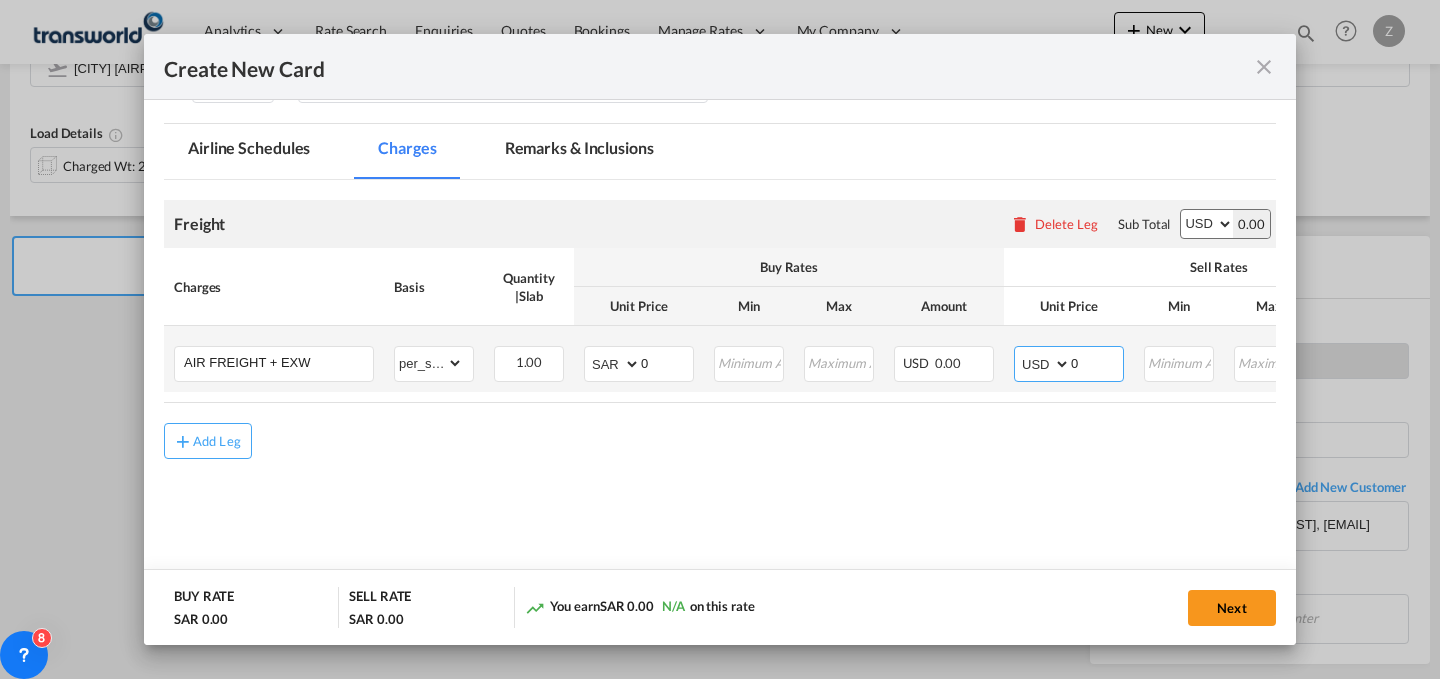 click on "AED AFN ALL AMD ANG AOA ARS AUD AWG AZN BAM BBD BDT BGN BHD BIF BMD BND BOB BRL BSD BTN BWP BYN BZD CAD CDF CHF CLP CNY COP CRC CUC CUP CVE CZK DJF DKK DOP DZD EGP ERN ETB EUR FJD FKP FOK GBP GEL GGP GHS GIP GMD GNF GTQ GYD HKD HNL HRK HTG HUF IDR ILS IMP INR IQD IRR ISK JMD JOD JPY KES KGS KHR KID KMF KRW KWD KYD KZT LAK LBP LKR LRD LSL LYD MAD MDL MGA MKD MMK MNT MOP MRU MUR MVR MWK MXN MYR MZN NAD NGN NIO NOK NPR NZD OMR PAB PEN PGK PHP PKR PLN PYG QAR RON RSD RUB RWF SAR SBD SCR SDG SEK SGD SHP SLL SOS SRD SSP STN SYP SZL THB TJS TMT TND TOP TRY TTD TVD TWD TZS UAH UGX USD UYU UZS VES VND VUV WST XAF XCD XDR XOF XPF YER ZAR ZMW" at bounding box center [1044, 364] 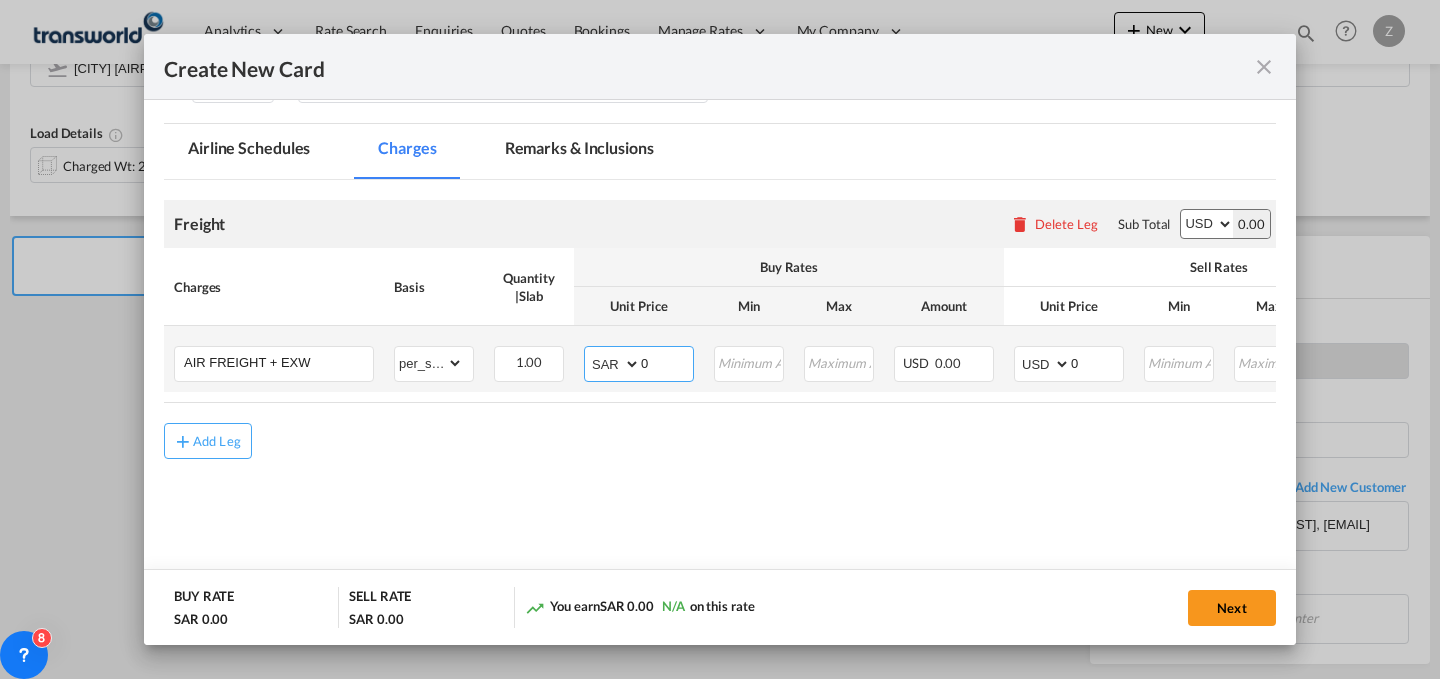 click on "AED AFN ALL AMD ANG AOA ARS AUD AWG AZN BAM BBD BDT BGN BHD BIF BMD BND BOB BRL BSD BTN BWP BYN BZD CAD CDF CHF CLP CNY COP CRC CUC CUP CVE CZK DJF DKK DOP DZD EGP ERN ETB EUR FJD FKP FOK GBP GEL GGP GHS GIP GMD GNF GTQ GYD HKD HNL HRK HTG HUF IDR ILS IMP INR IQD IRR ISK JMD JOD JPY KES KGS KHR KID KMF KRW KWD KYD KZT LAK LBP LKR LRD LSL LYD MAD MDL MGA MKD MMK MNT MOP MRU MUR MVR MWK MXN MYR MZN NAD NGN NIO NOK NPR NZD OMR PAB PEN PGK PHP PKR PLN PYG QAR RON RSD RUB RWF SAR SBD SCR SDG SEK SGD SHP SLL SOS SRD SSP STN SYP SZL THB TJS TMT TND TOP TRY TTD TVD TWD TZS UAH UGX USD UYU UZS VES VND VUV WST XAF XCD XDR XOF XPF YER ZAR ZMW" at bounding box center (614, 364) 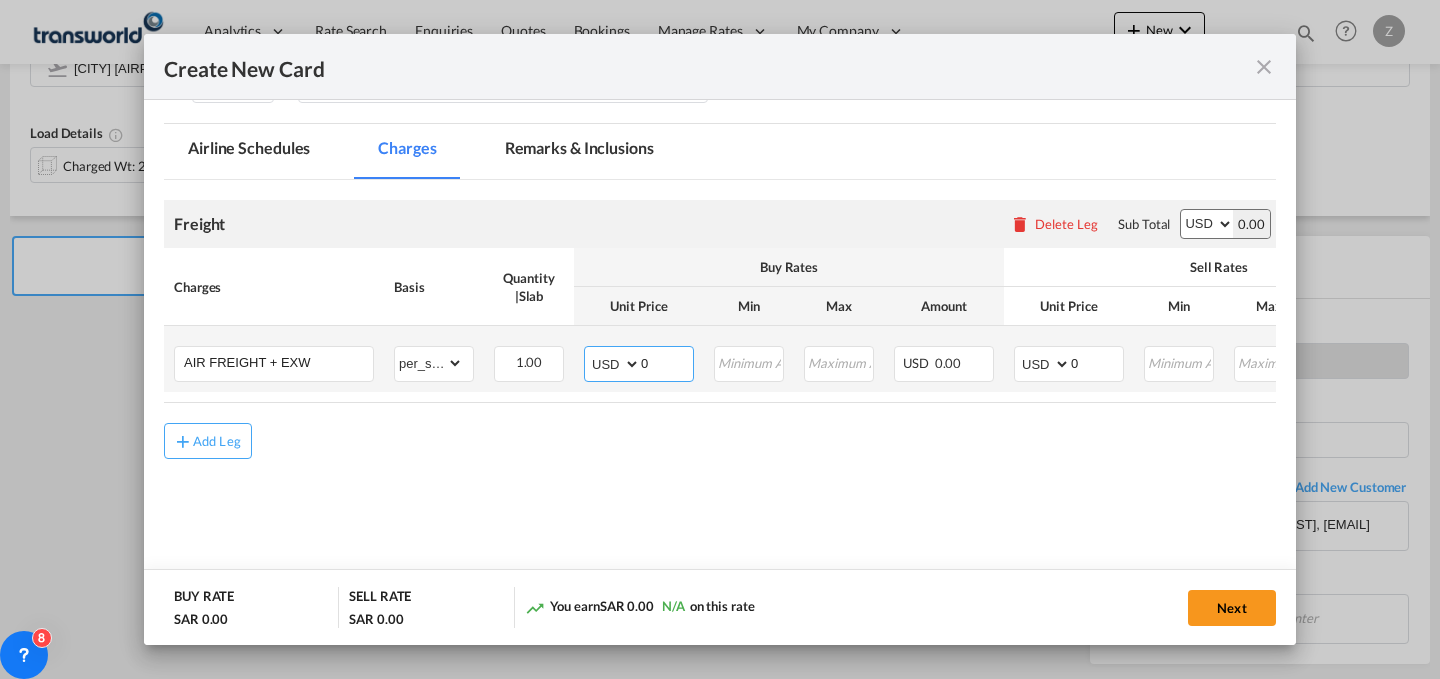 click on "AED AFN ALL AMD ANG AOA ARS AUD AWG AZN BAM BBD BDT BGN BHD BIF BMD BND BOB BRL BSD BTN BWP BYN BZD CAD CDF CHF CLP CNY COP CRC CUC CUP CVE CZK DJF DKK DOP DZD EGP ERN ETB EUR FJD FKP FOK GBP GEL GGP GHS GIP GMD GNF GTQ GYD HKD HNL HRK HTG HUF IDR ILS IMP INR IQD IRR ISK JMD JOD JPY KES KGS KHR KID KMF KRW KWD KYD KZT LAK LBP LKR LRD LSL LYD MAD MDL MGA MKD MMK MNT MOP MRU MUR MVR MWK MXN MYR MZN NAD NGN NIO NOK NPR NZD OMR PAB PEN PGK PHP PKR PLN PYG QAR RON RSD RUB RWF SAR SBD SCR SDG SEK SGD SHP SLL SOS SRD SSP STN SYP SZL THB TJS TMT TND TOP TRY TTD TVD TWD TZS UAH UGX USD UYU UZS VES VND VUV WST XAF XCD XDR XOF XPF YER ZAR ZMW" at bounding box center (614, 364) 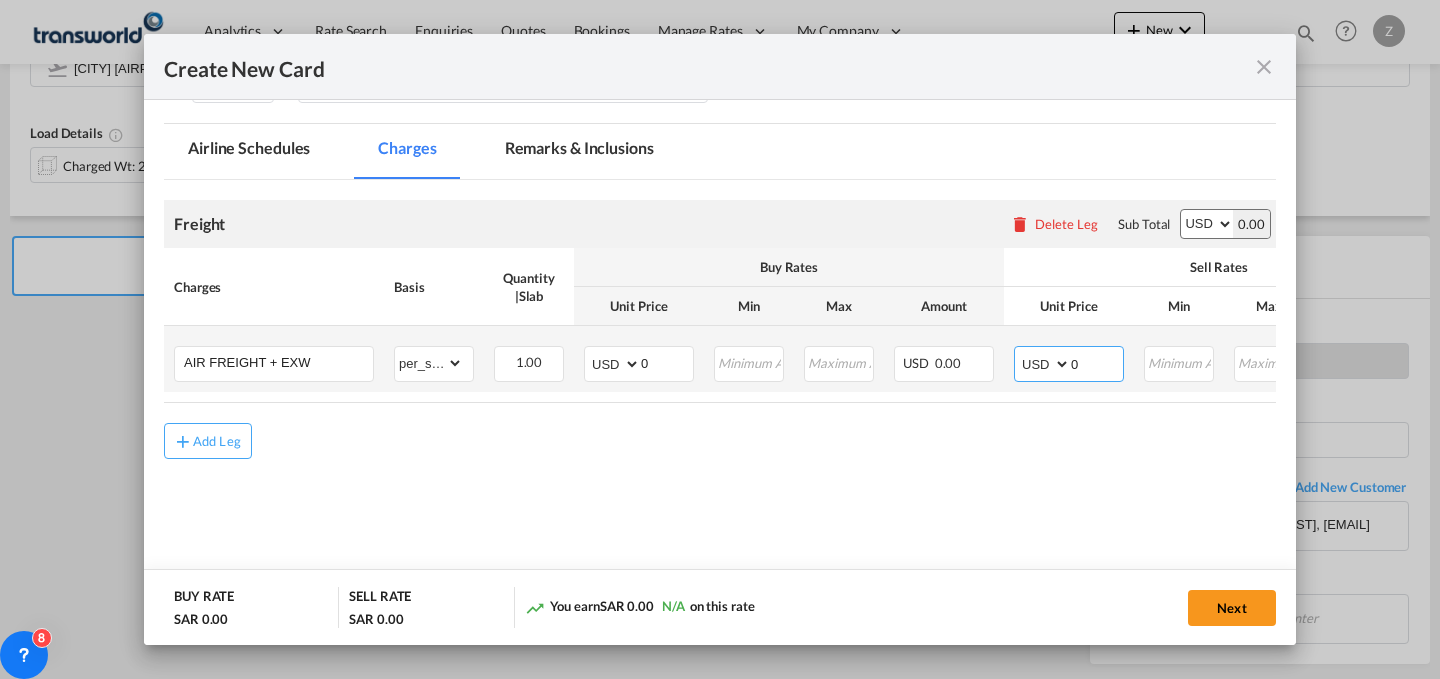 click on "0" at bounding box center [1097, 362] 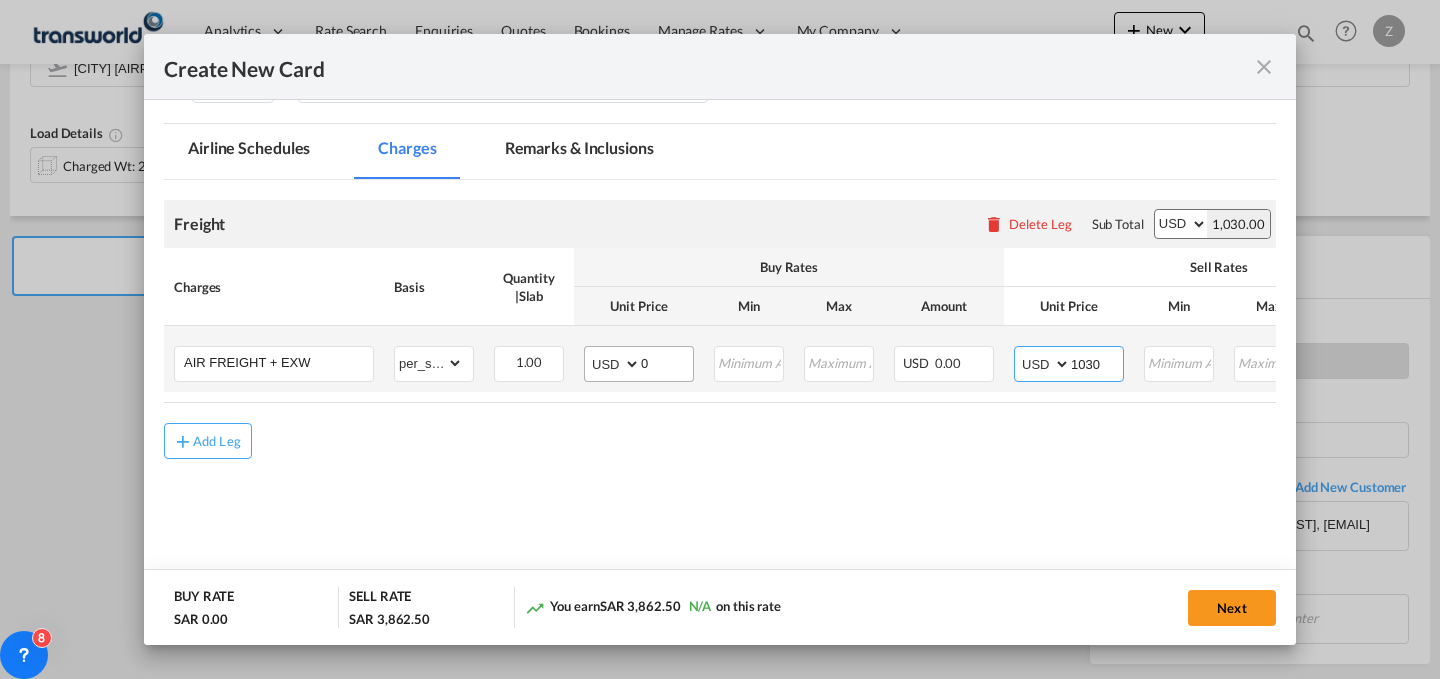 type on "1030" 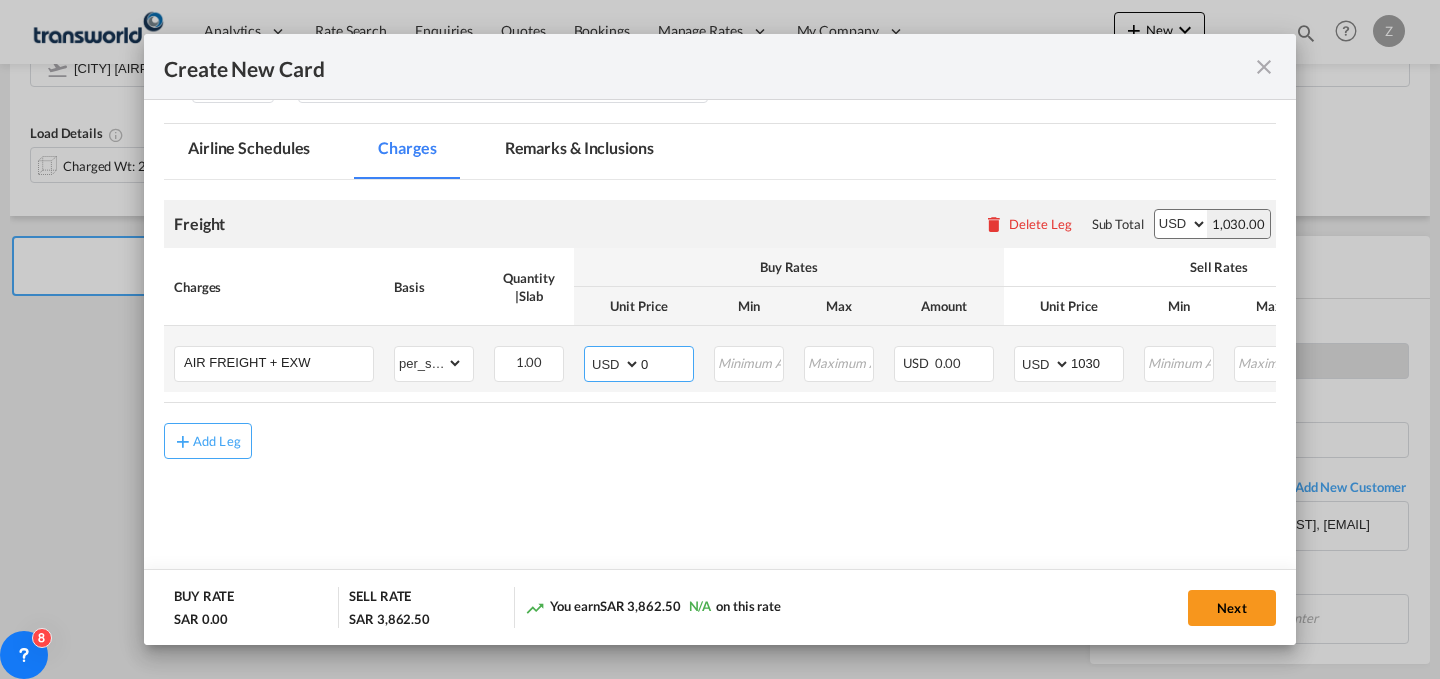 click on "0" at bounding box center [667, 362] 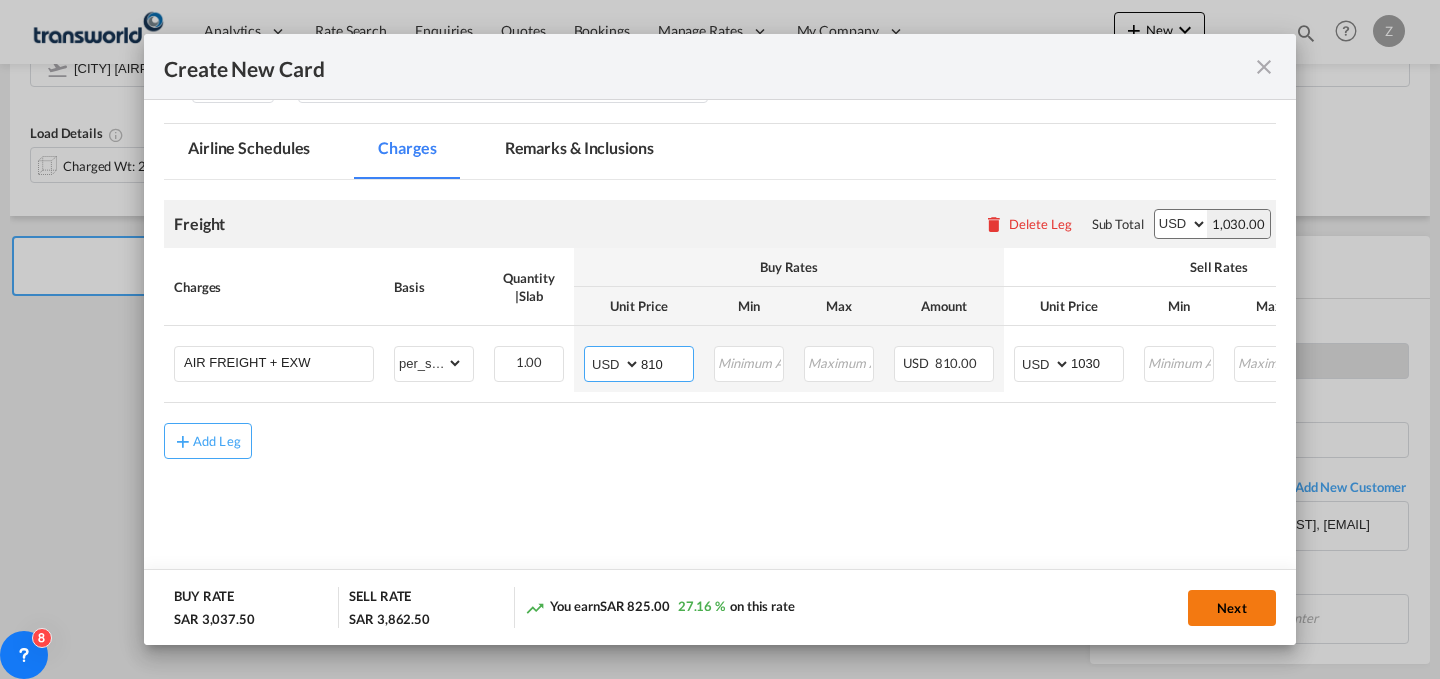 type on "810" 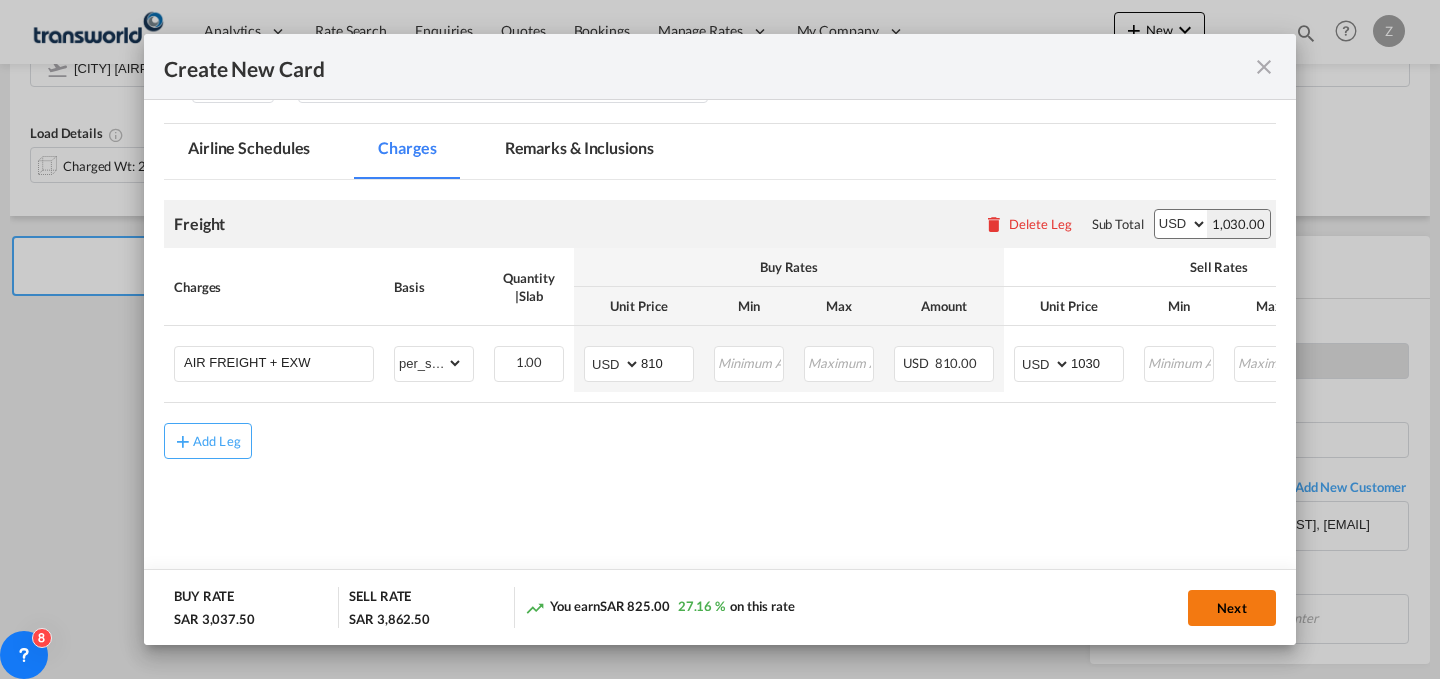 click on "Next" 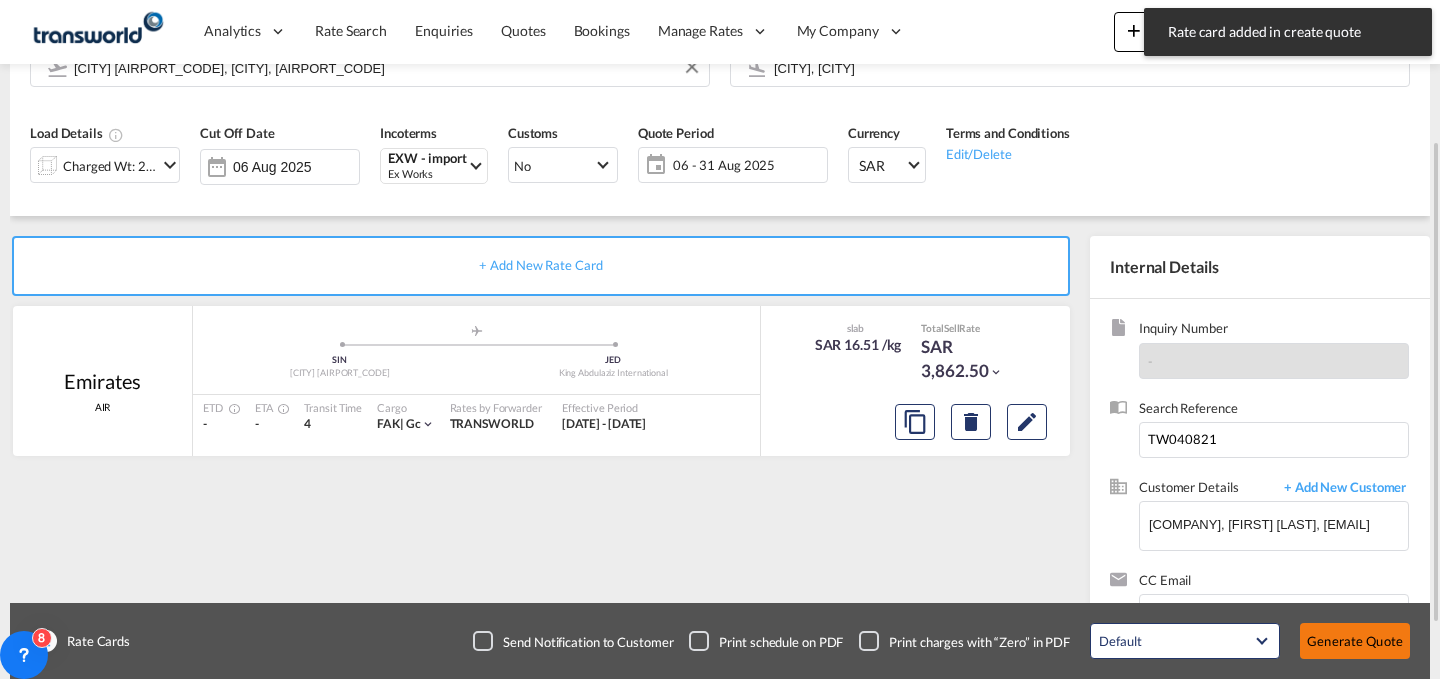 click on "Generate Quote" at bounding box center [1355, 641] 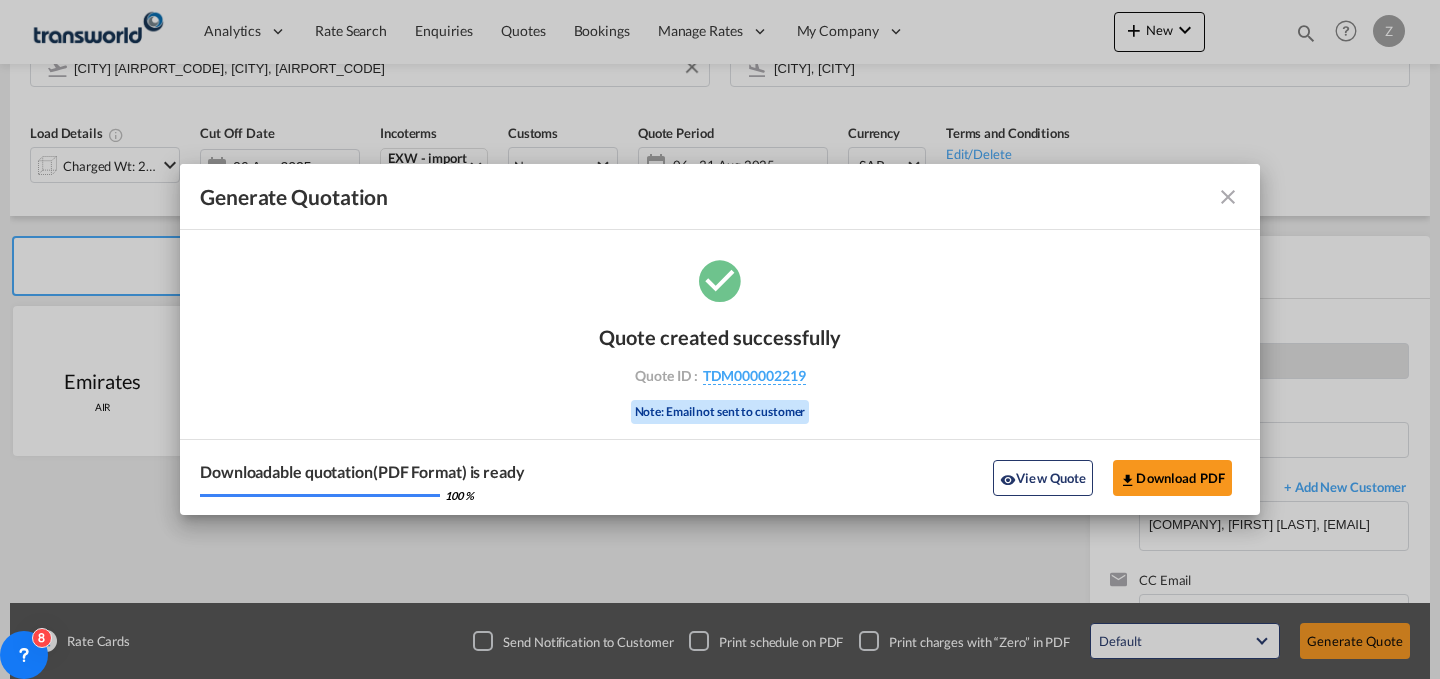 click on "TDM000002219" at bounding box center [754, 376] 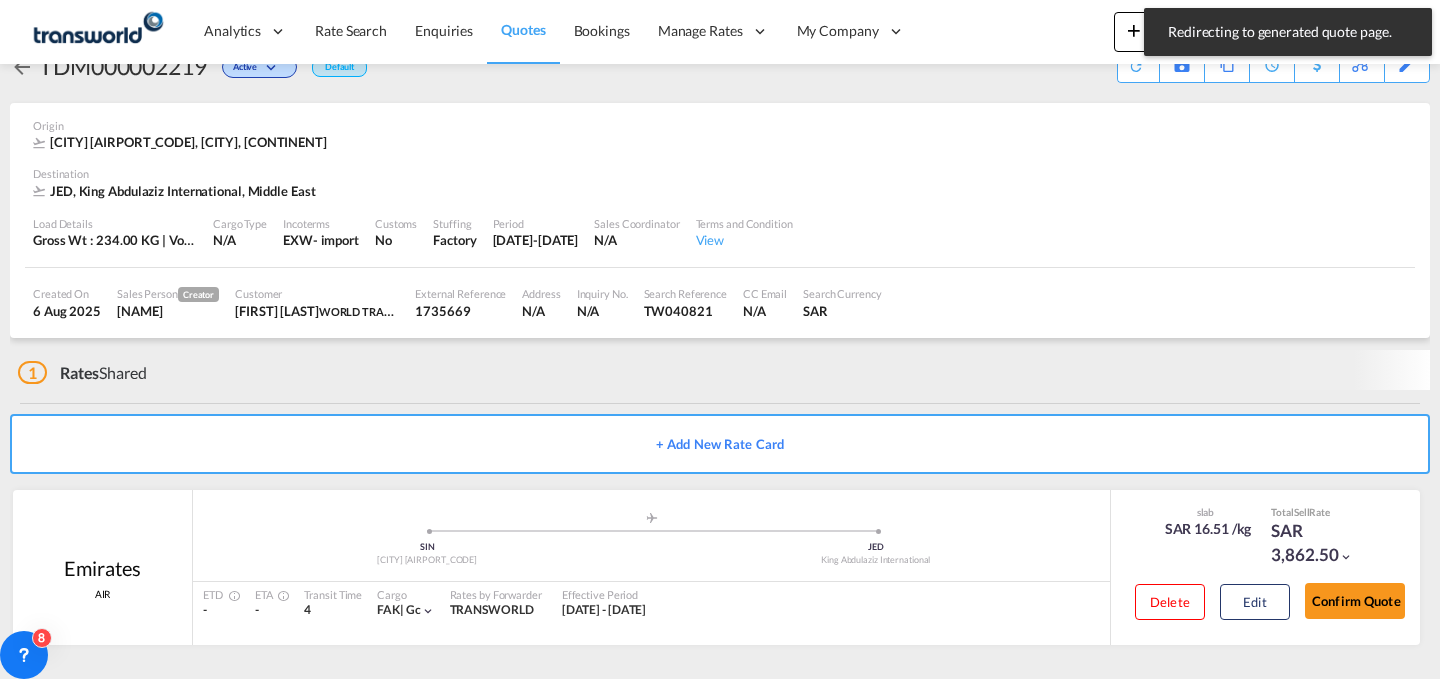 scroll, scrollTop: 38, scrollLeft: 0, axis: vertical 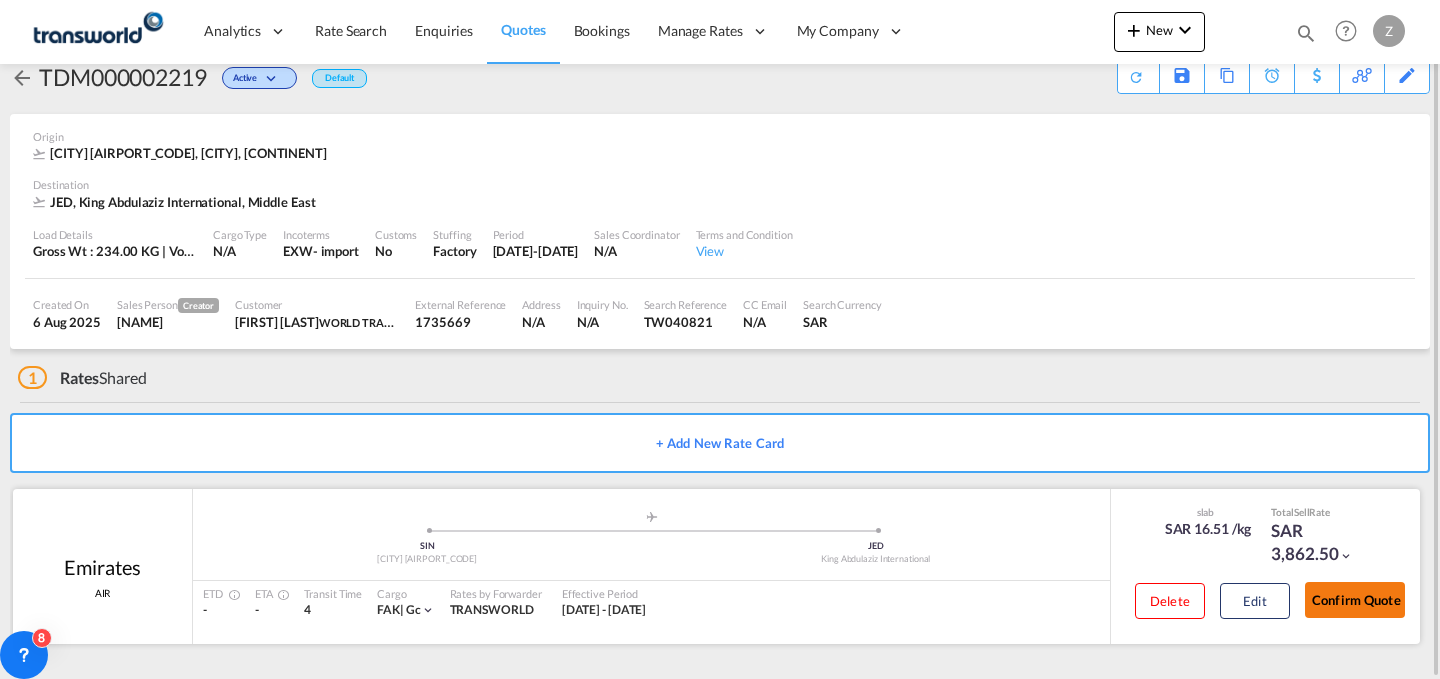 click on "Confirm Quote" at bounding box center (1355, 600) 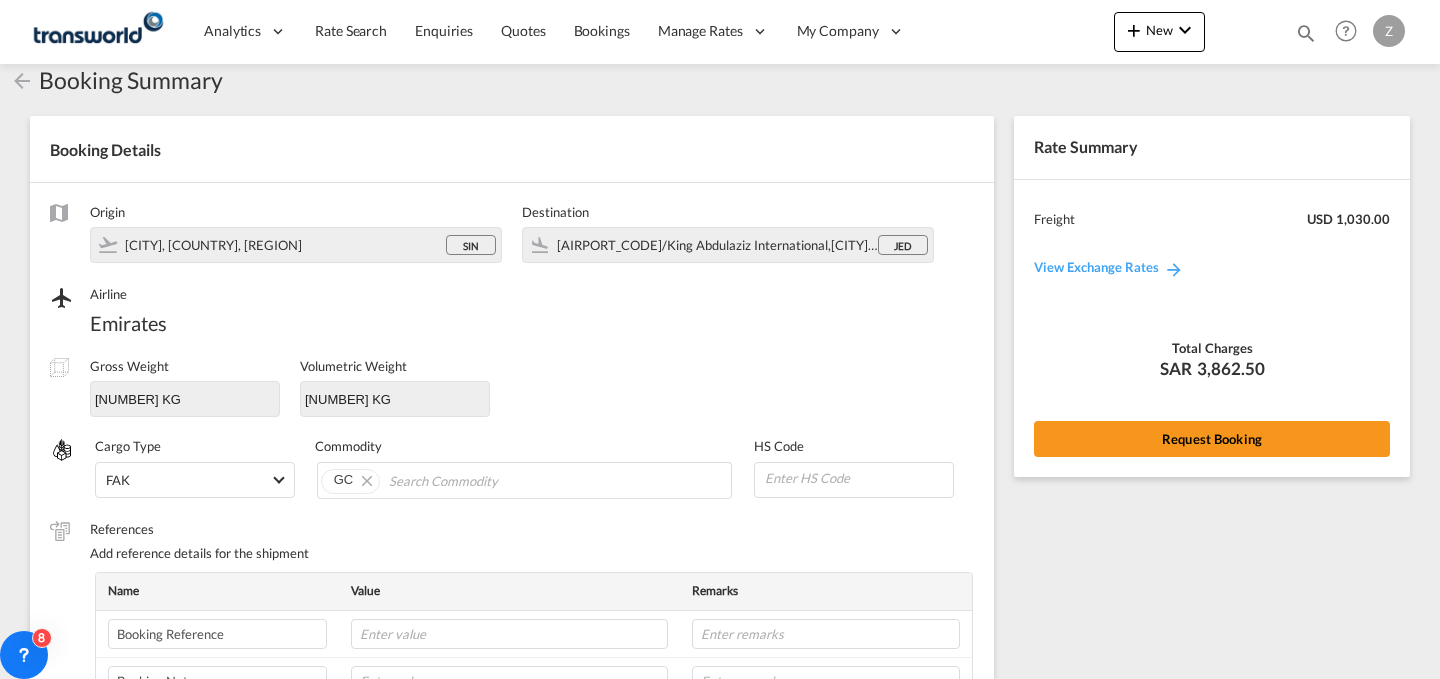scroll, scrollTop: 668, scrollLeft: 0, axis: vertical 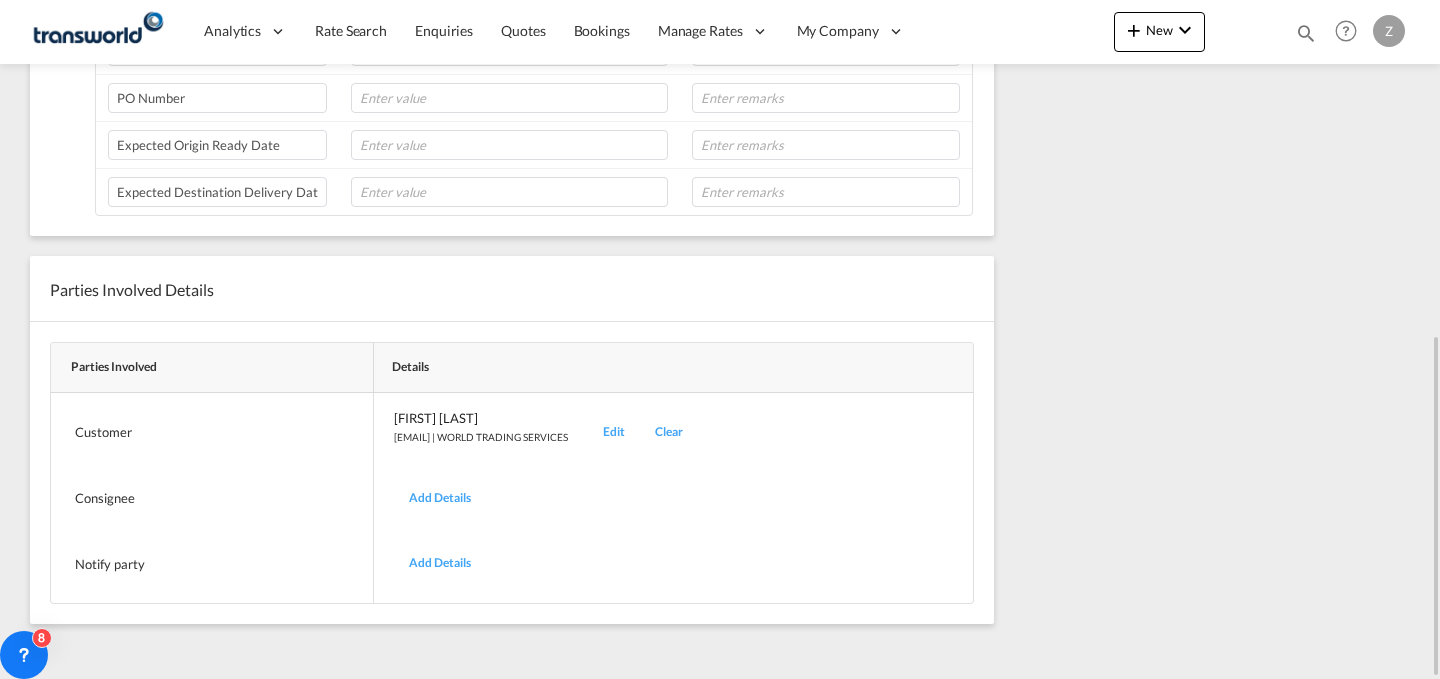 click on "Edit" at bounding box center (614, 432) 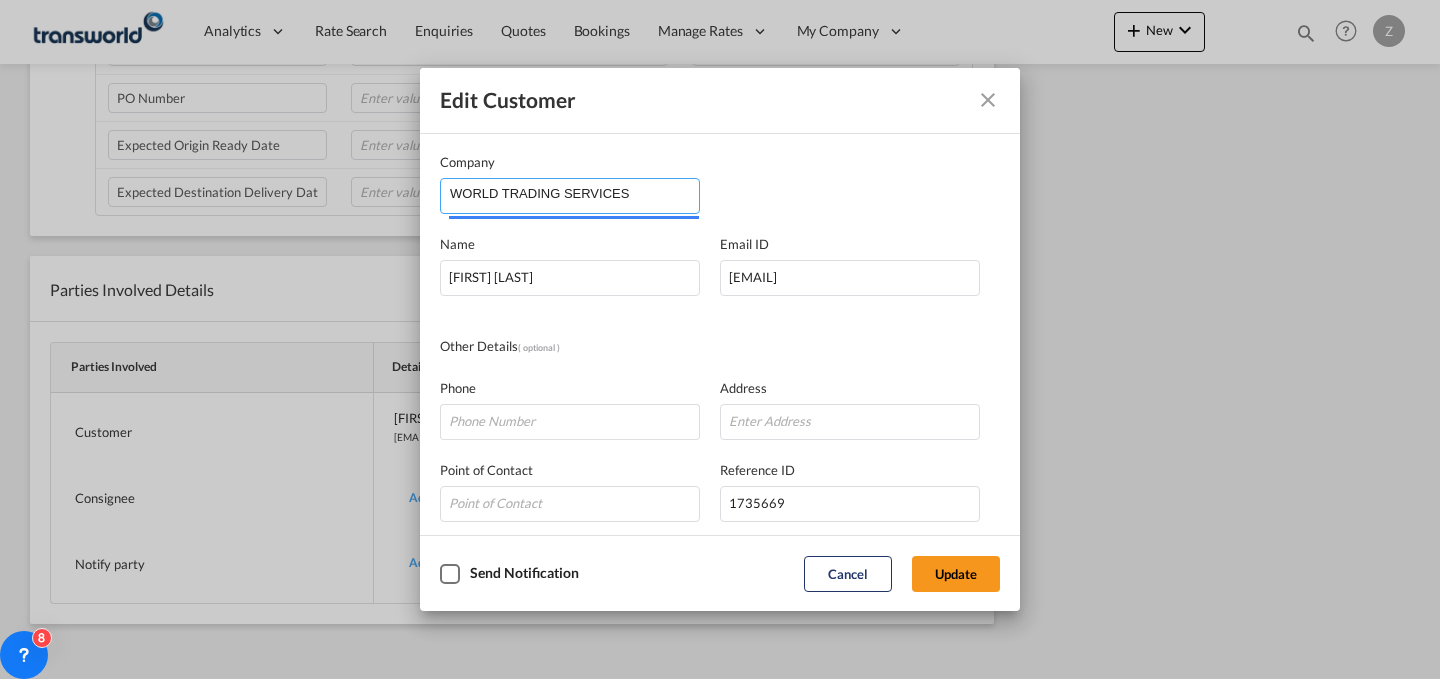 drag, startPoint x: 664, startPoint y: 209, endPoint x: 580, endPoint y: 201, distance: 84.38009 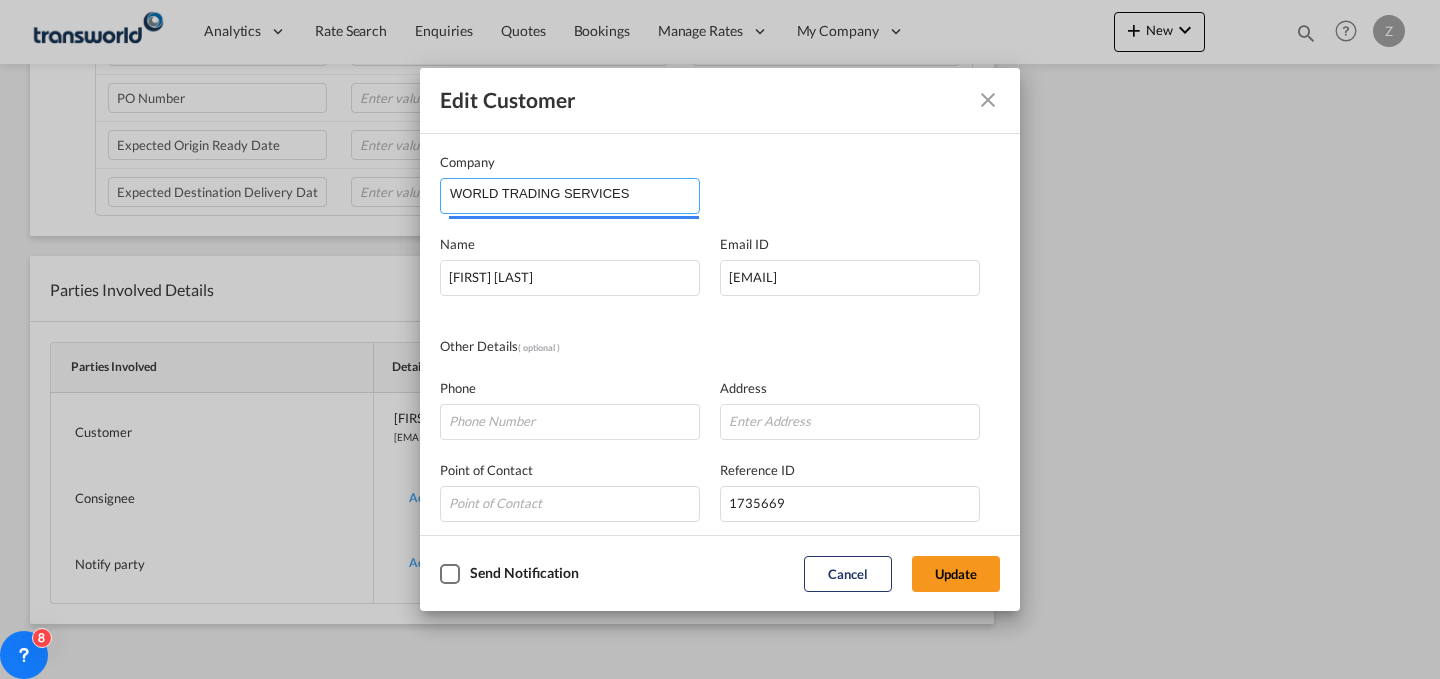 click on "WORLD TRADING SERVICES" at bounding box center [574, 199] 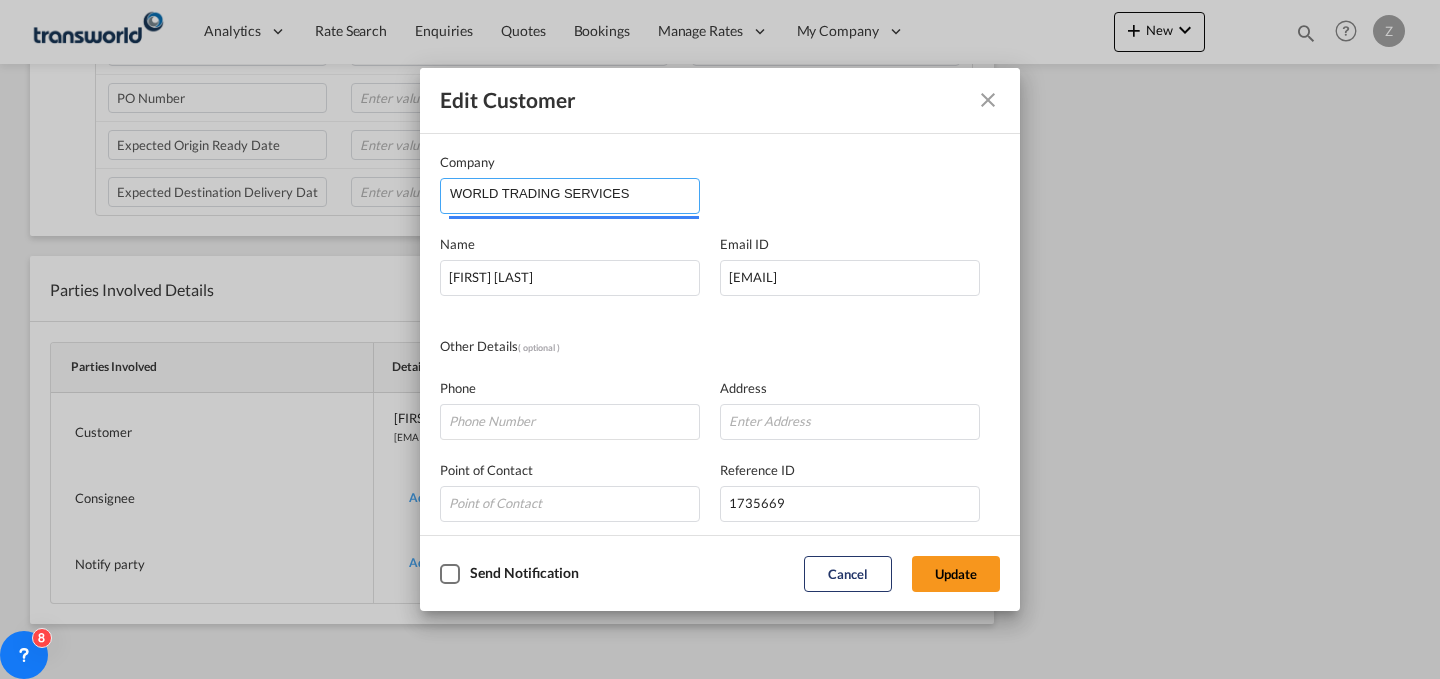 drag, startPoint x: 652, startPoint y: 196, endPoint x: 148, endPoint y: 159, distance: 505.35632 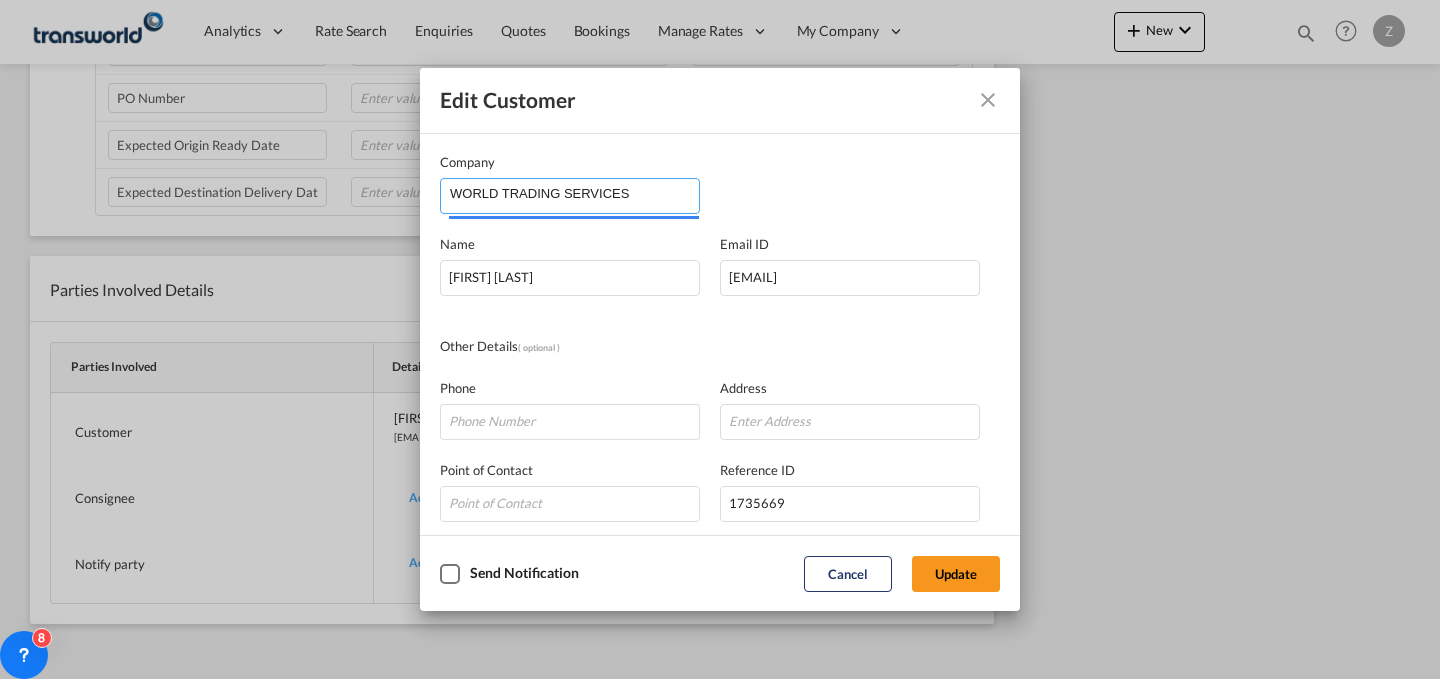 click on "Edit Customer
Company
WORLD TRADING SERVICES
Name [NAME]
Email ID [EMAIL] Other Details  ( optional )
Phone
Address Point of Contact
Reference ID 1735669 Country
Country Afghanistan Albania Algeria American Samoa Andorra Angola Anguilla Antarctica Antigua And Barbuda Argentina Armenia Aruba Australia Austria Azerbaijan Bahamas Bahrain Bangladesh Barbados Belarus Belgium Belize Benin Bermuda Bhutan Bolivia Bonaire Bosnia and Herzegovina Botswana Bouvet Island Brazil British Indian Ocean Territory Brunei Bulgaria Burkina Faso Burundi Cambodia Cameroon Canada Cape Verde Cayman Islands Central African Republic Chad Chile China Christmas Island Cocos (Keeling) Islands Colombia Comoros Congo Congo The Democratic Republic Of The Cook Islands Costa Rica Cote D'Ivoire (Ivory Coast) Croatia (Hrvatska) Cuba Curaçao Cyprus Czech Republic Democratic Republic of the Congo Denmark Djibouti Dominica East Timor" at bounding box center [720, 339] 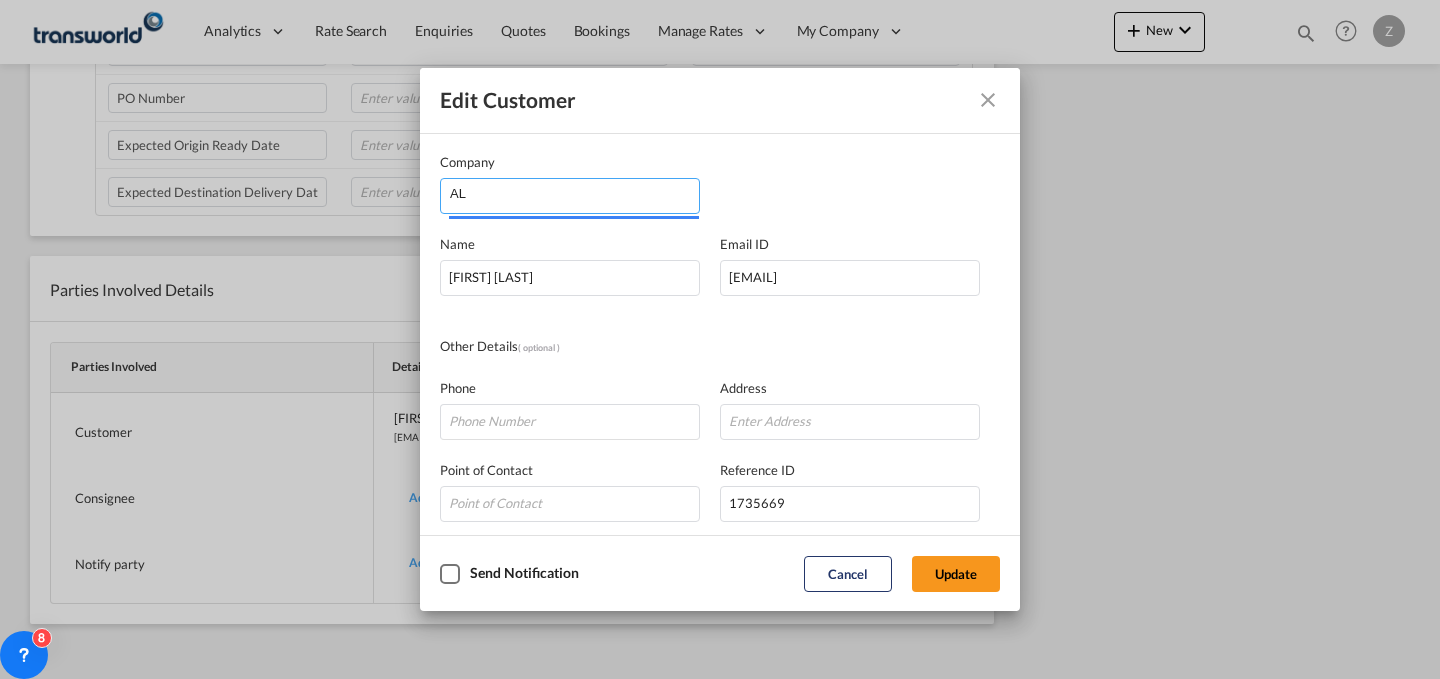type on "A" 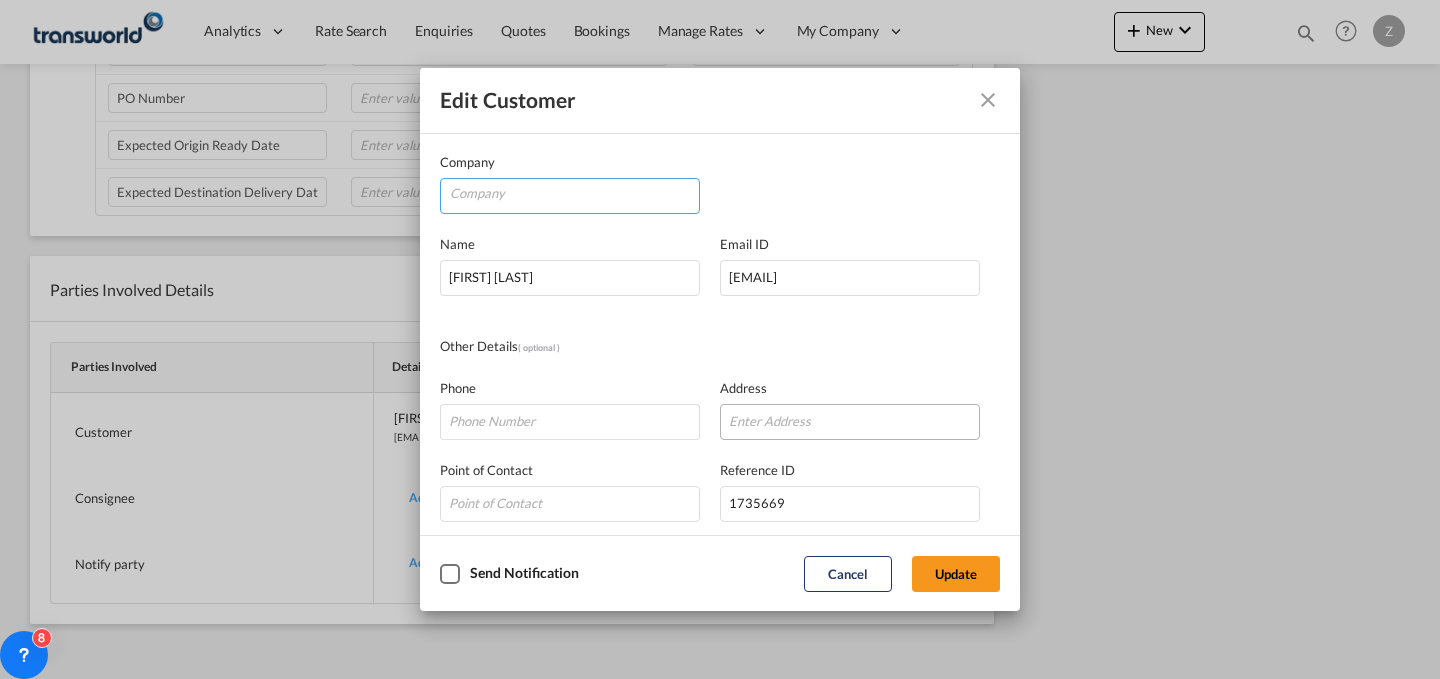 paste on "ALMUSBAH" 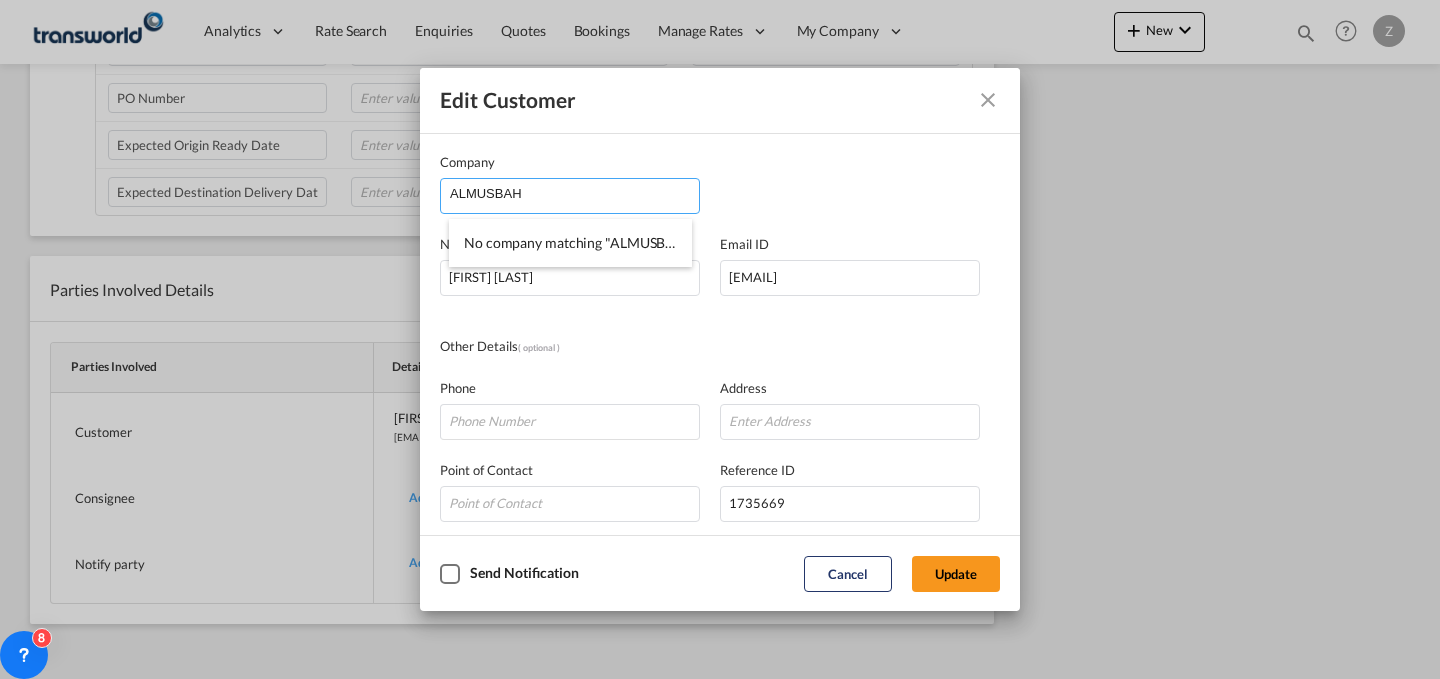 click on "ALMUSBAH" at bounding box center [574, 194] 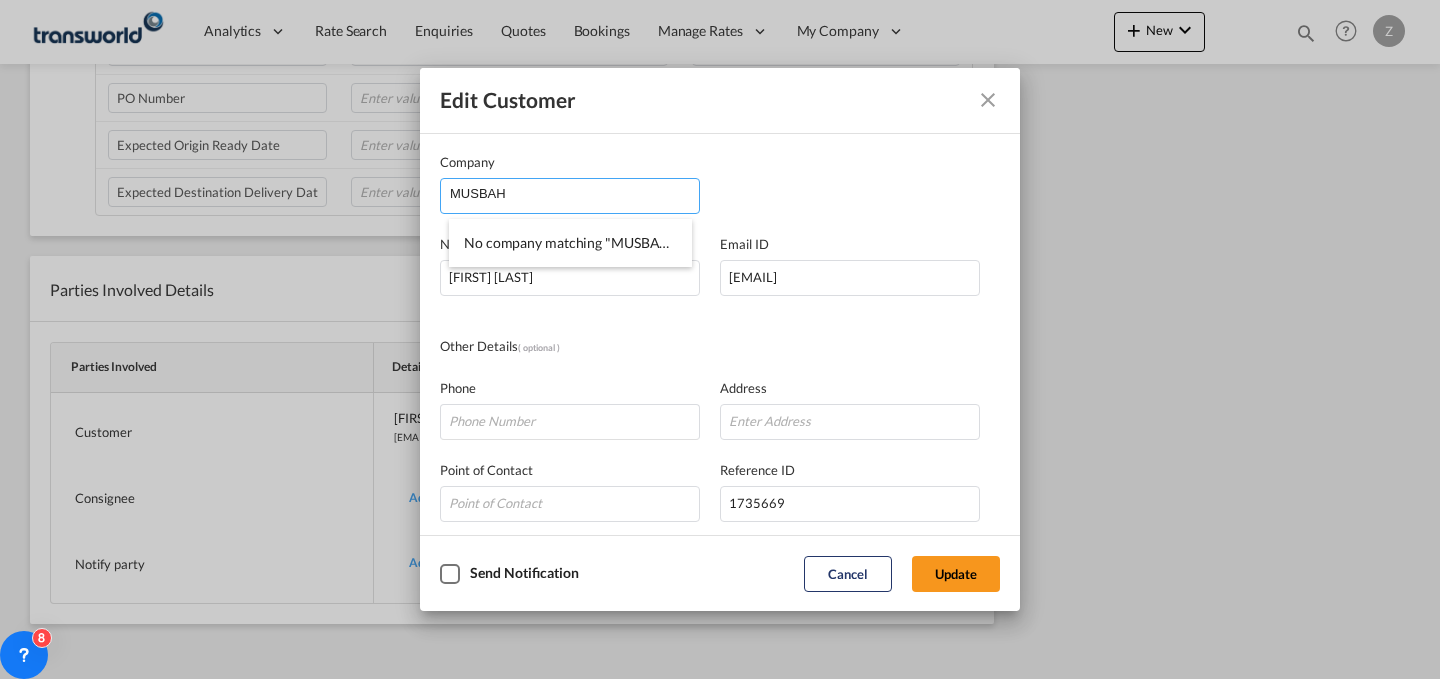 click on "MUSBAH" at bounding box center (574, 194) 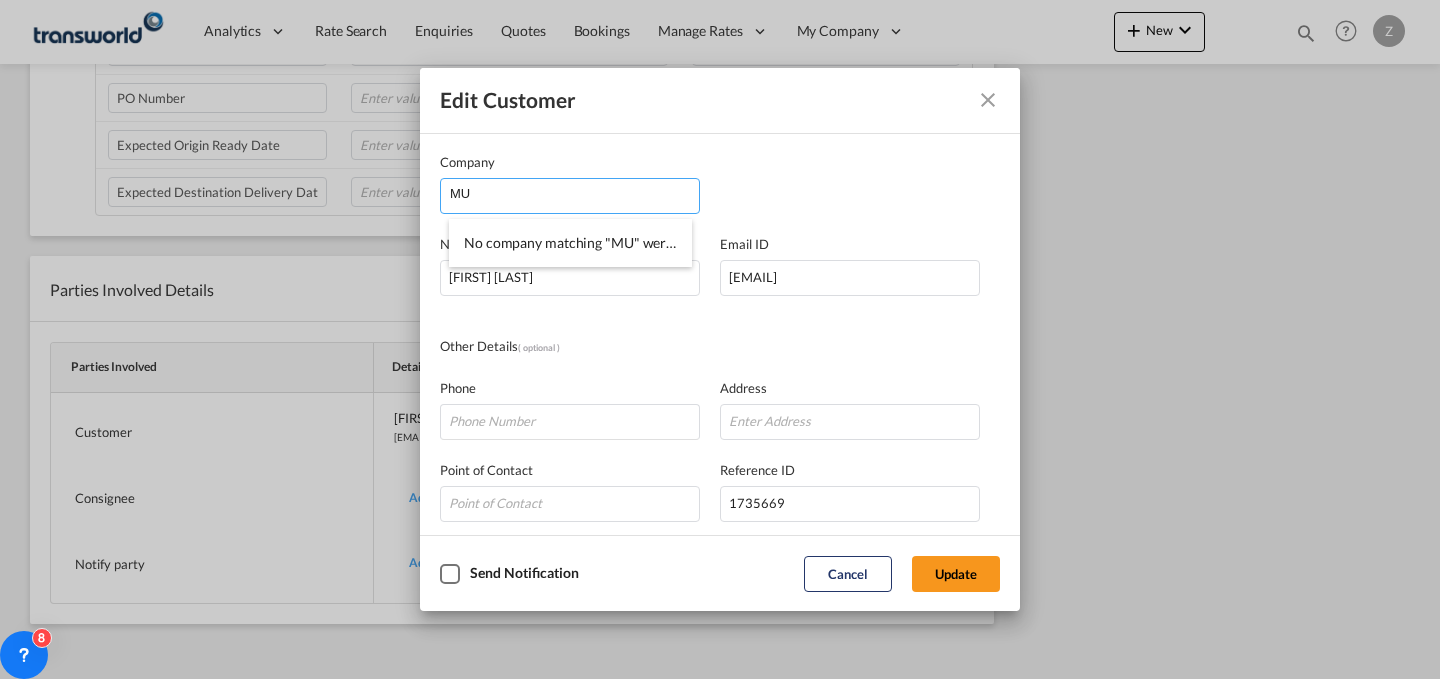 type on "M" 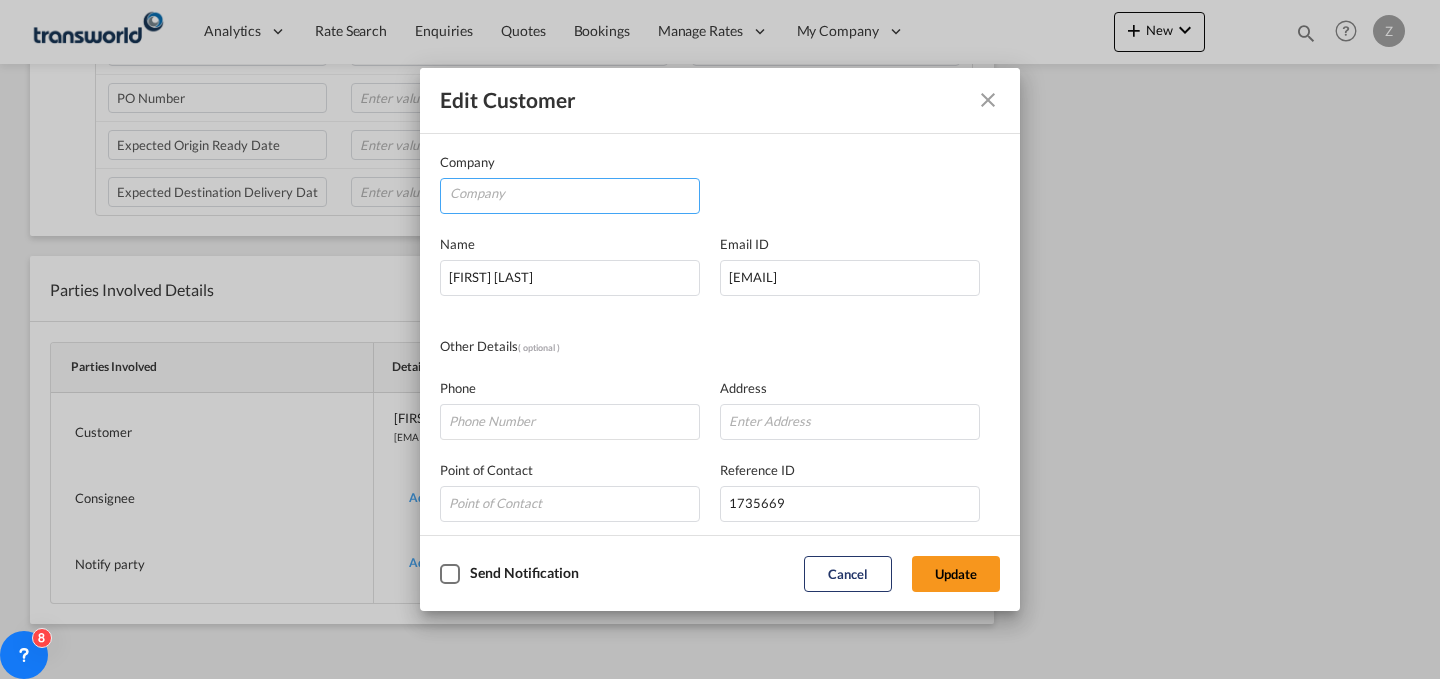 click at bounding box center [574, 194] 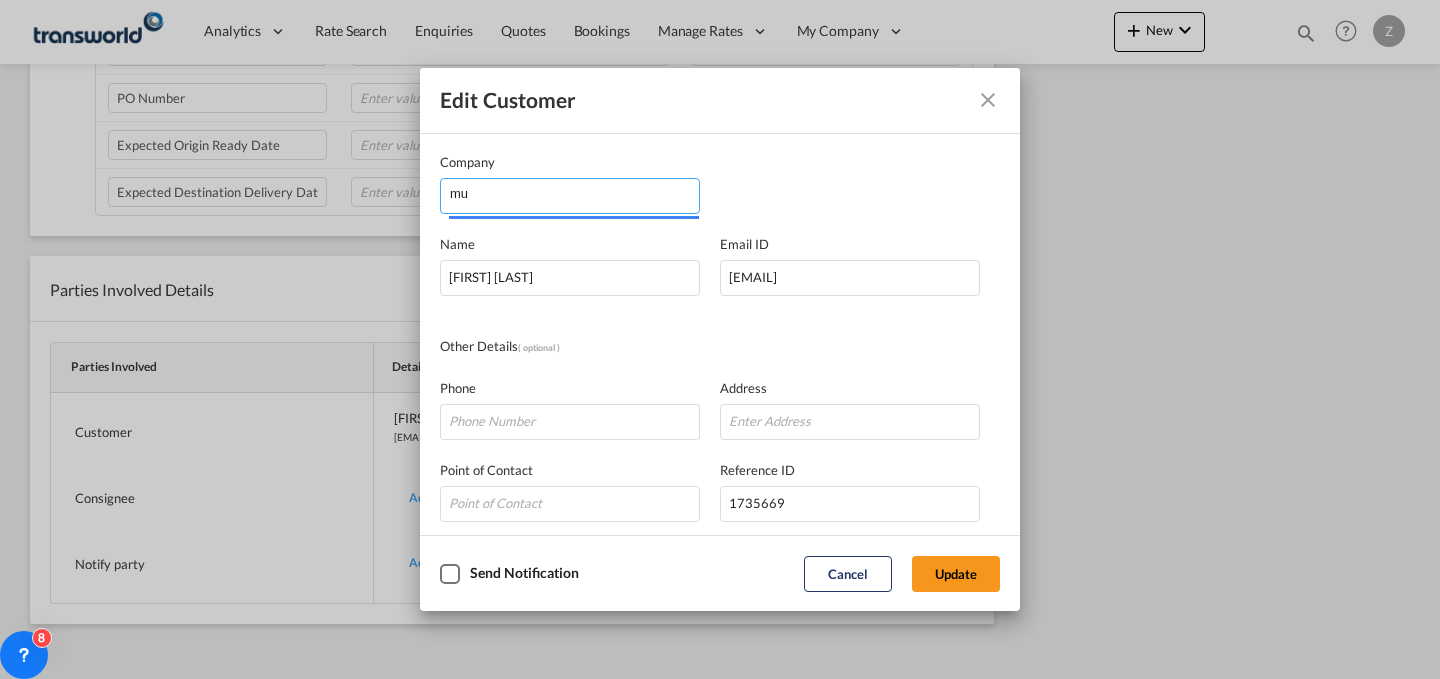 type on "m" 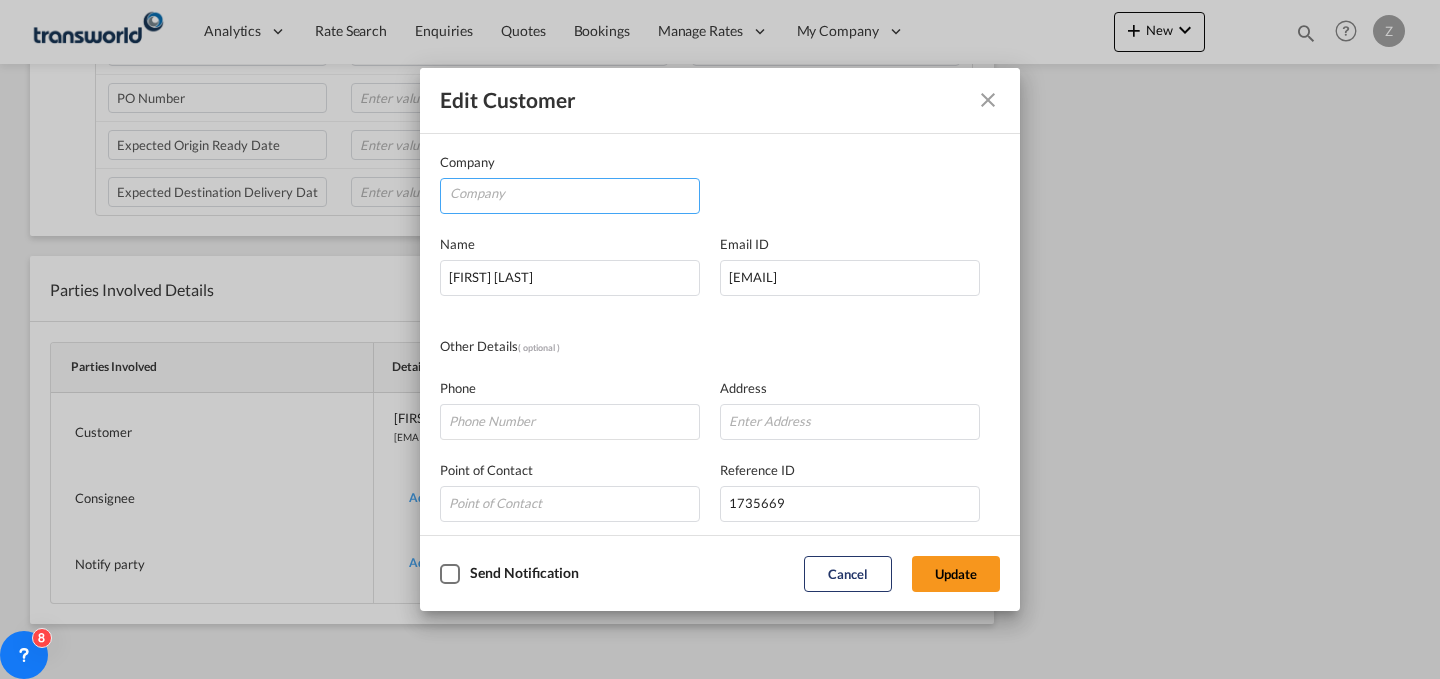 paste on "AL MUSBAH INTERNATIONAL TRADING CO., LTD" 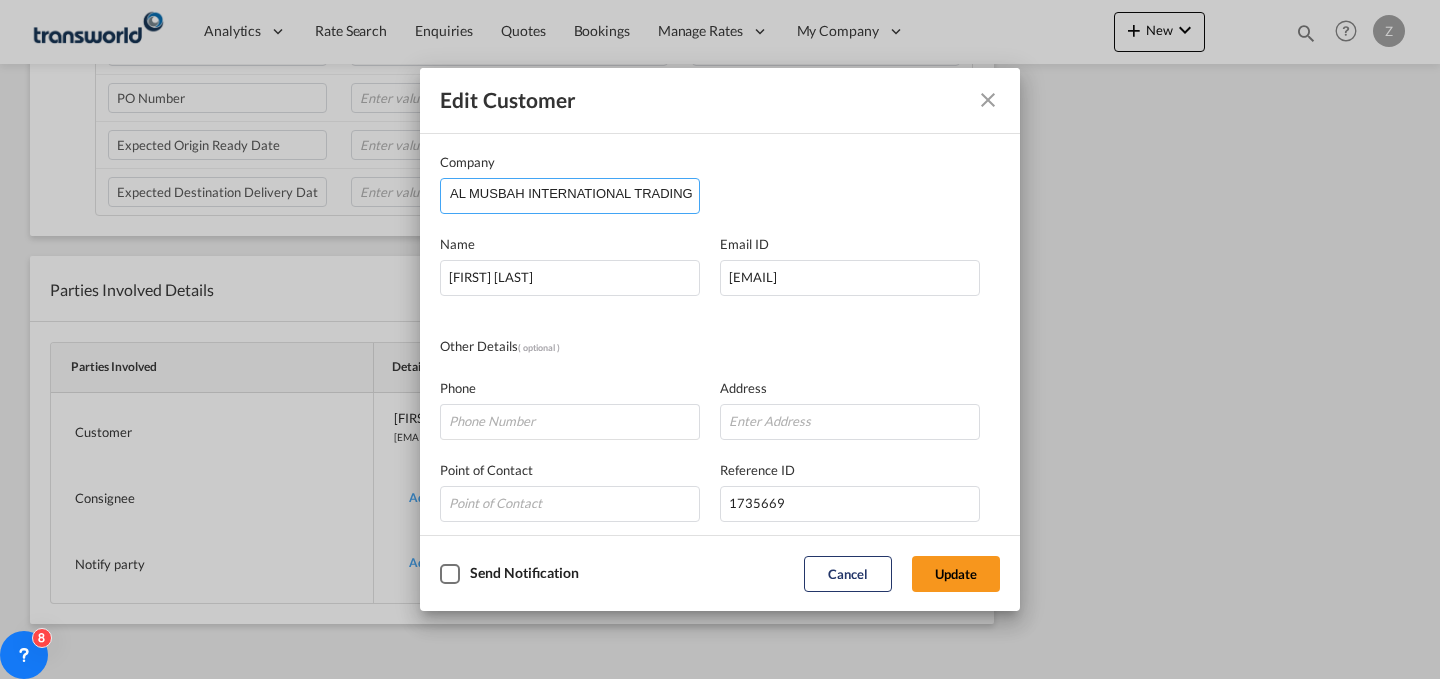 scroll, scrollTop: 0, scrollLeft: 59, axis: horizontal 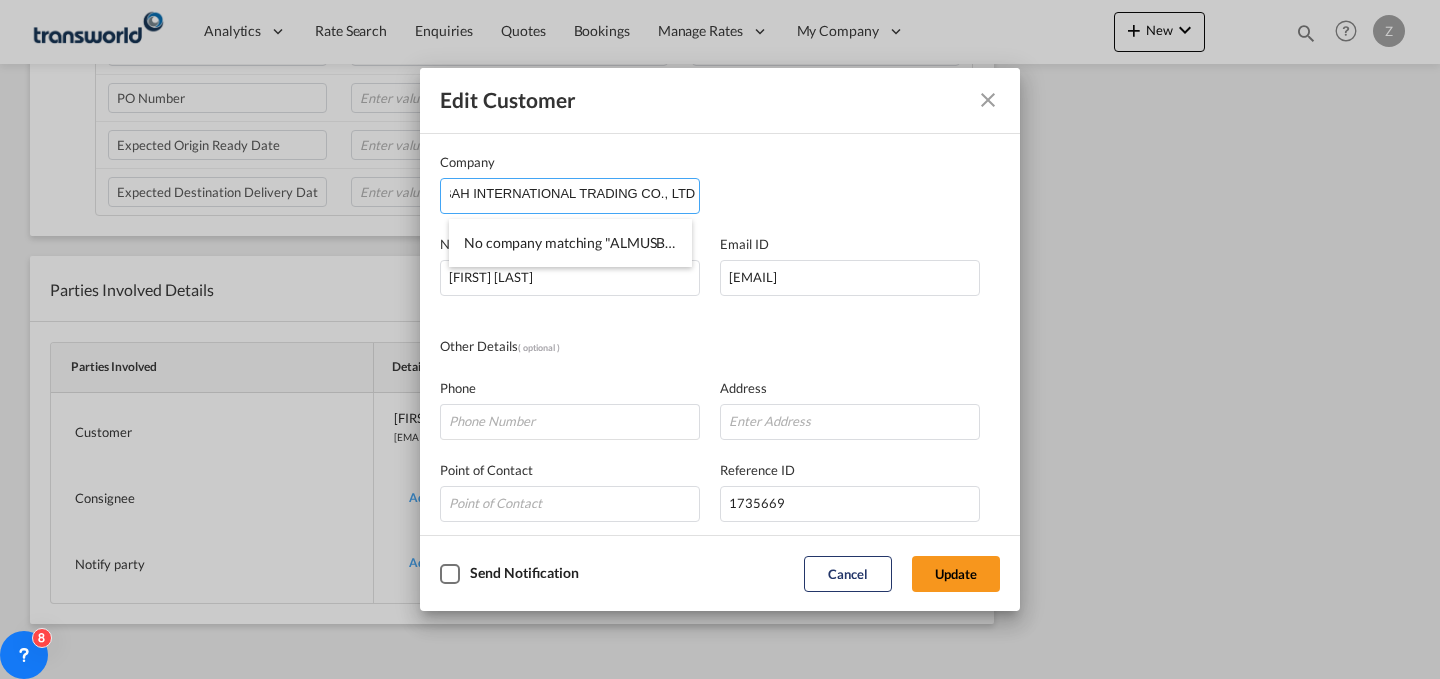 click on "AL MUSBAH INTERNATIONAL TRADING CO., LTD" at bounding box center [574, 194] 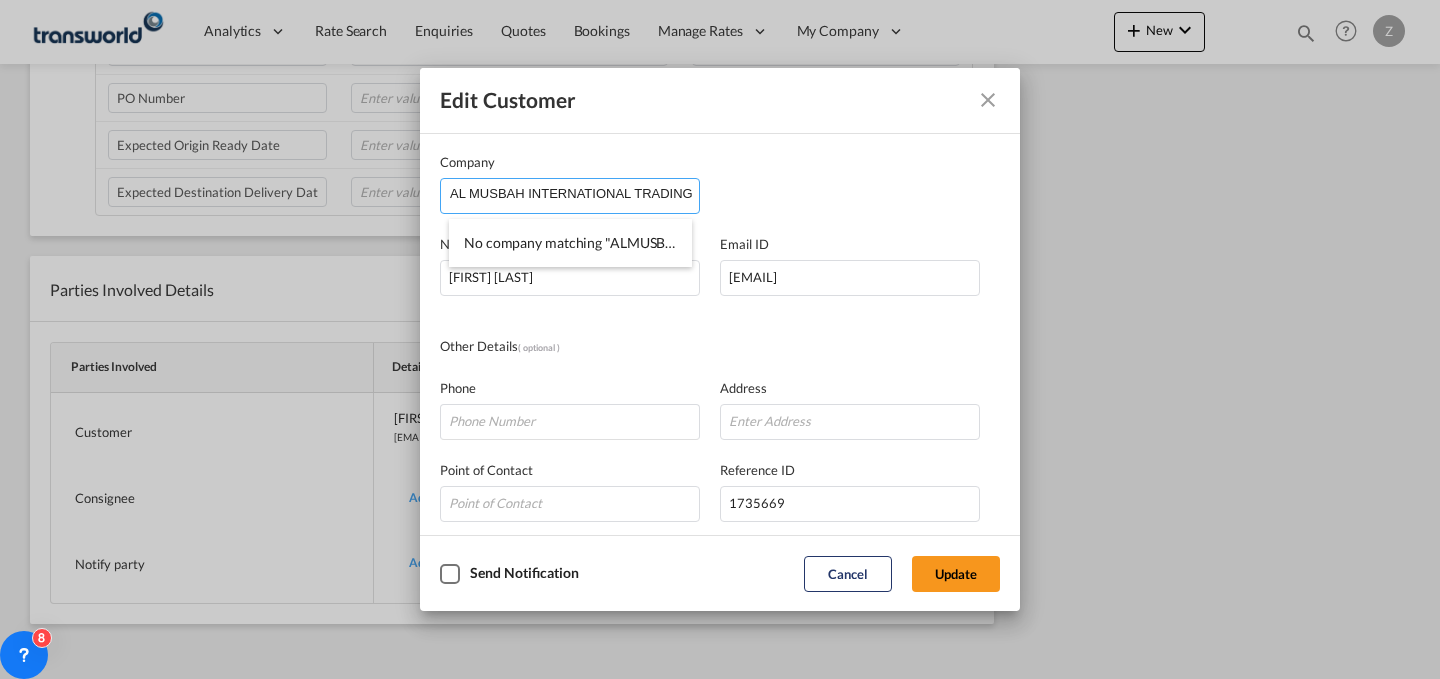 drag, startPoint x: 685, startPoint y: 187, endPoint x: 525, endPoint y: 199, distance: 160.44937 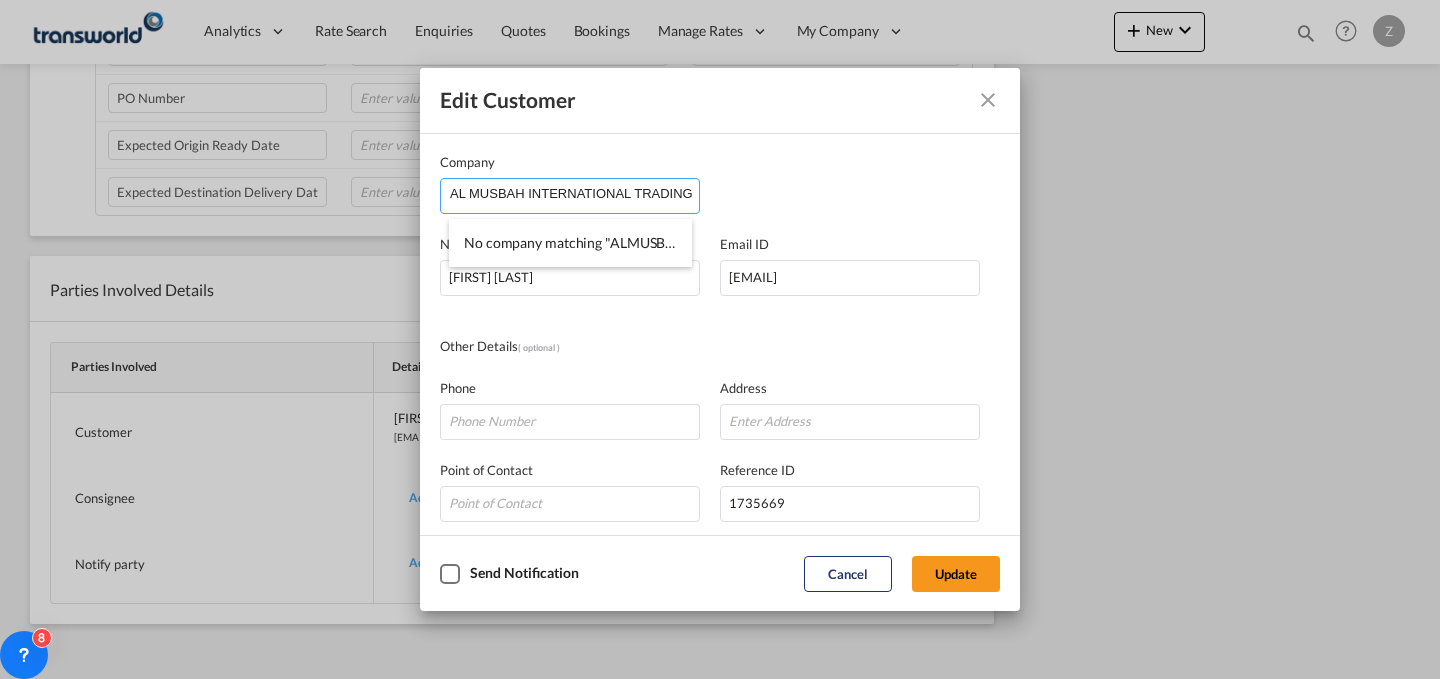 click on "AL MUSBAH INTERNATIONAL TRADING CO., LTD" at bounding box center (574, 194) 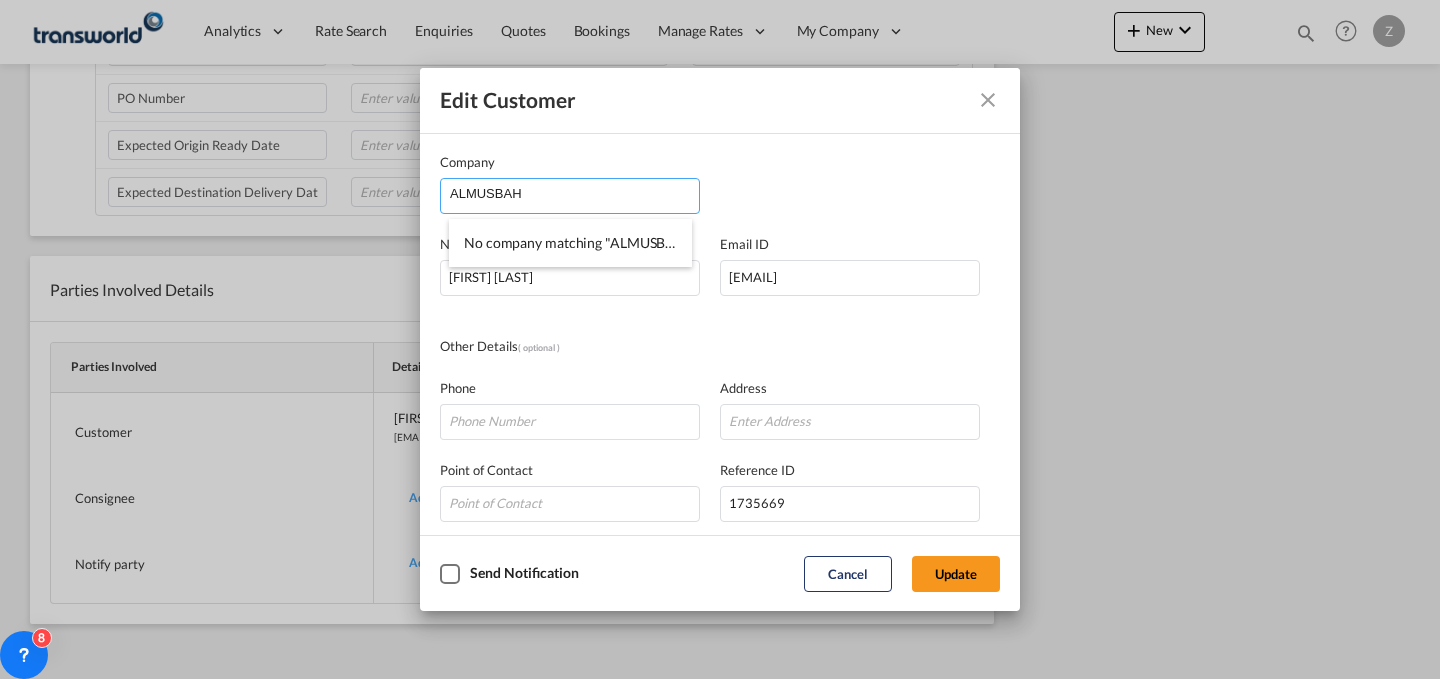 click on "ALMUSBAH" at bounding box center [574, 194] 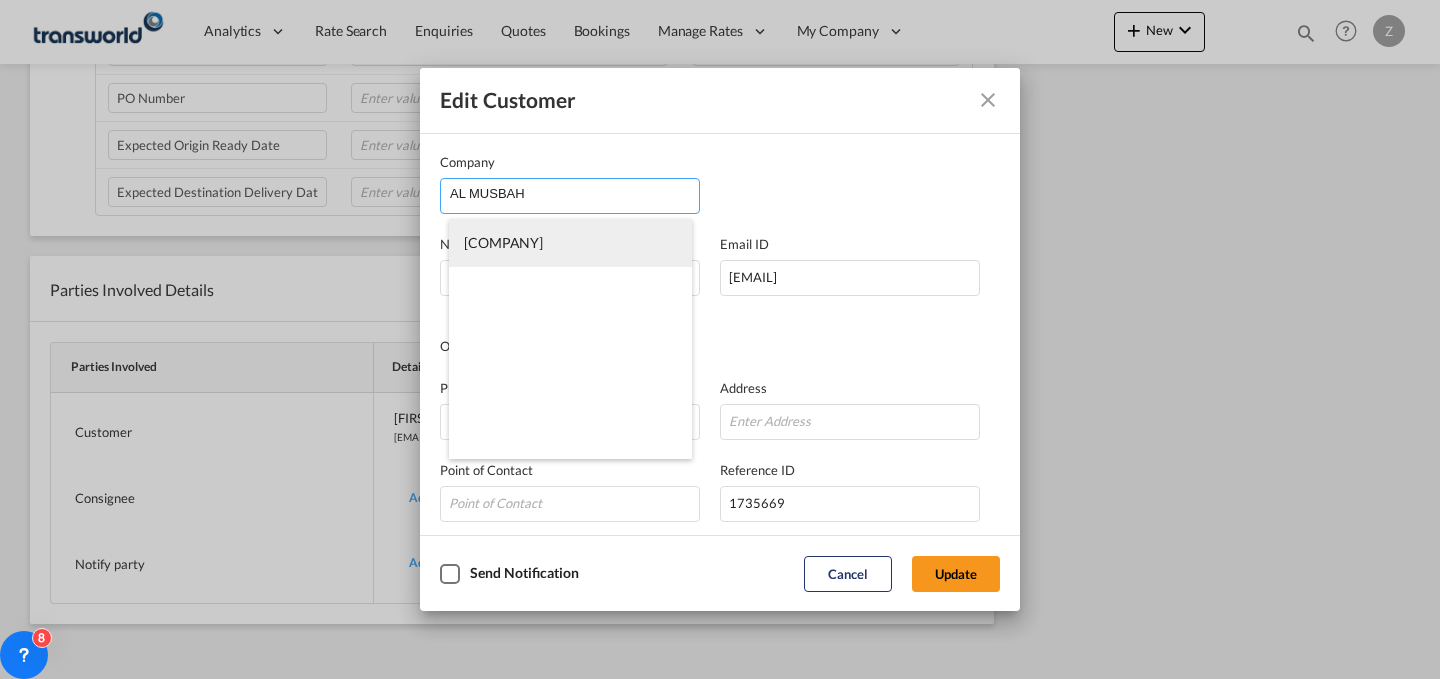 click on "[COMPANY]" at bounding box center (503, 242) 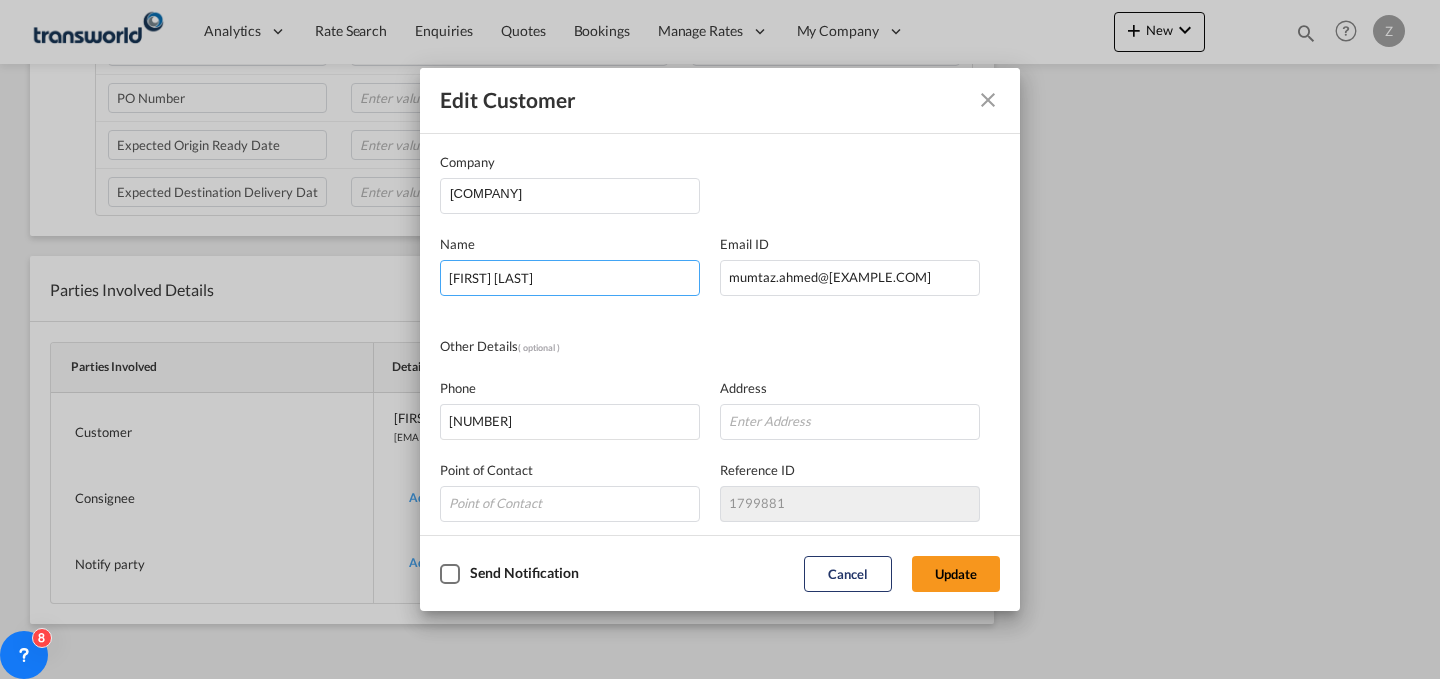 drag, startPoint x: 639, startPoint y: 269, endPoint x: 279, endPoint y: 246, distance: 360.73398 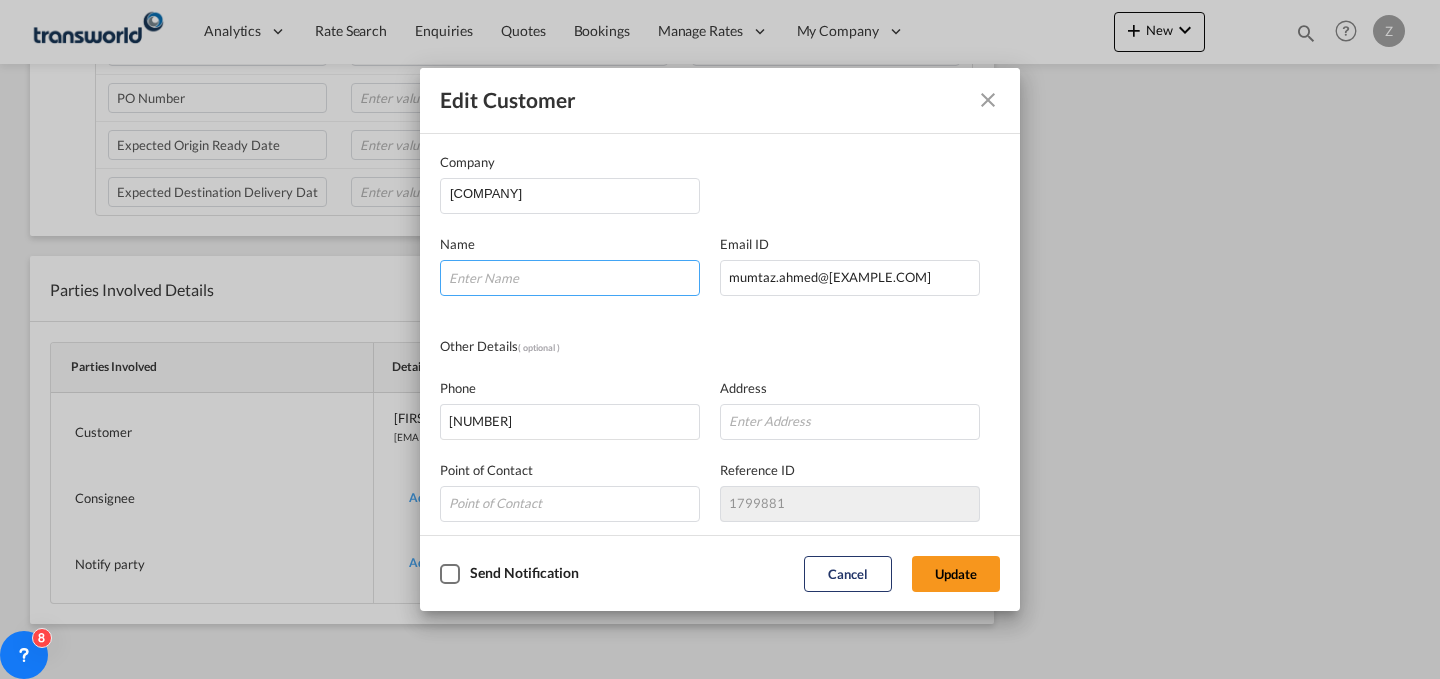 paste on "[NAME]" 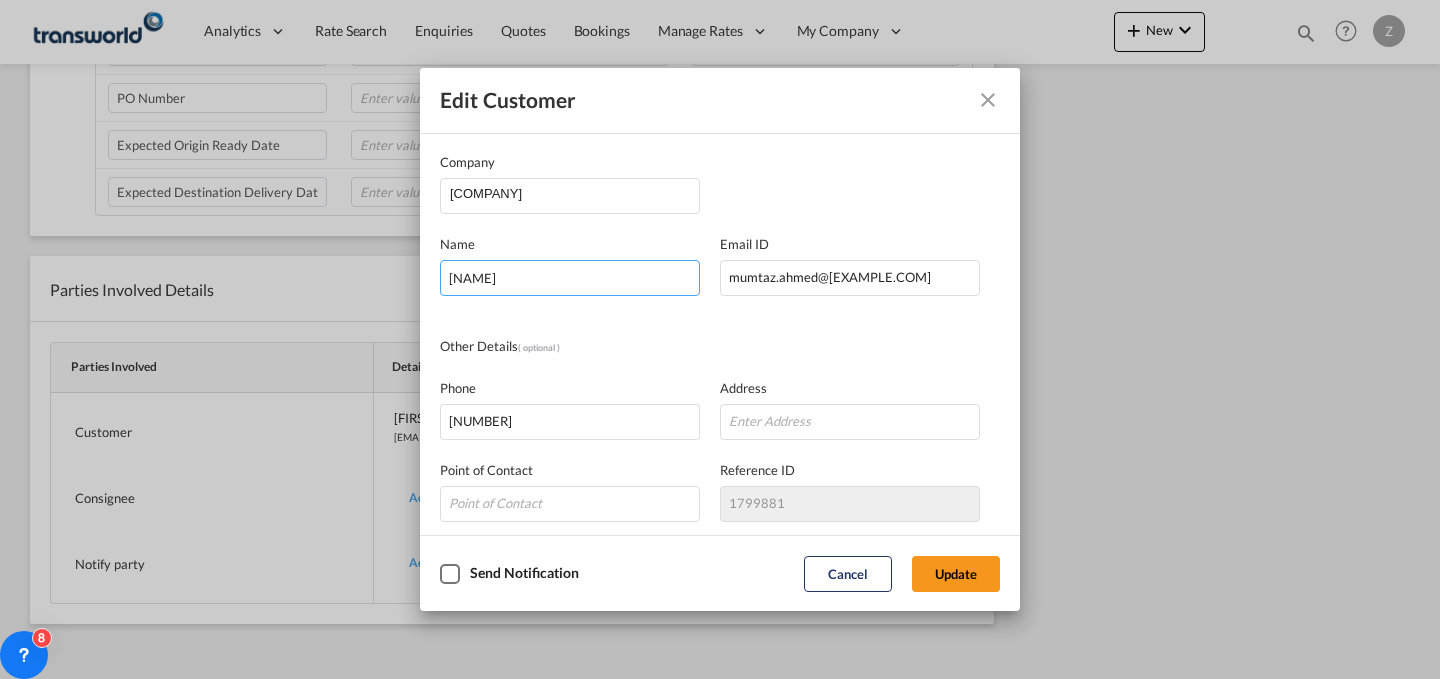 scroll, scrollTop: 168, scrollLeft: 0, axis: vertical 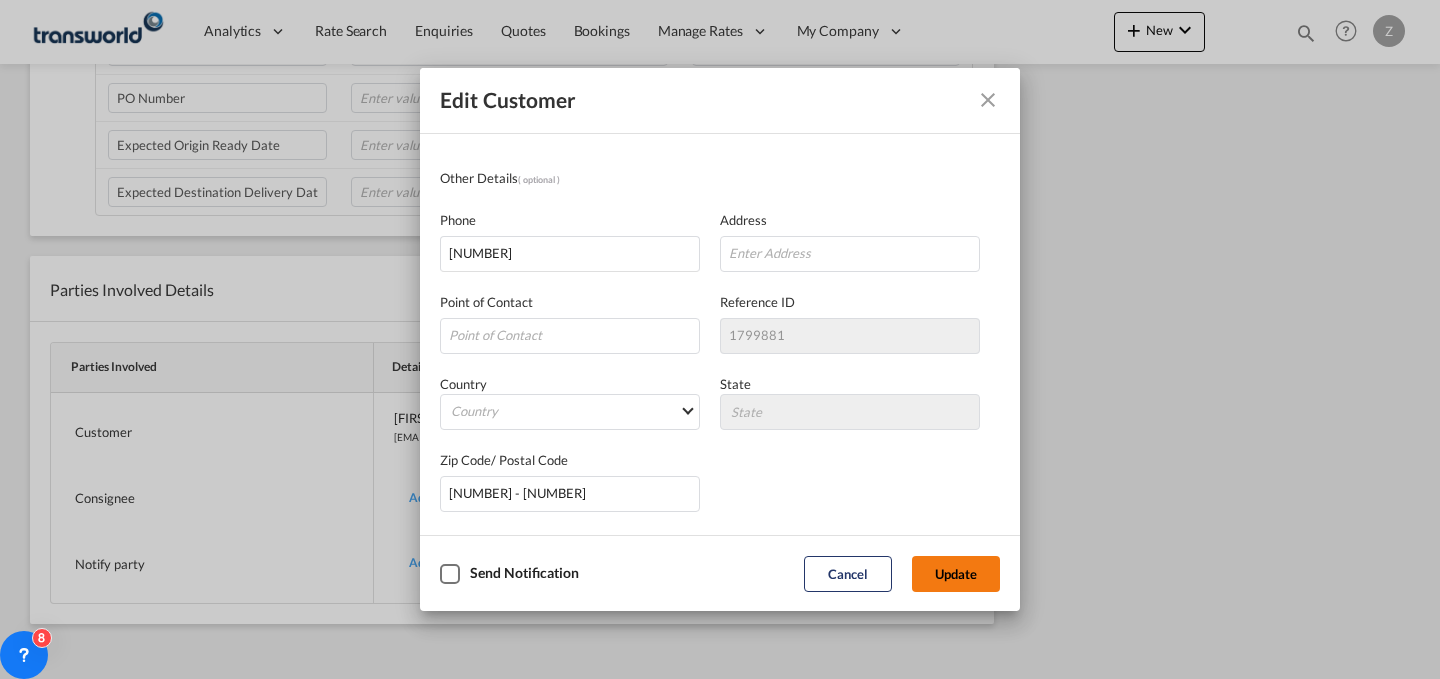type on "[NAME]" 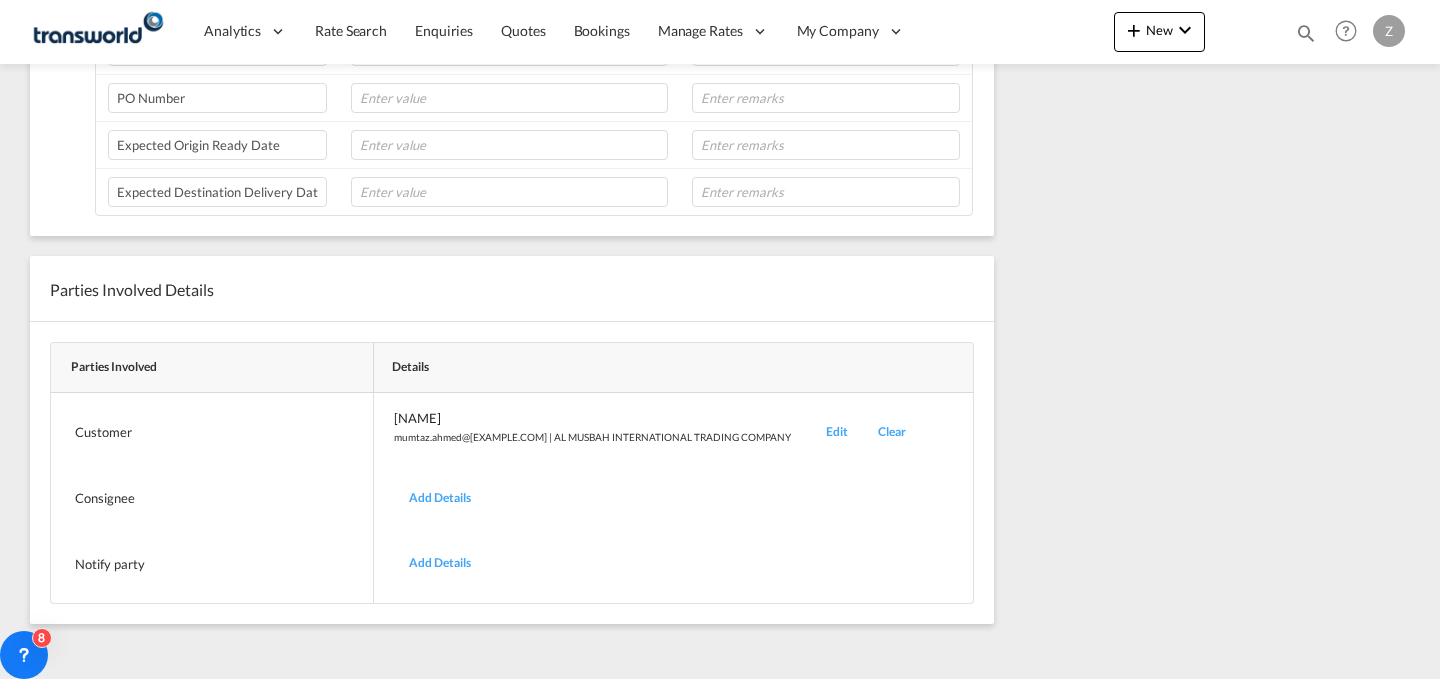 scroll, scrollTop: 0, scrollLeft: 0, axis: both 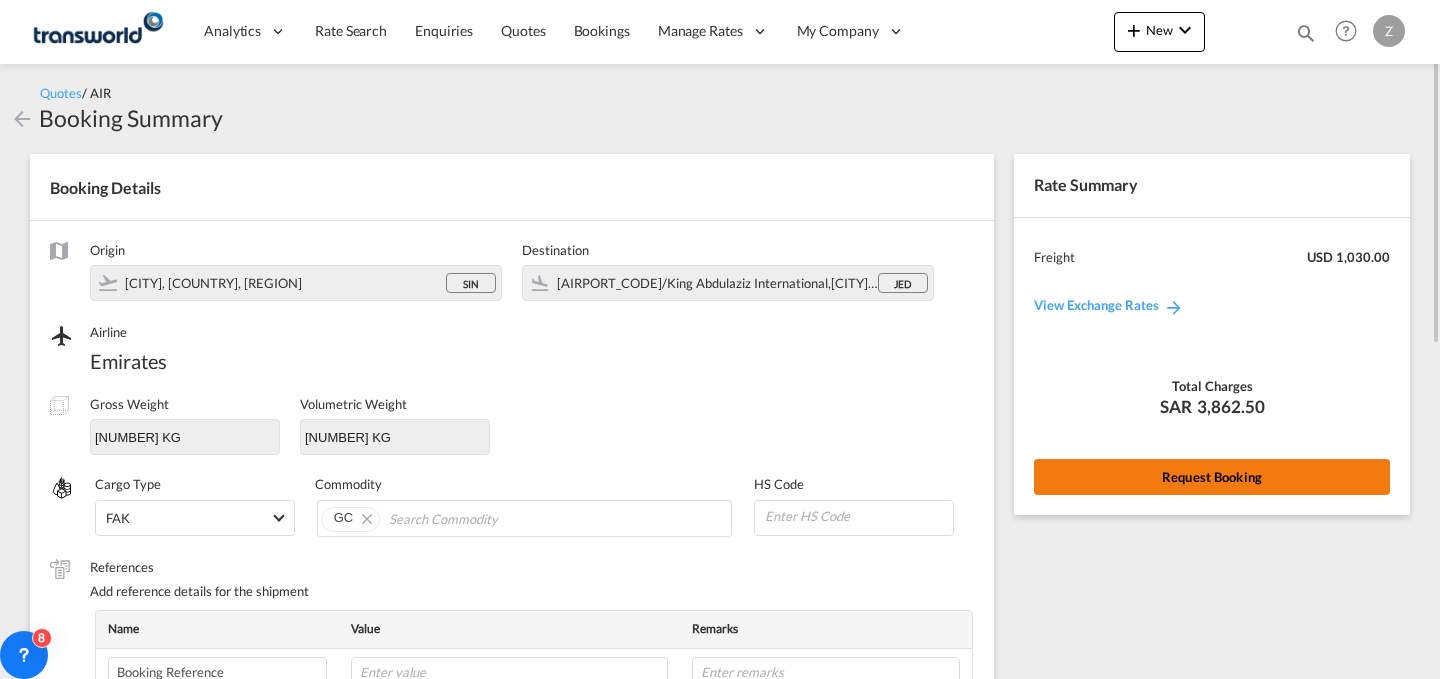 click on "Request Booking" at bounding box center (1212, 477) 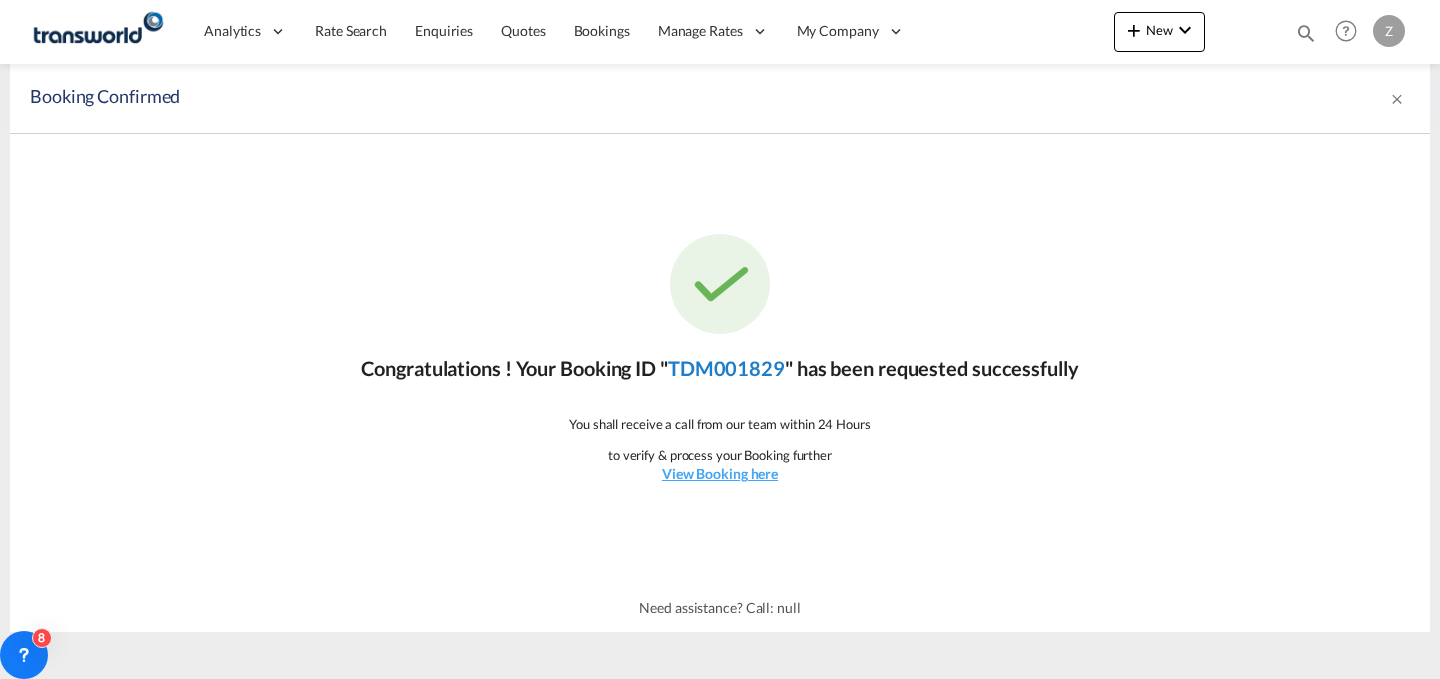 click on "TDM001829" 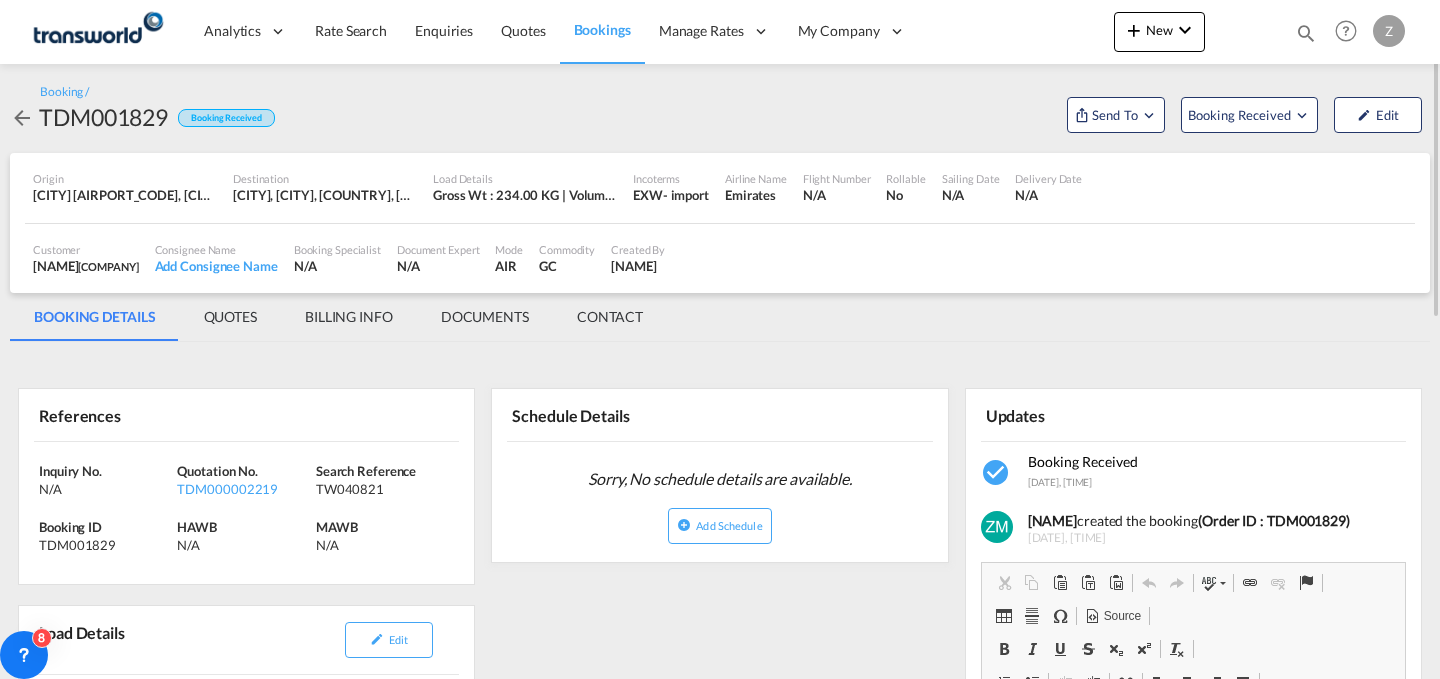 scroll, scrollTop: 0, scrollLeft: 0, axis: both 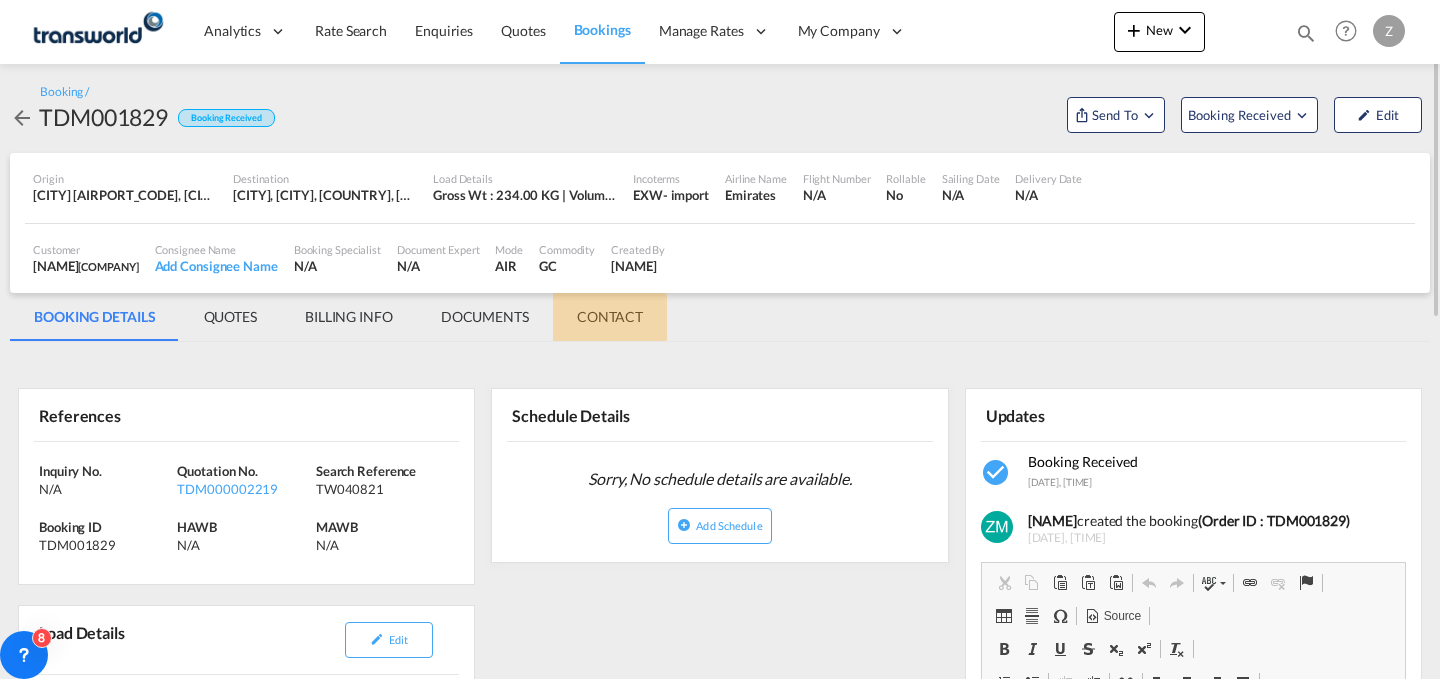 click on "CONTACT" at bounding box center [610, 317] 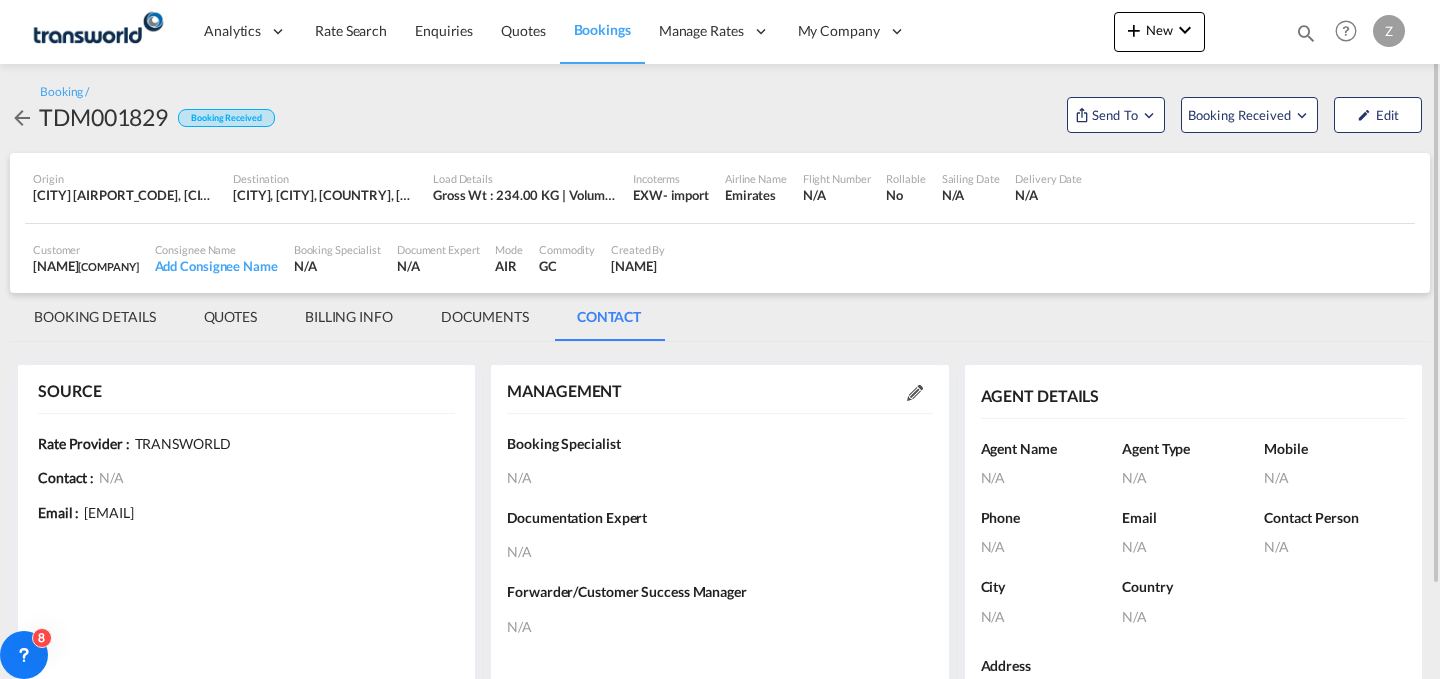 click at bounding box center [915, 393] 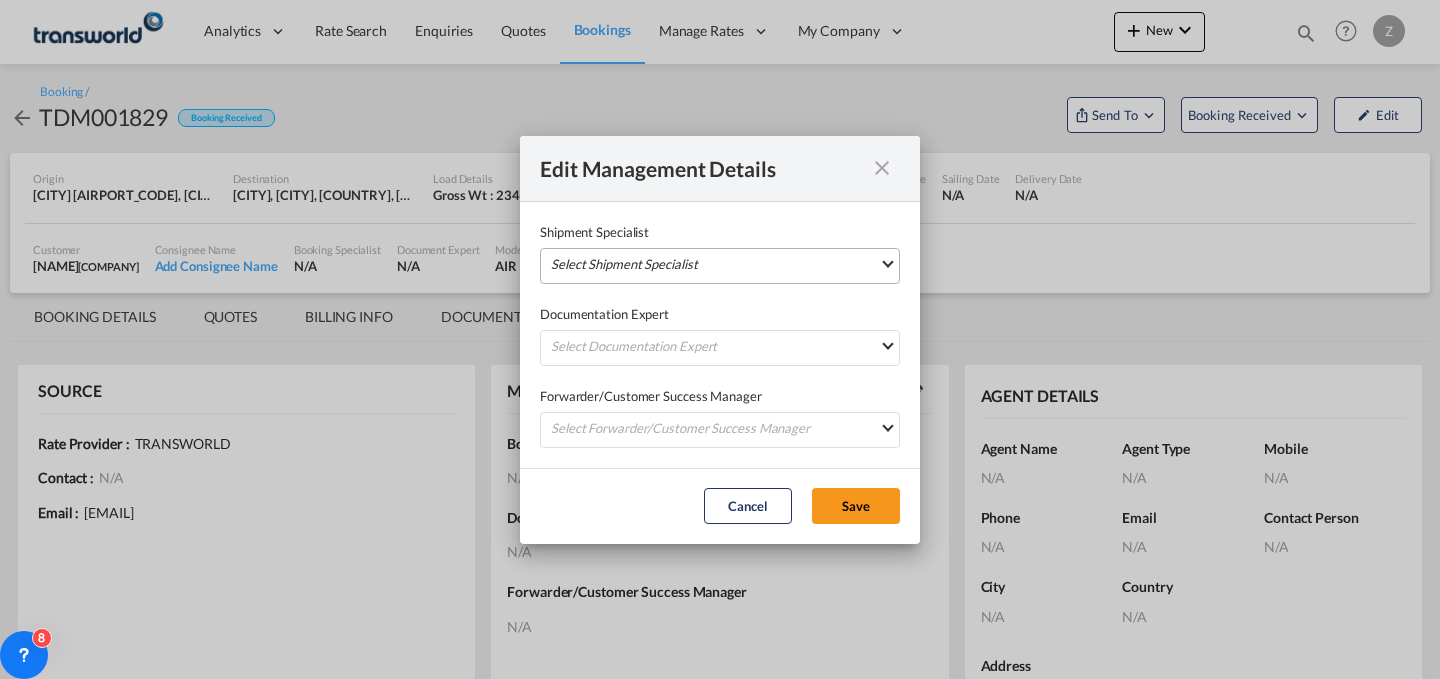 click on "Select Shipment Specialist
[NAME] [LAST_NAME]
[EMAIL] [NAME] [LAST_NAME]
[EMAIL] [NAME] [LAST_NAME]
[EMAIL] [NAME]
[EMAIL] [NAME] [LAST_NAME]
[EMAIL] [NAME] [LAST_NAME]
[EMAIL] [NAME] [LAST_NAME]
[EMAIL] [NAME] [LAST_NAME]
[EMAIL] [NAME] [LAST_NAME]
[EMAIL] [NAME] [LAST_NAME]
[EMAIL] [NAME] [LAST_NAME]
[EMAIL] [NAME] [LAST_NAME]
[EMAIL] [NAME] [LAST_NAME]
[EMAIL] [NAME] [LAST_NAME]
[EMAIL] [NAME] [LAST_NAME]
[EMAIL] [NAME] [LAST_NAME]
[EMAIL] [NAME] [LAST_NAME]
[EMAIL] [NAME] [LAST_NAME]
[EMAIL] [NAME] [LAST_NAME]
[EMAIL] [NAME]" at bounding box center [720, 266] 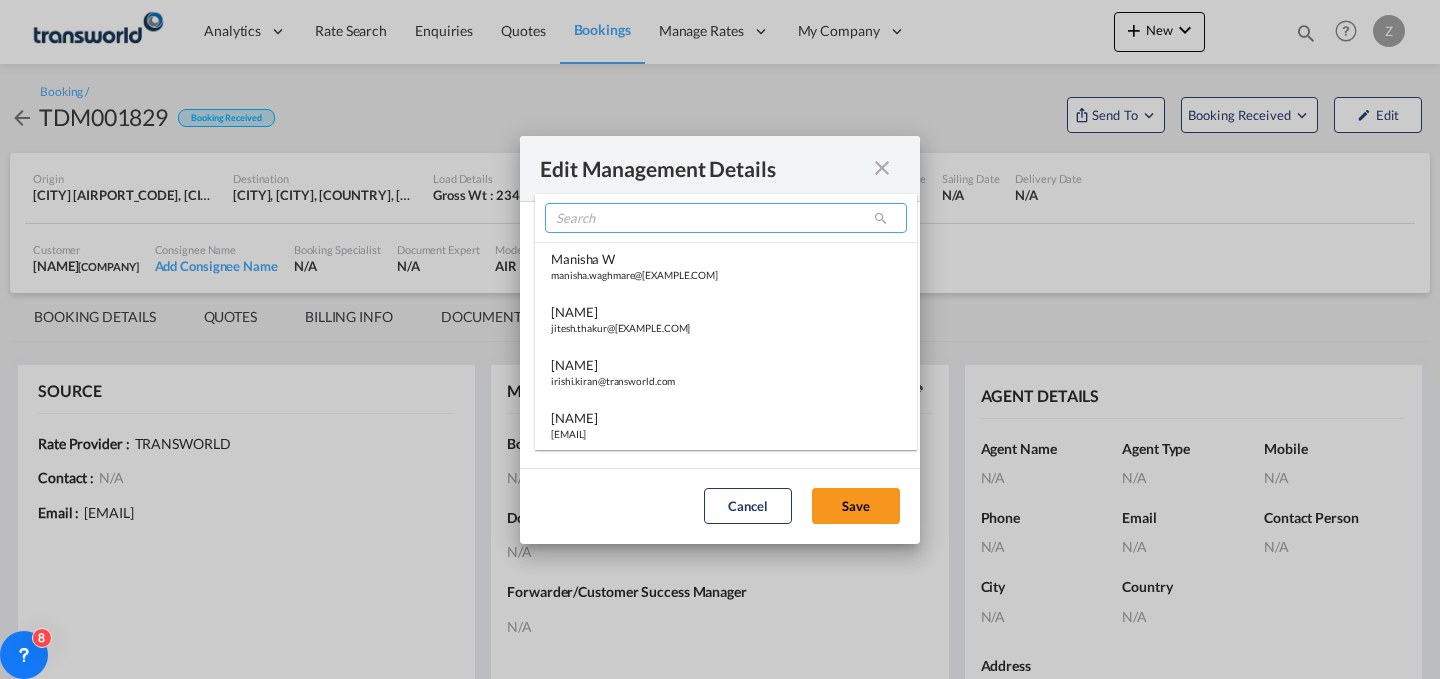 click at bounding box center [726, 218] 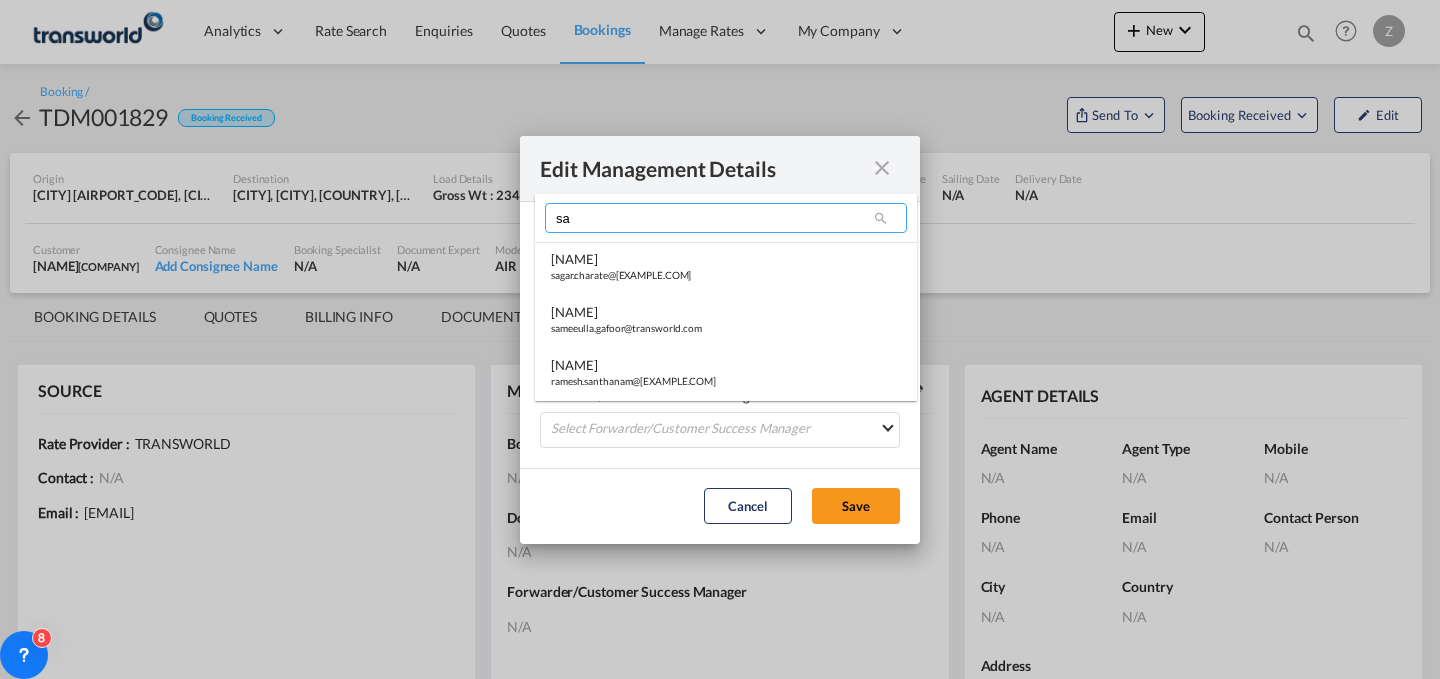 type on "s" 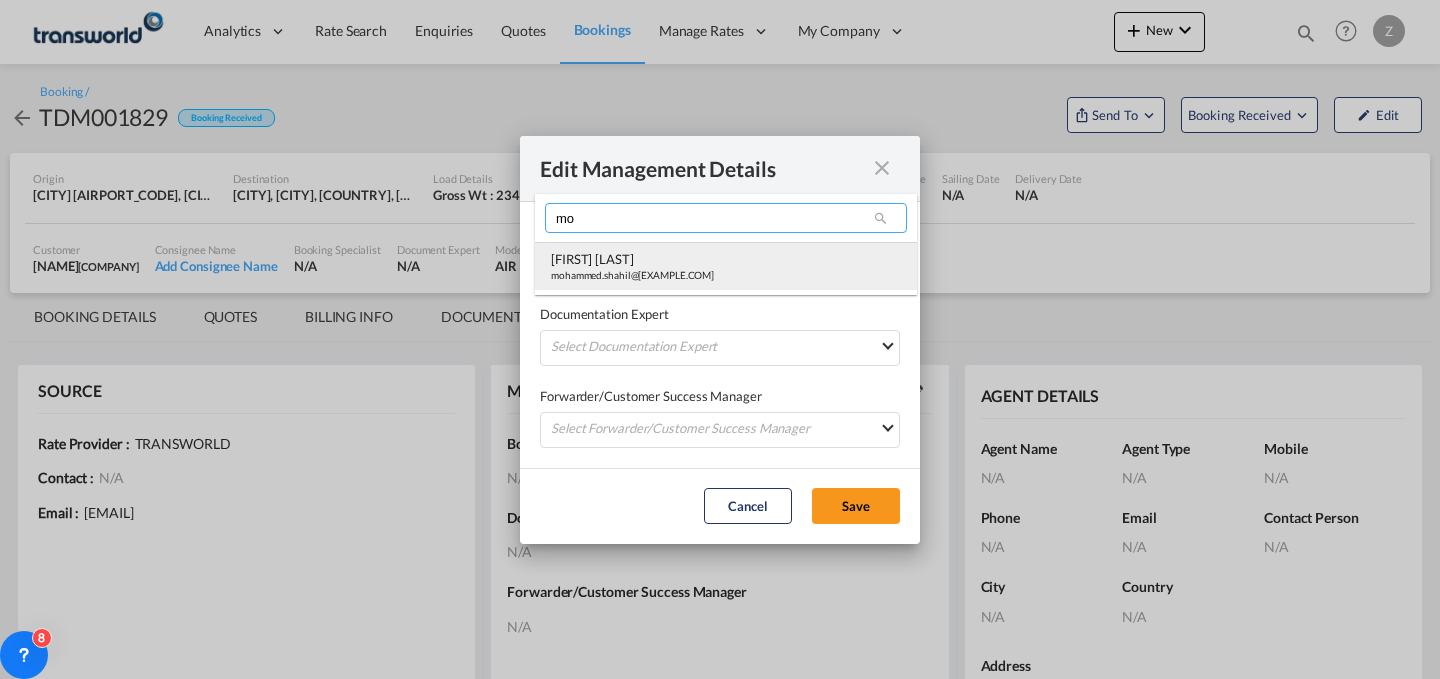 type on "mo" 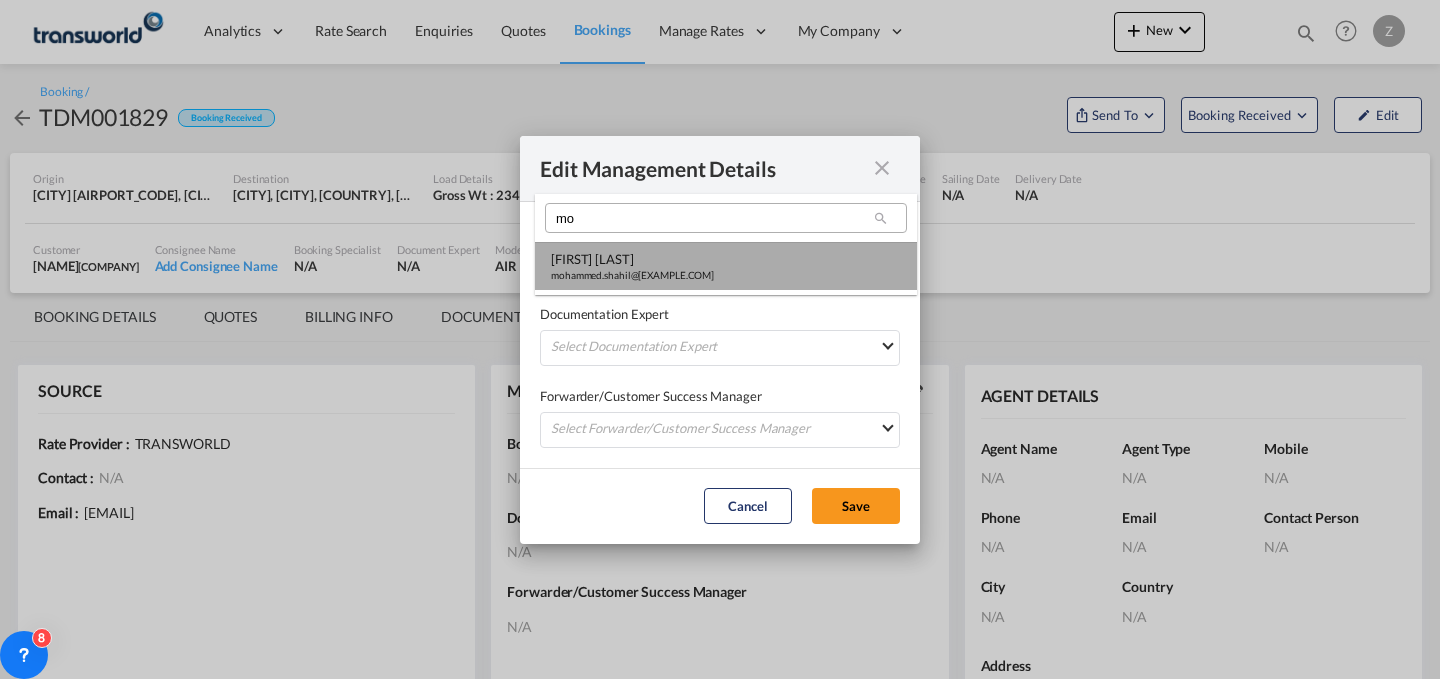 click on "[NAME]
[EMAIL]" at bounding box center (726, 266) 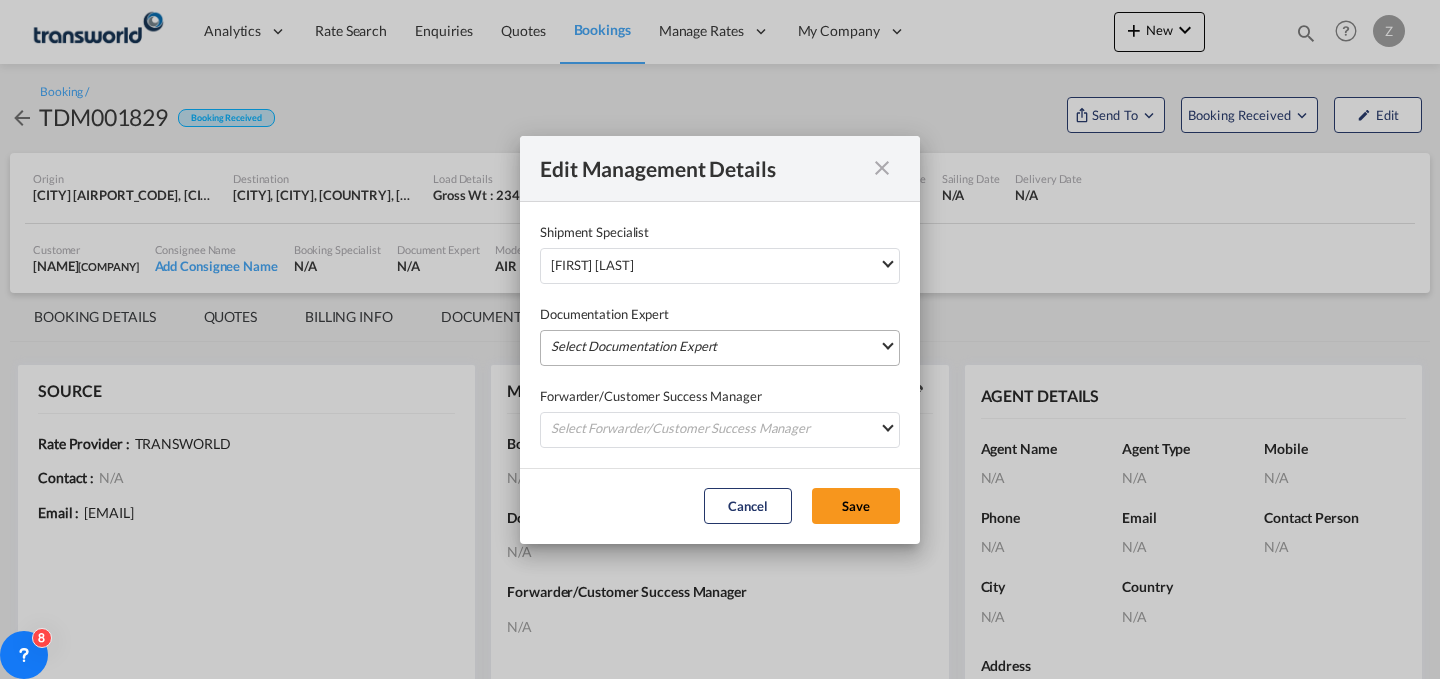 click on "Select Documentation Expert
Manisha W
manisha.waghmare@transworld.com Jitesh Thakur
jitesh.thakur@transworld.com Irishi Kiran
irishi.kiran@transworld.com Zoaib M
zoaib.mukadam@transworld.com Kishor pawar
kishor.pawar@transworld.com Snehal P
snehal.pawanikar@transworld.com Viji Test
viji131991@gmail.com Sagar Charate
sagar.charate@transworld.com Russel tlssus
russel.tlssus@transworld.com Abdullah Obaid
abdullah.obaid@transworld.com Mihsin Nizam
mihsin.nizam@transworld.com Samee Gafoor
sameeulla.gafoor@transworld.com Siddharth Nambiar
siddharth.log@transworld.com OTM USER
otmuser@freightify.com Rishabh Jain
rishabh.jain@transworld.com Naji Abdel
naji.abdelmajid@transworld.com Abhay Sinha
abhay.sinha@transworld.com Ali Ibrahim
mohd.ibrahim@transworld.com Kashif Qureshi
kashif.qureshi@transworld.com Mohammed Shahil
mohammed.shahil@transworld.com Ramesh Santhanam
ramesh.santhanam@transworld.com Abdul Azees
abdul.azees@transworld.com R Venkat
Joseph Mathew" at bounding box center (720, 348) 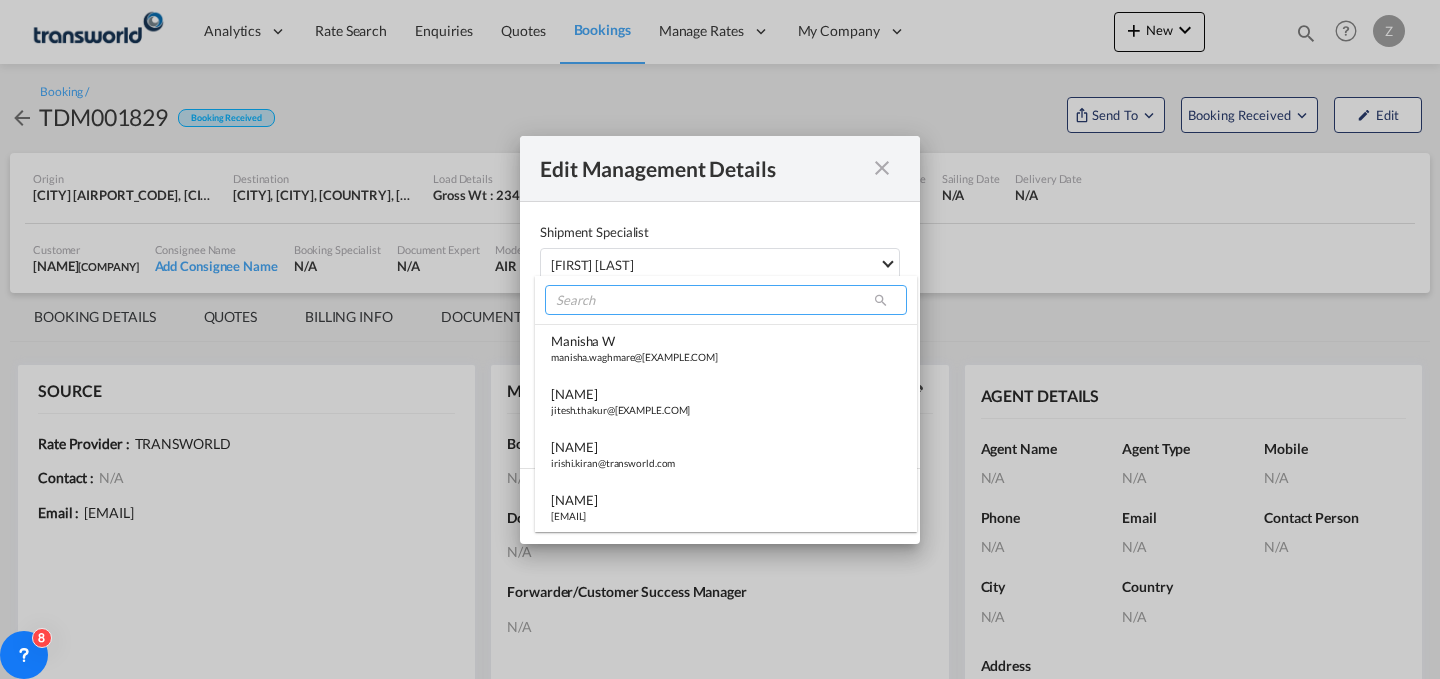 click at bounding box center [726, 300] 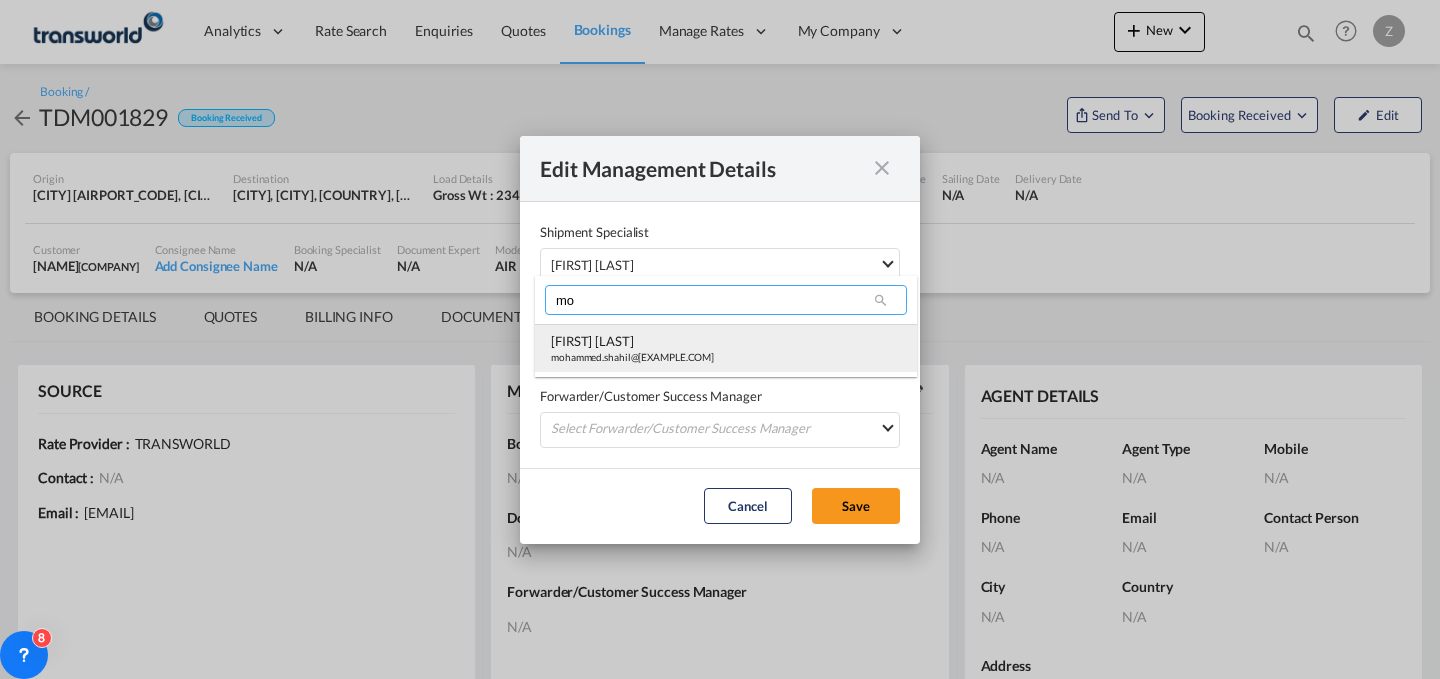 type on "mo" 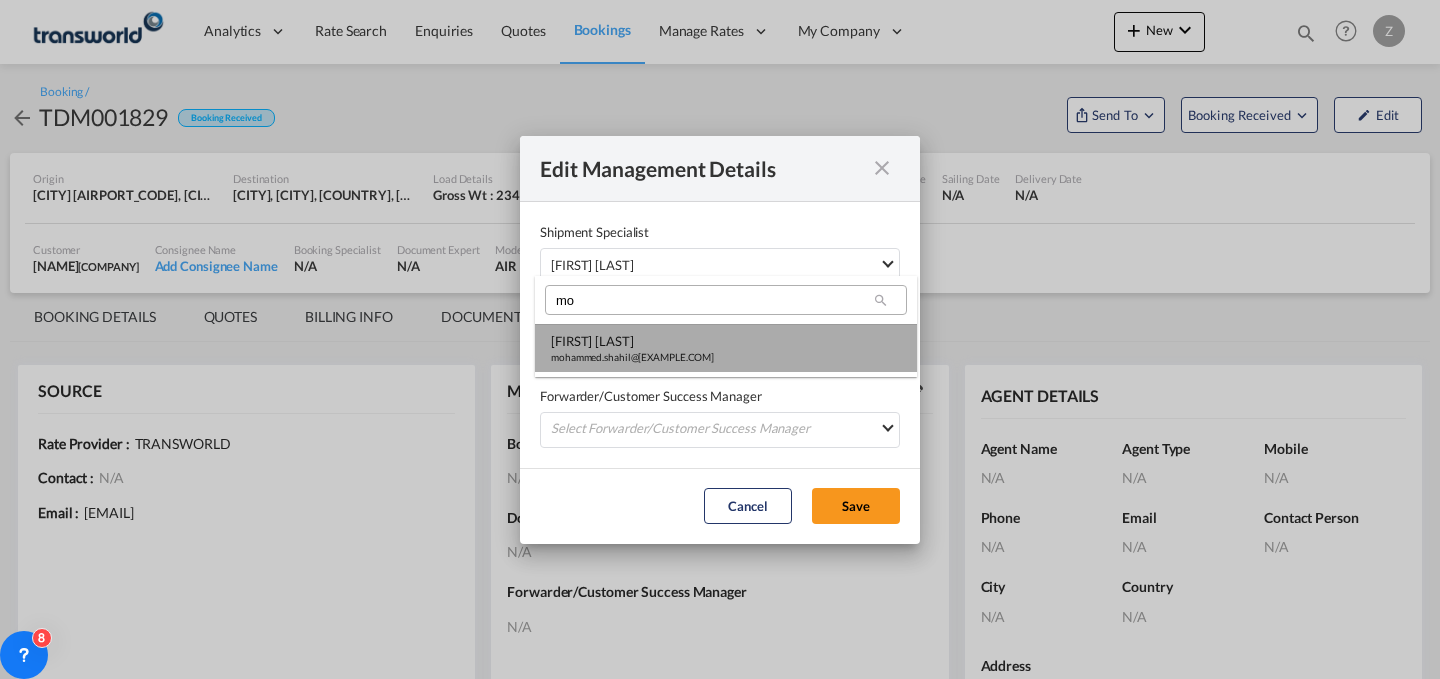 click on "[FIRST] [LAST]" at bounding box center (632, 341) 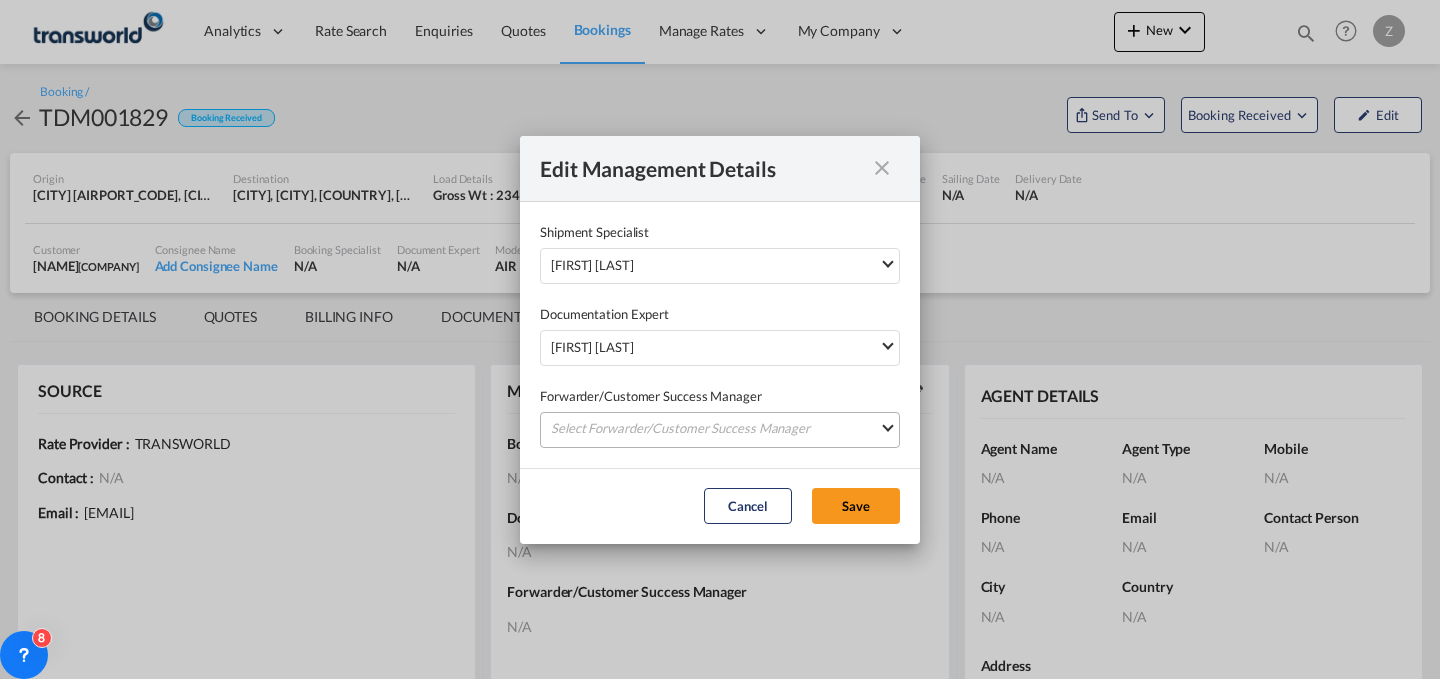 click on "Select Forwarder/Customer Success Manager
[NAME] [LAST_NAME] [EMAIL] [NAME] [LAST_NAME] [EMAIL] [NAME] [LAST_NAME] [EMAIL] [NAME] [LAST_NAME]
[EMAIL] [NAME] [LAST_NAME]
[EMAIL] [NAME] [LAST_NAME]
[EMAIL] [NAME] [LAST_NAME]
[EMAIL] [NAME] [LAST_NAME]
[EMAIL] [NAME] [LAST_NAME]
[EMAIL] [NAME] [LAST_NAME]
[EMAIL] [NAME] [LAST_NAME]
[EMAIL] [NAME] [LAST_NAME]
[EMAIL] [NAME] [LAST_NAME]
[EMAIL] [NAME] [LAST_NAME]
[EMAIL] [NAME] [LAST_NAME]
[EMAIL] [NAME] [LAST_NAME]
[EMAIL] [NAME] [LAST_NAME]
[EMAIL] [NAME] [LAST_NAME]
[EMAIL] [NAME] [LAST_NAME]
[EMAIL] [NAME]" at bounding box center [720, 430] 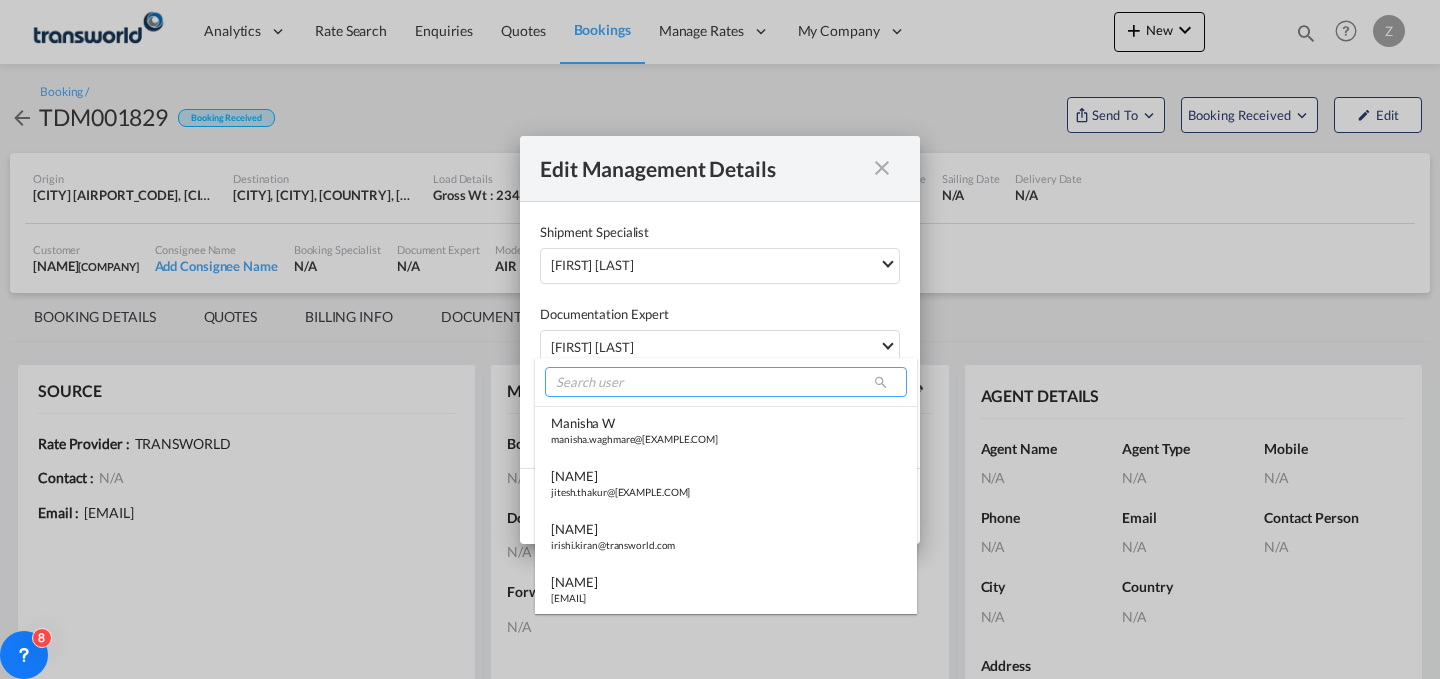 click at bounding box center (726, 382) 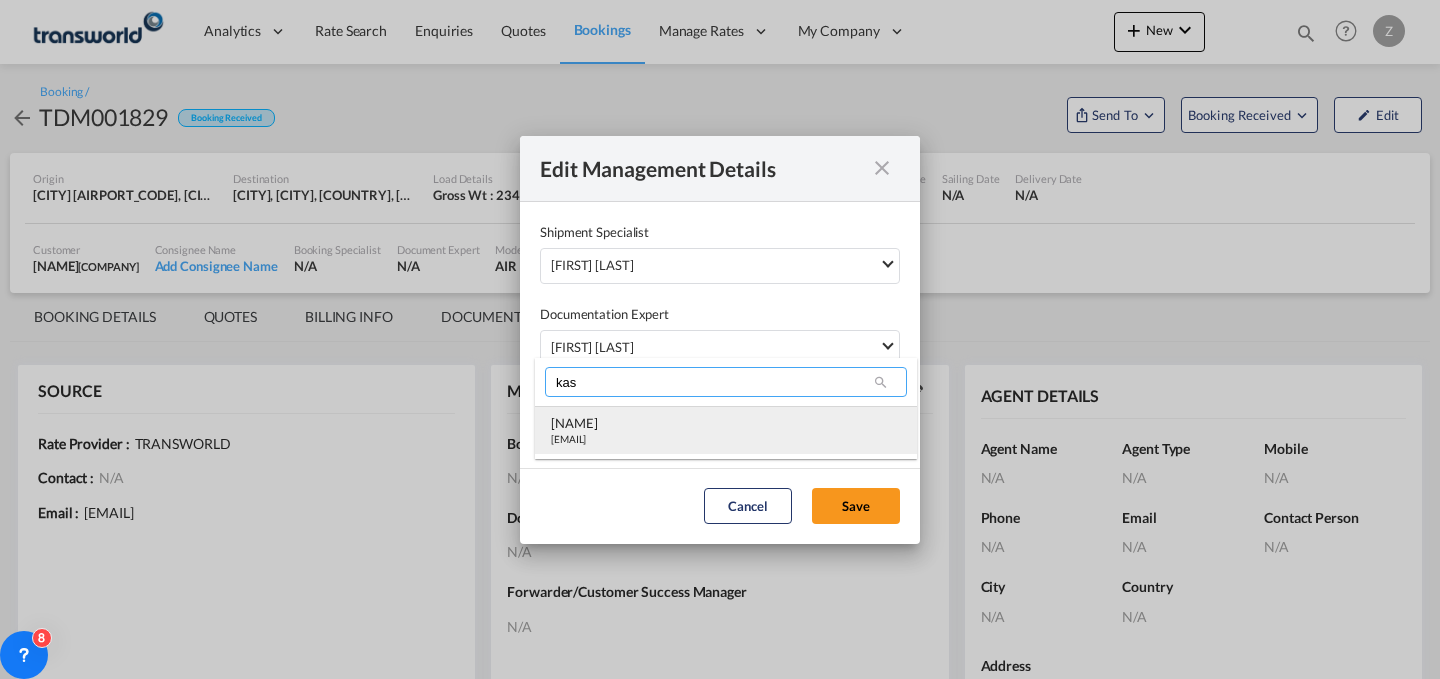 type on "kas" 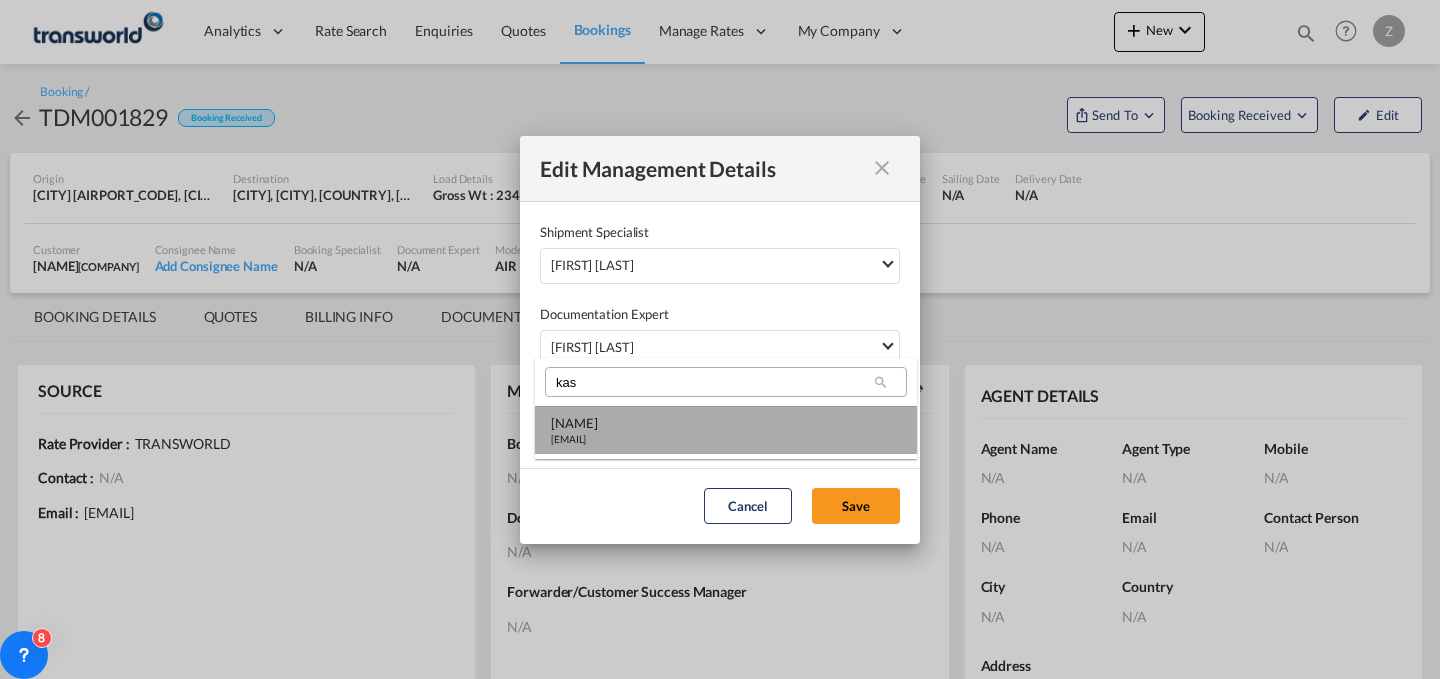 click on "[FIRST] [LAST] [EMAIL]" at bounding box center (726, 430) 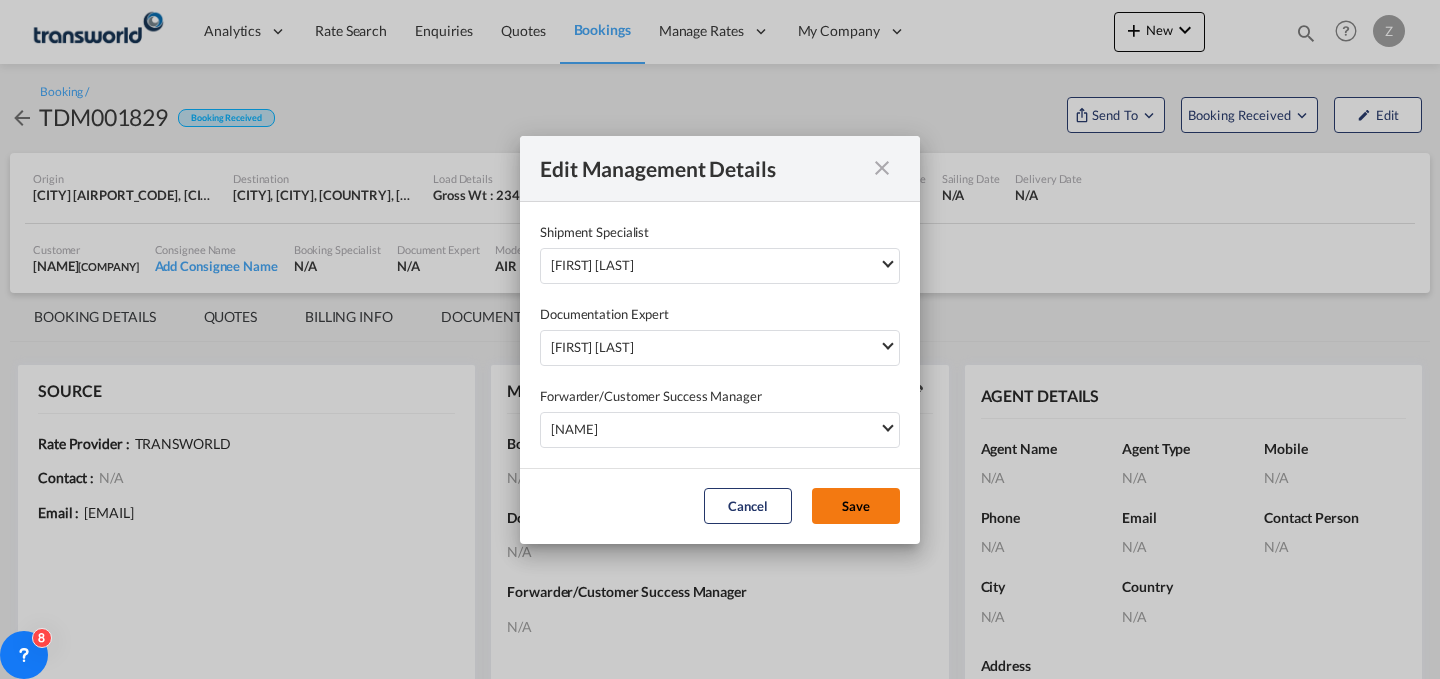 click on "Save" 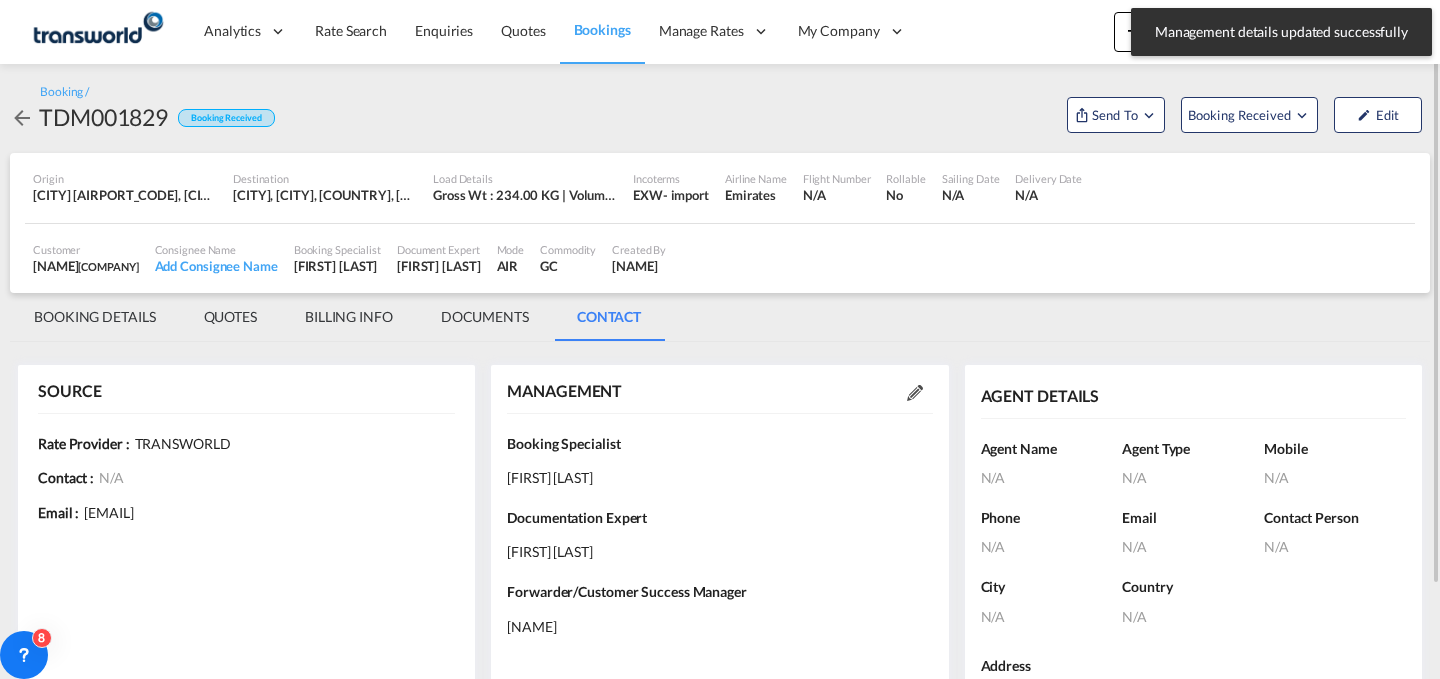 click on "BOOKING DETAILS" at bounding box center [95, 317] 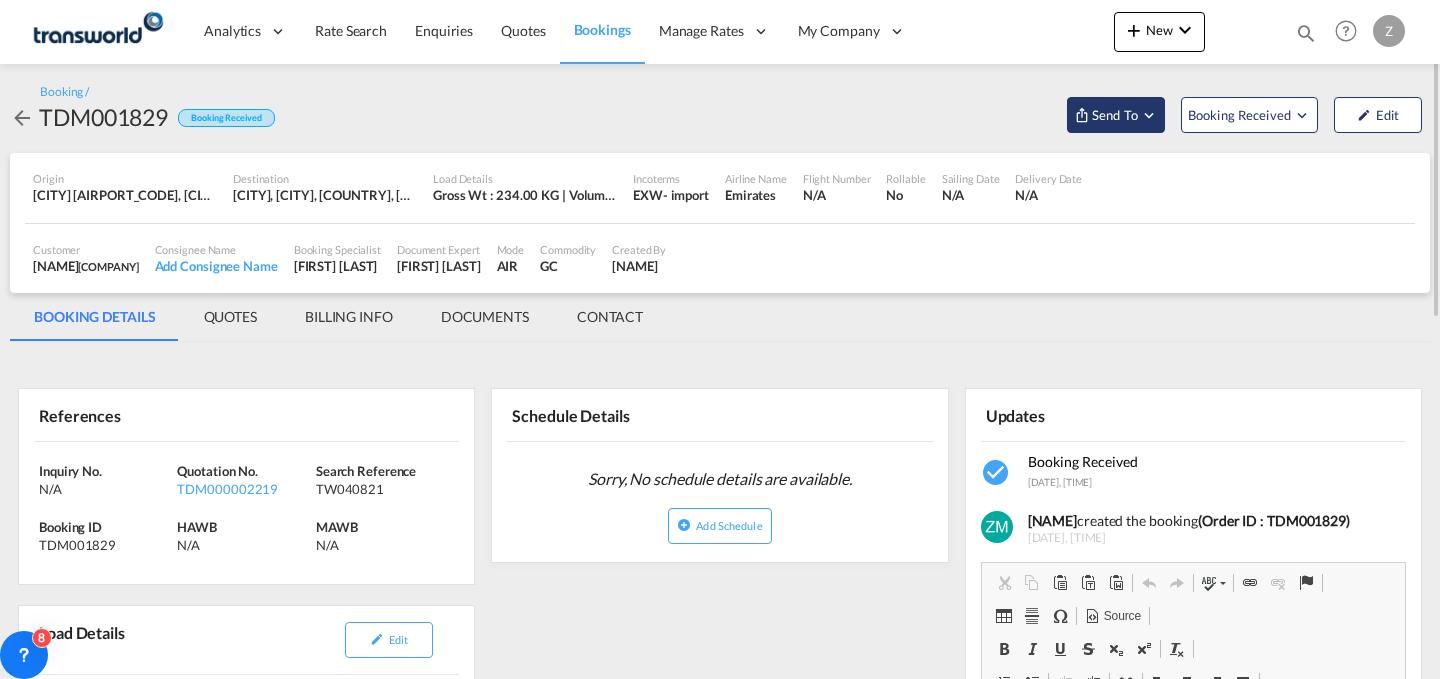 click on "Send To" at bounding box center [1115, 115] 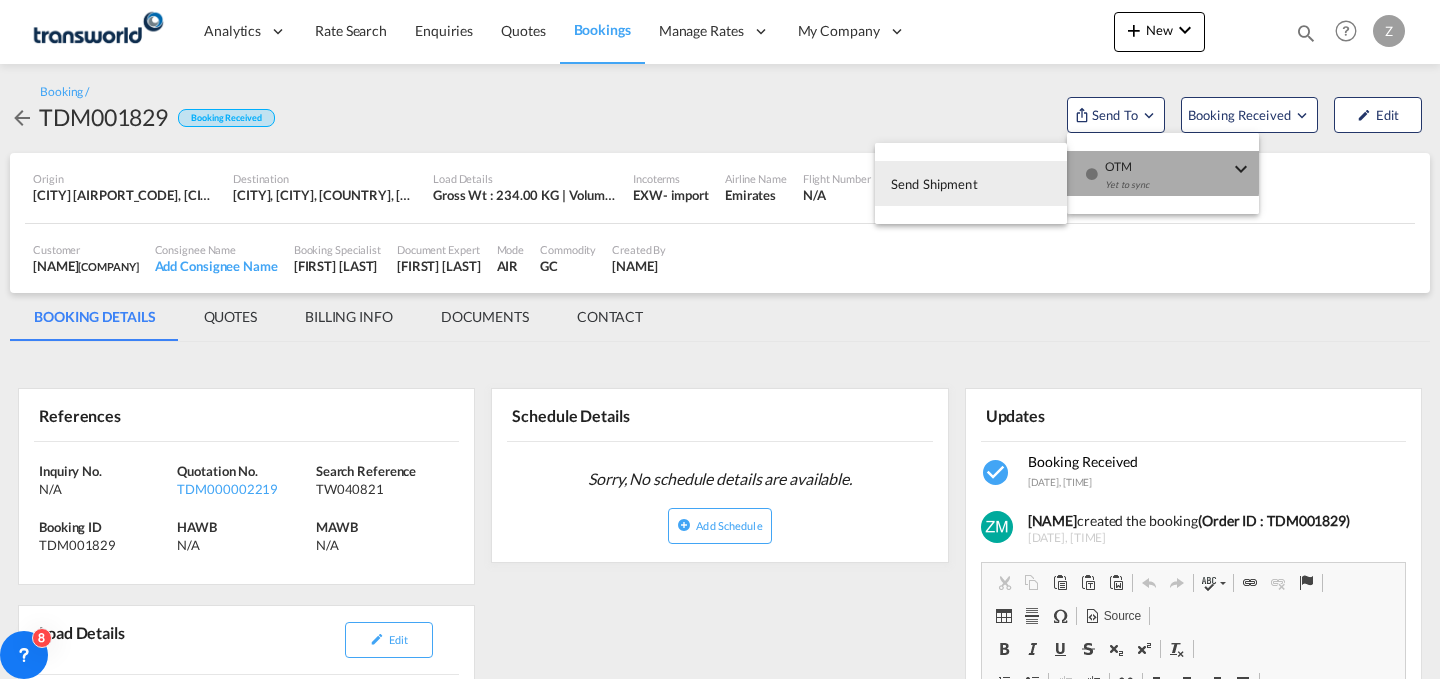 click on "Yet to sync" at bounding box center [1167, 190] 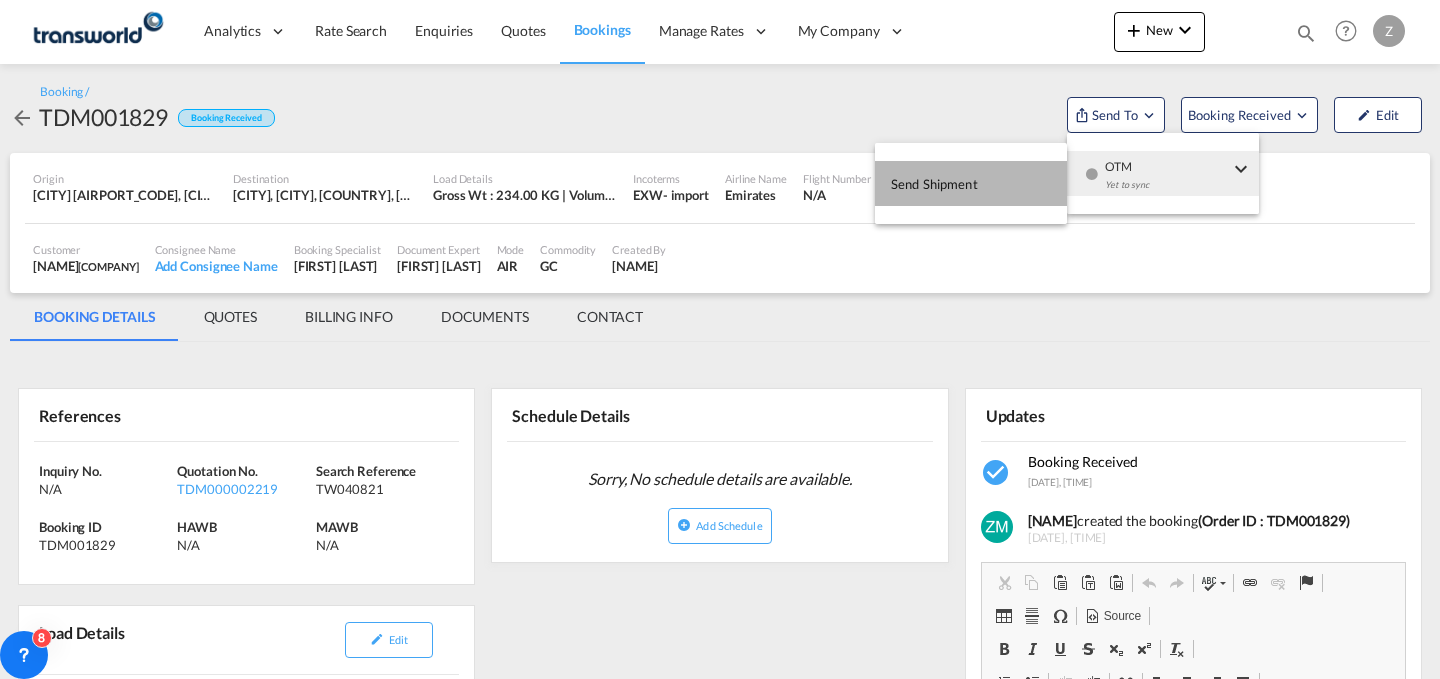 click on "Send Shipment" at bounding box center [971, 183] 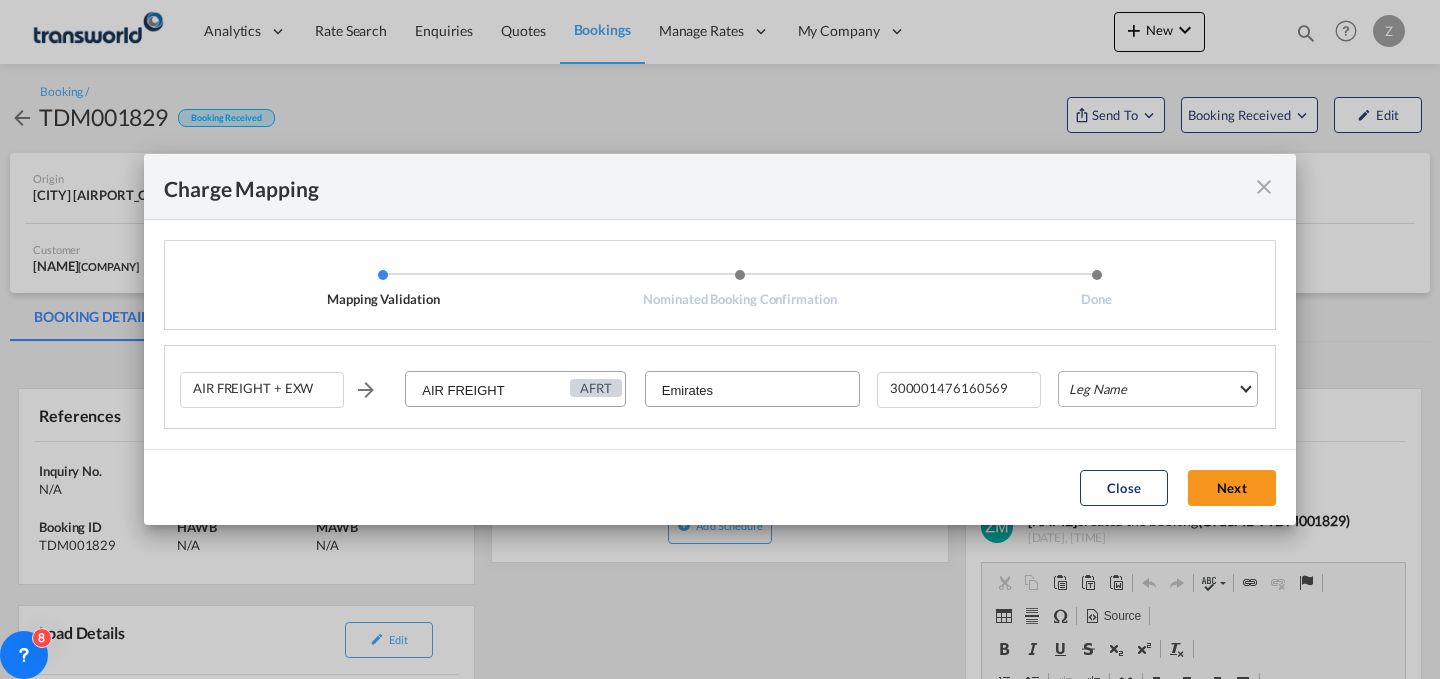 click on "Leg Name HANDLING ORIGIN HANDLING DESTINATION OTHERS TL PICK UP CUSTOMS ORIGIN AIR CUSTOMS DESTINATION TL DELIVERY" at bounding box center (1158, 389) 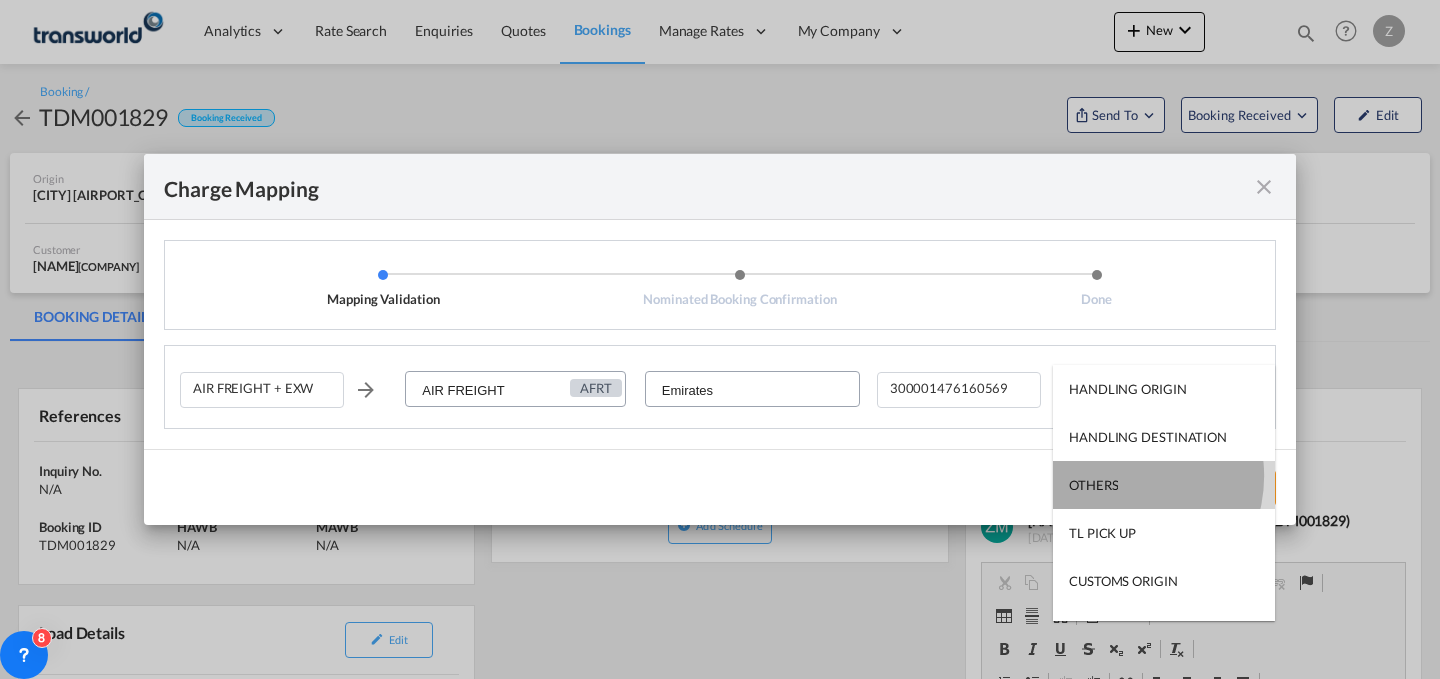 click on "OTHERS" at bounding box center (1164, 485) 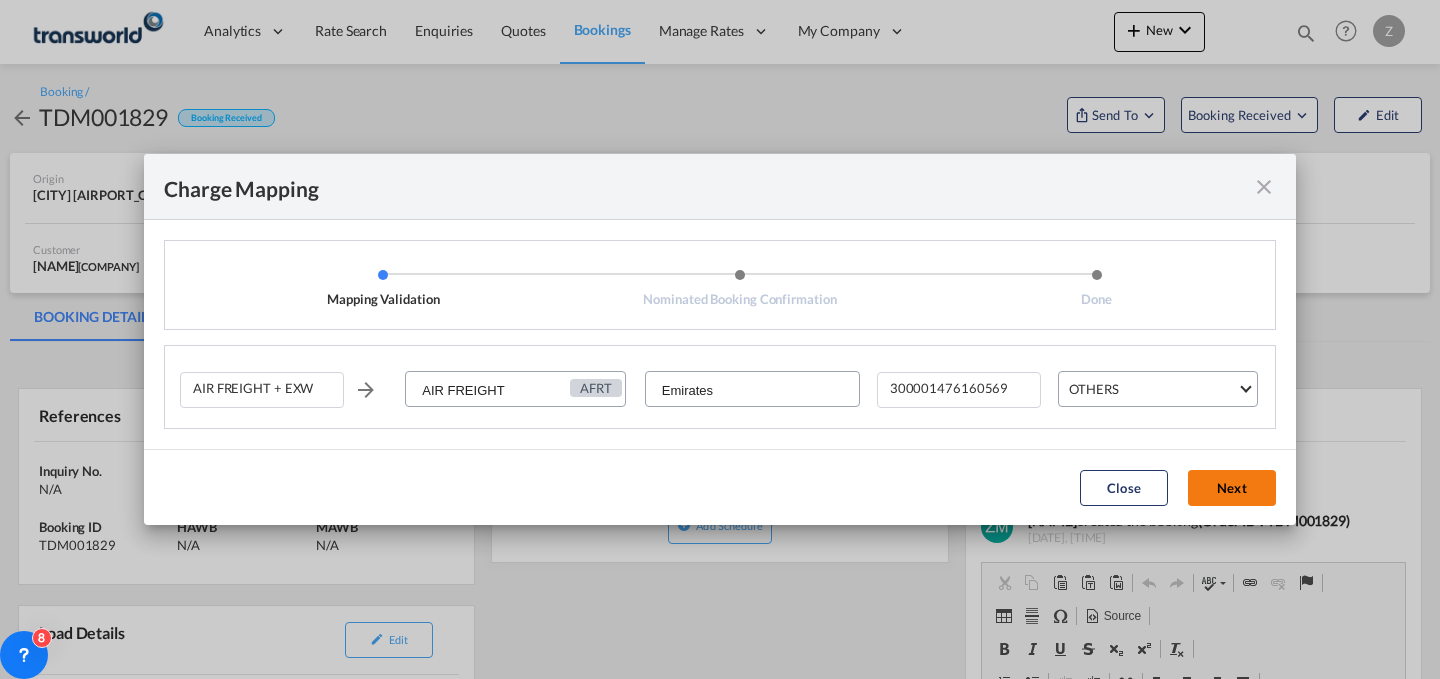 click on "Next" 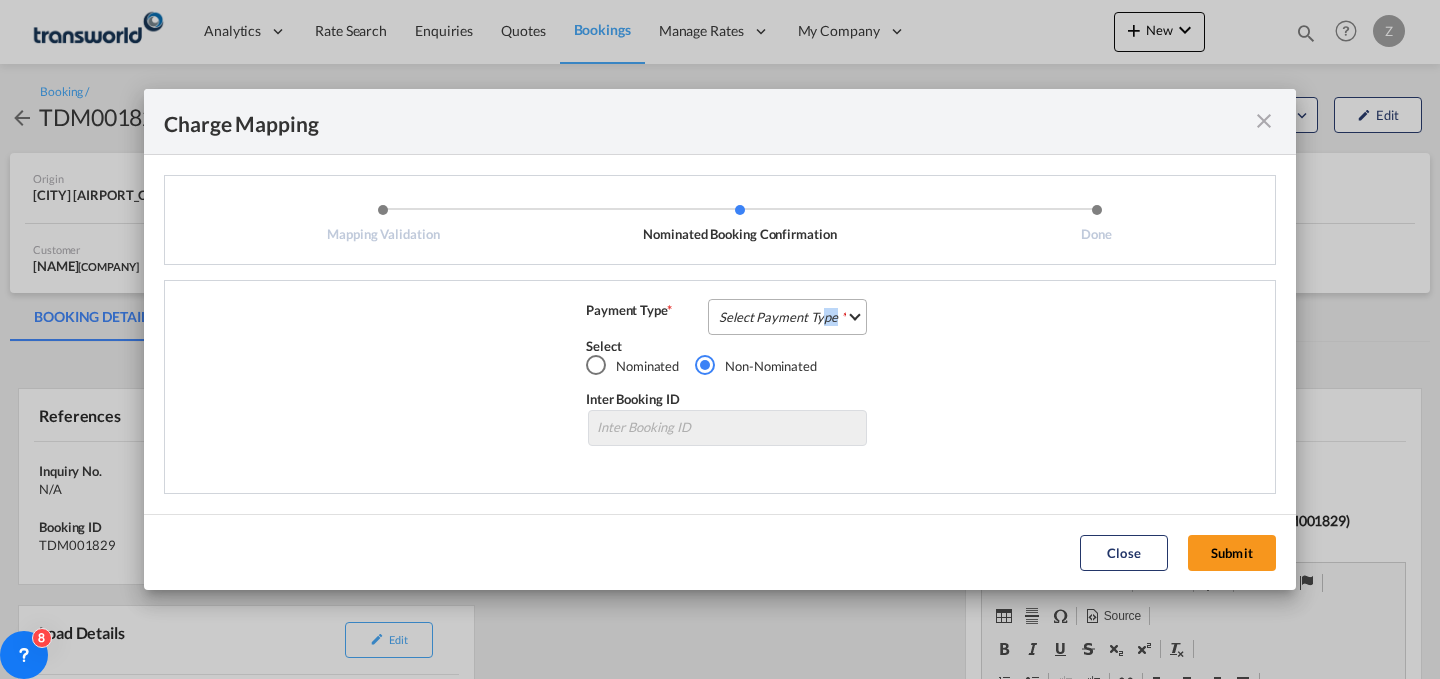 drag, startPoint x: 824, startPoint y: 312, endPoint x: 844, endPoint y: 327, distance: 25 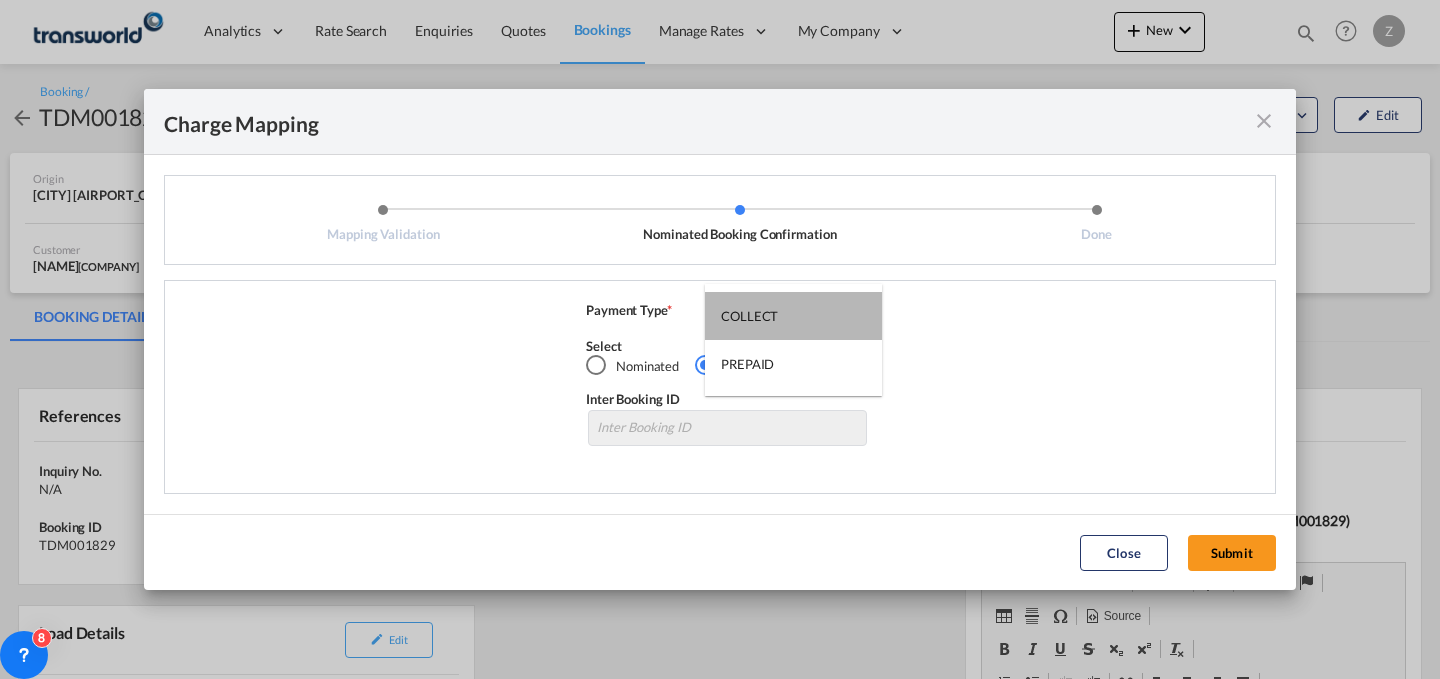 click on "COLLECT" at bounding box center [793, 316] 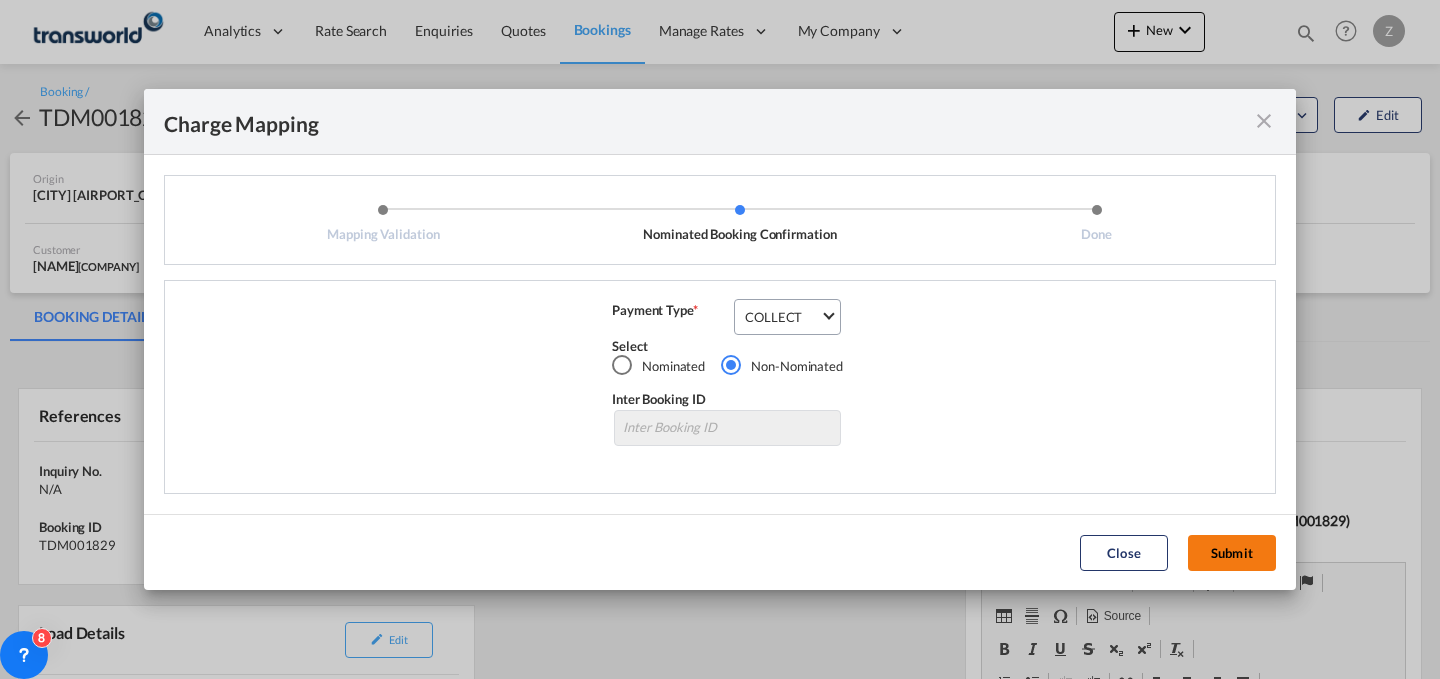 click on "Submit" 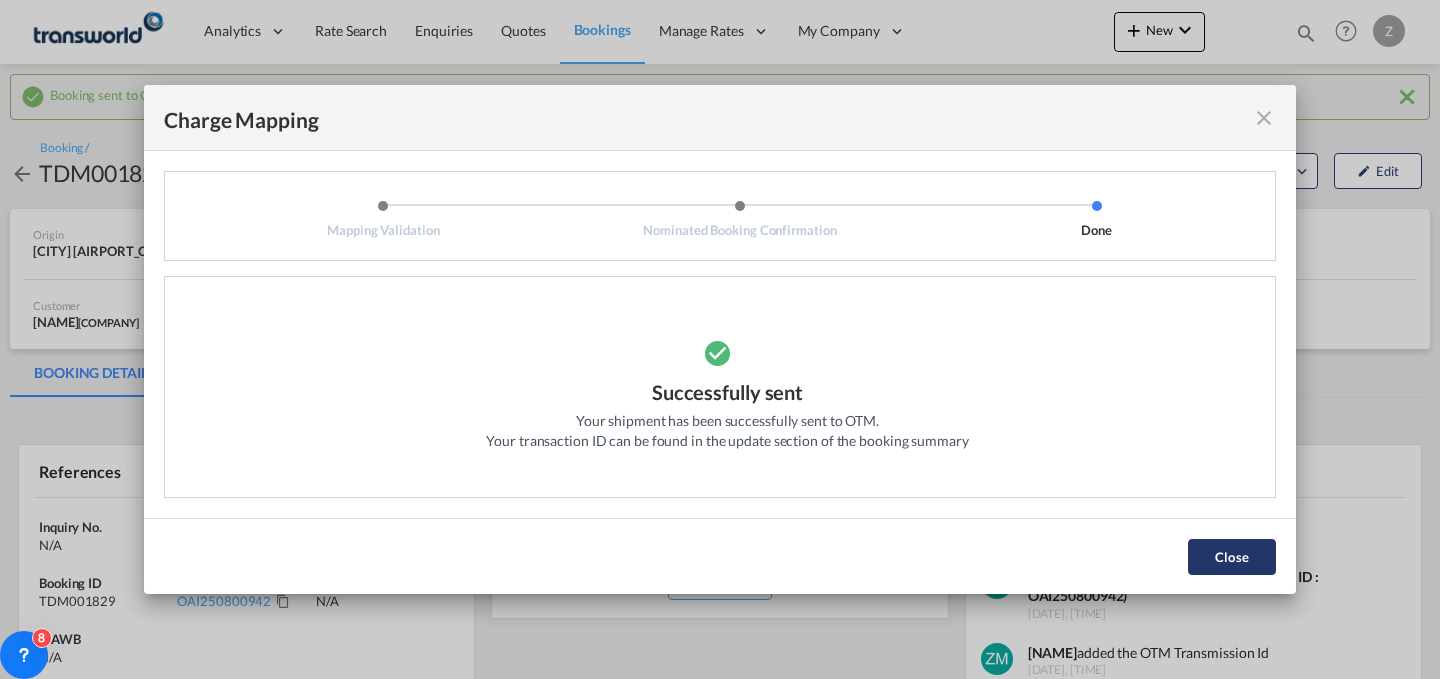 click on "Close" 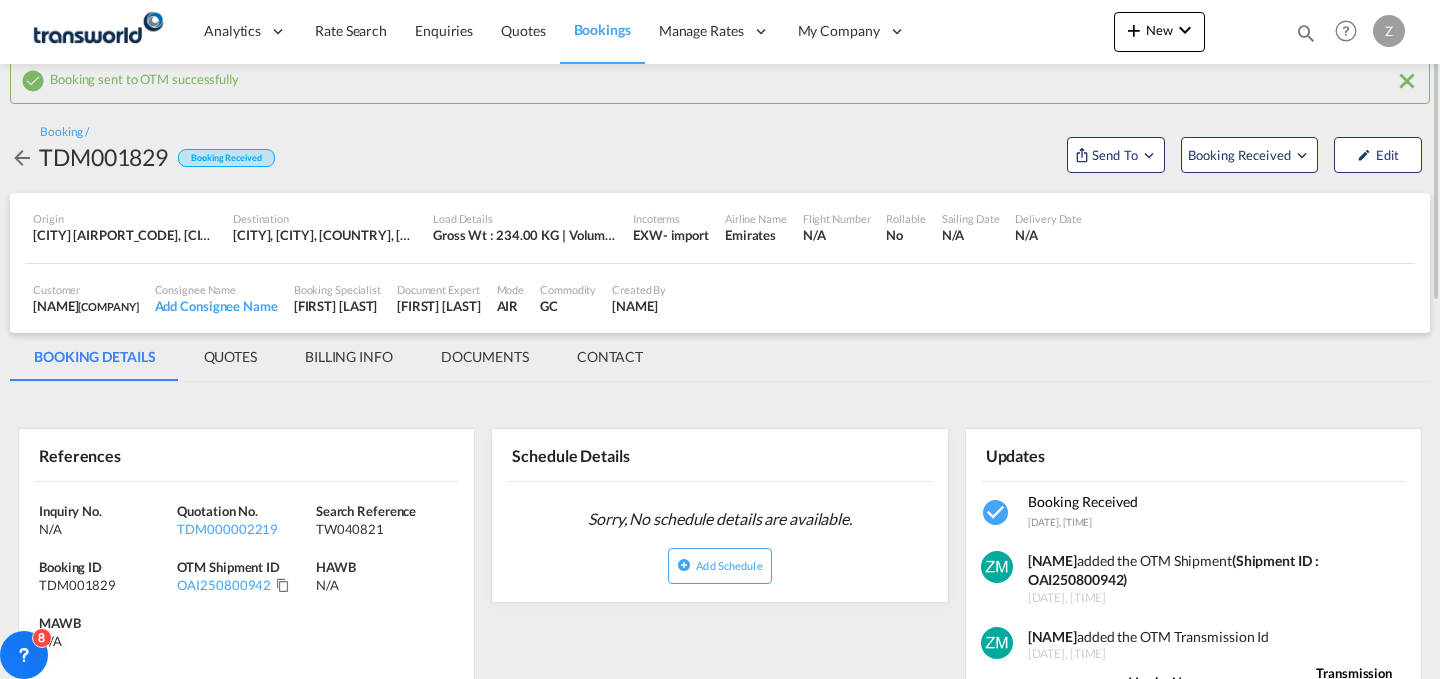 scroll, scrollTop: 15, scrollLeft: 0, axis: vertical 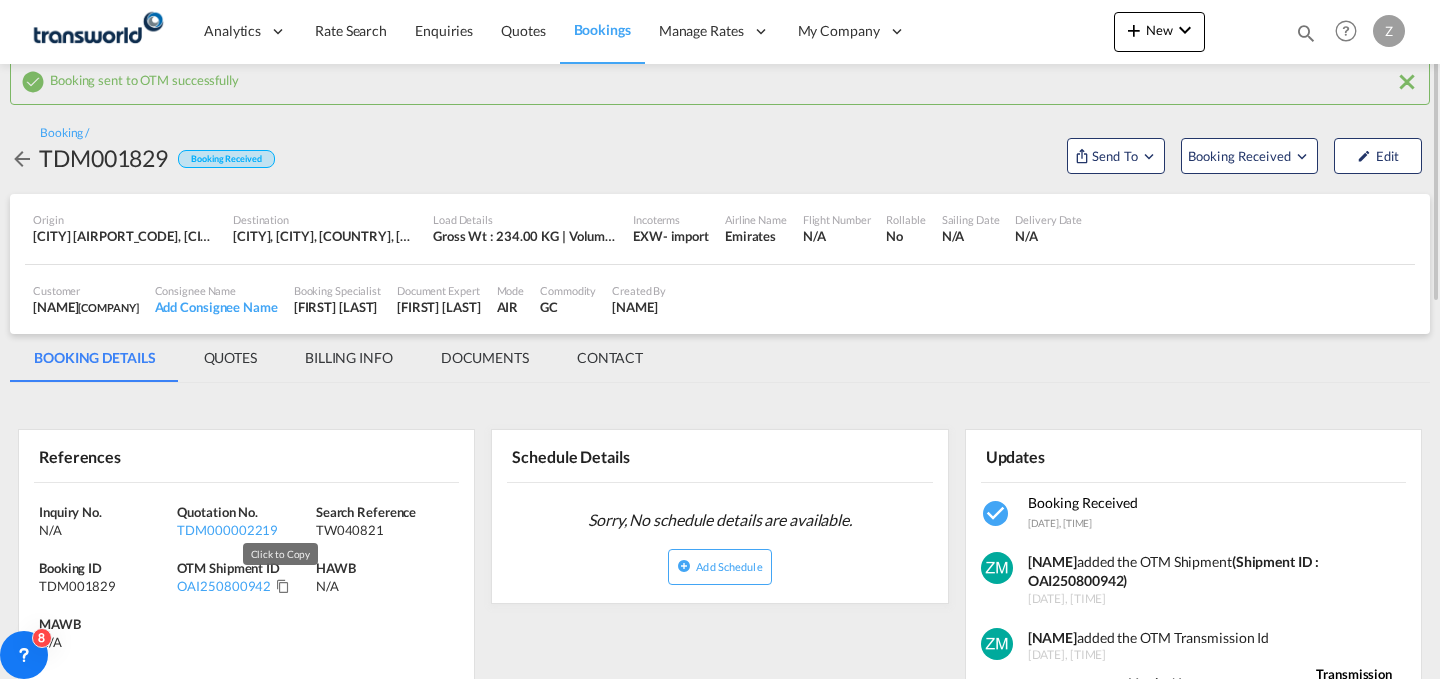 click at bounding box center [283, 586] 